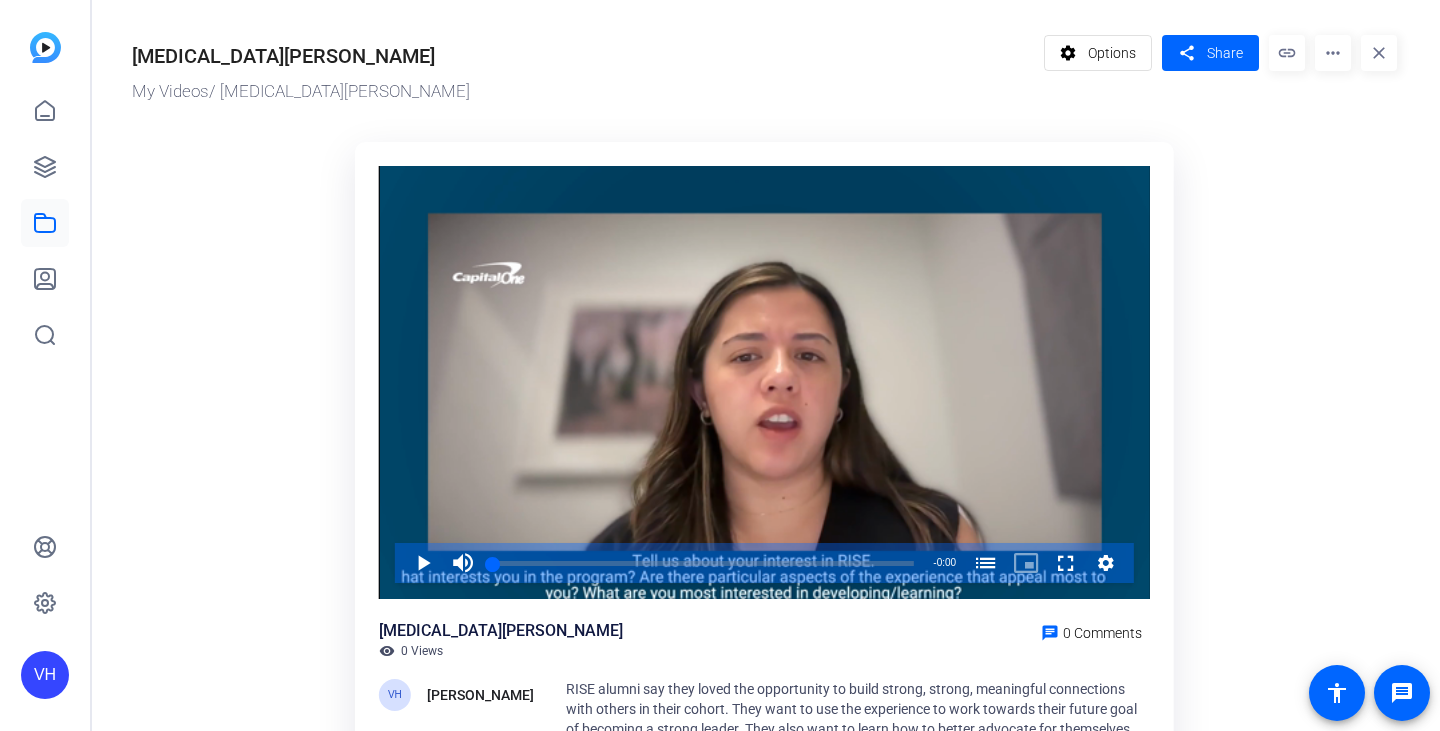 scroll, scrollTop: 0, scrollLeft: 0, axis: both 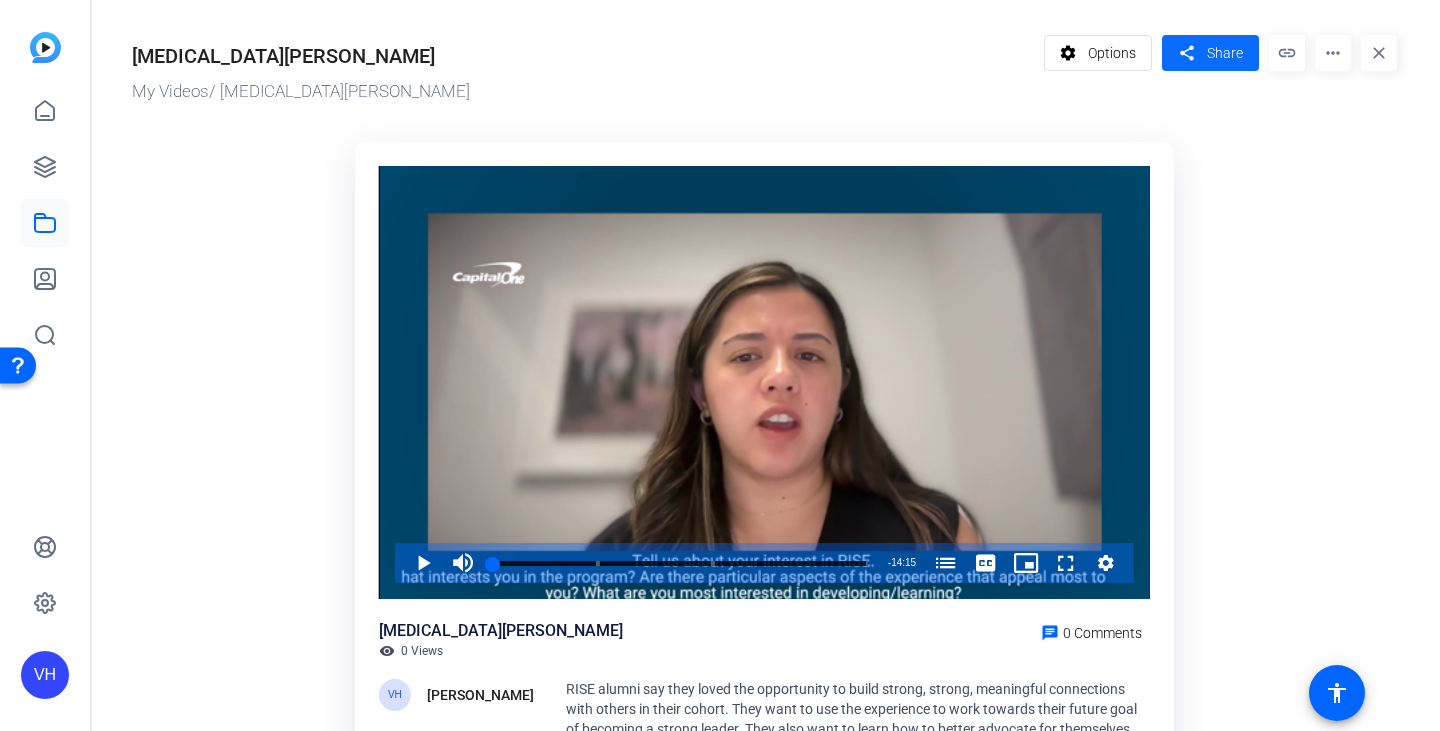 click 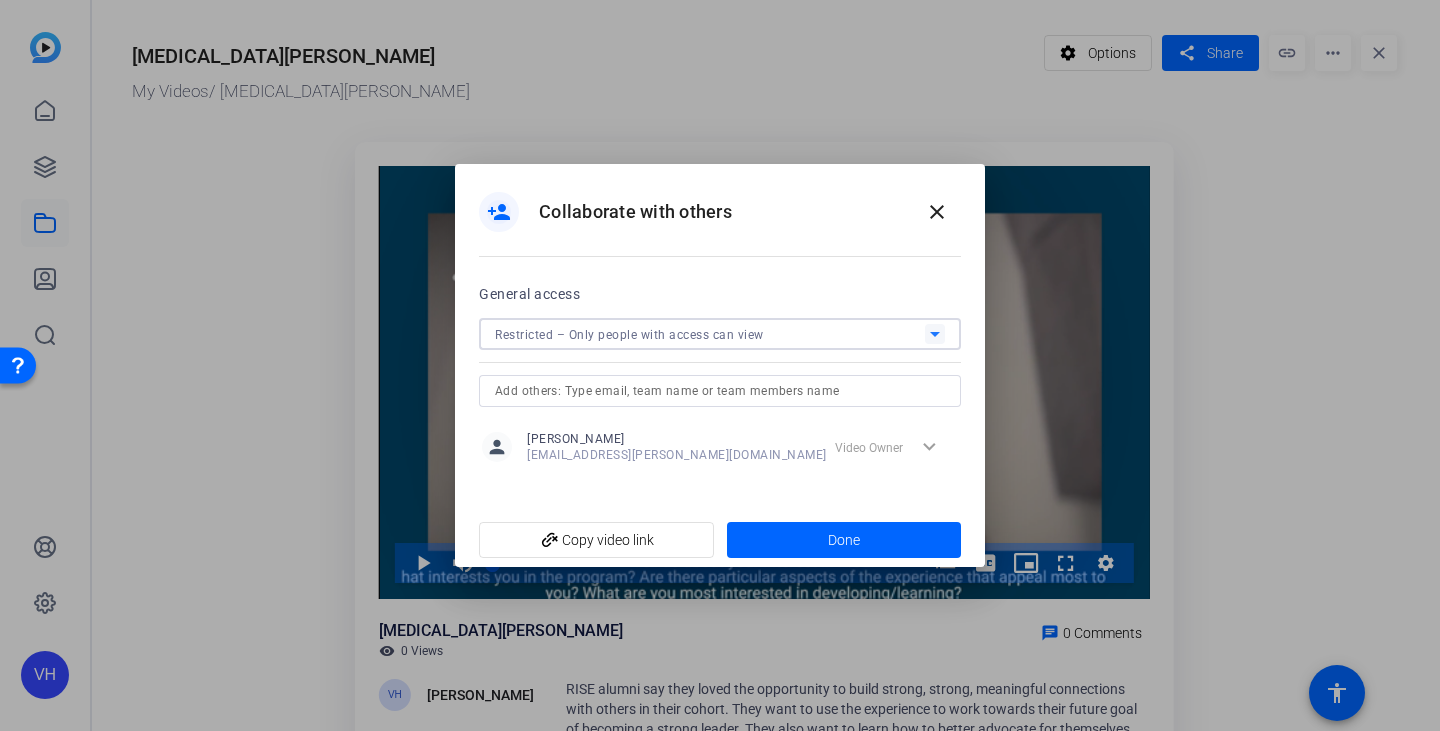 click on "Restricted – Only people with access can view" at bounding box center (710, 334) 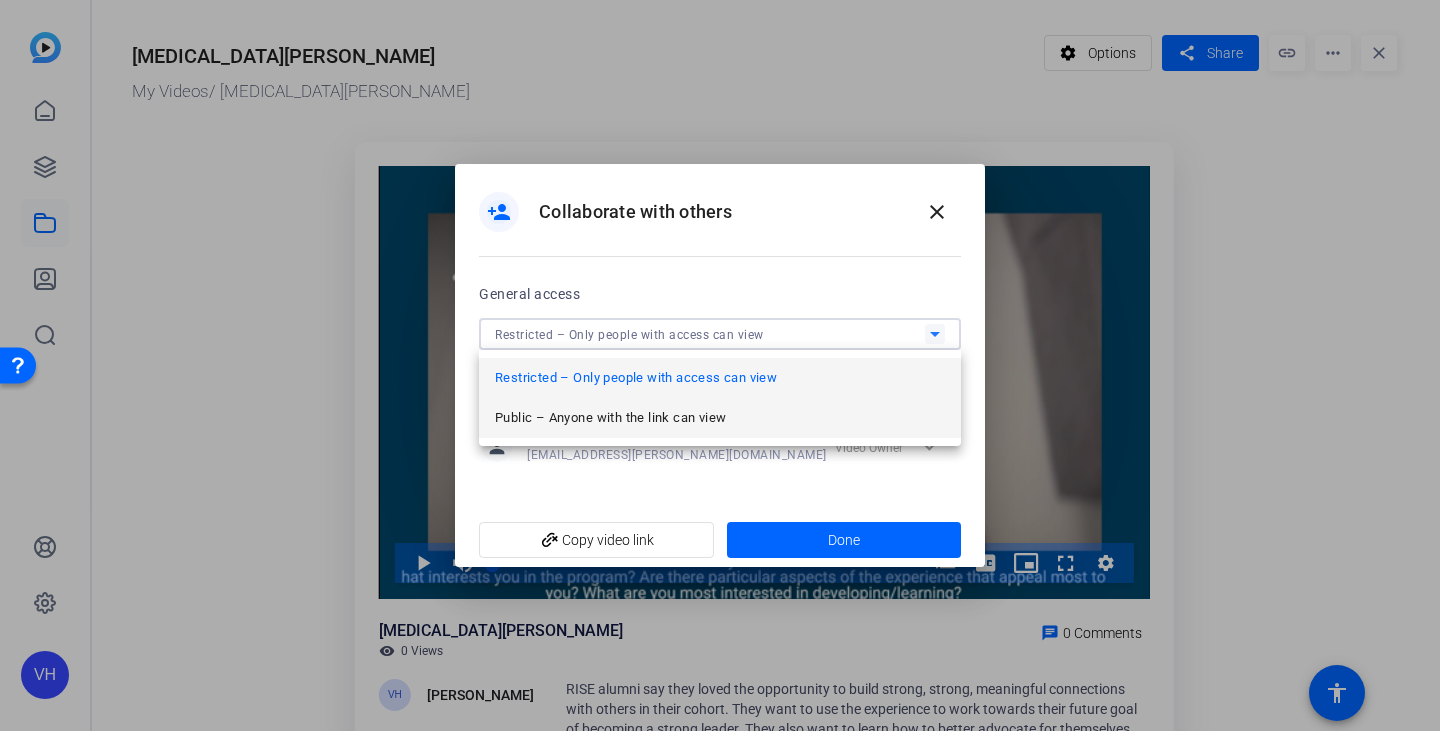 click on "Public – Anyone with the link can view" at bounding box center [720, 418] 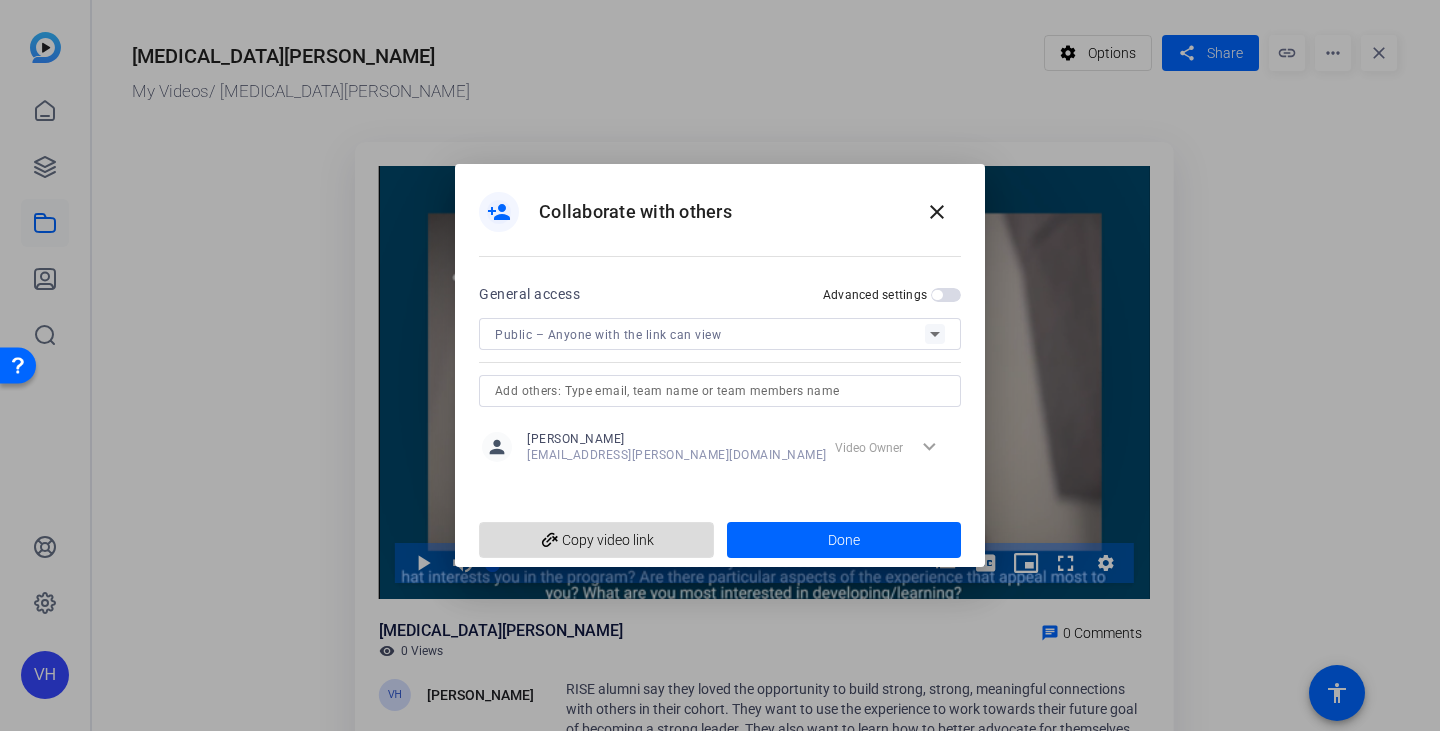 click on "add_link  Copy video link" 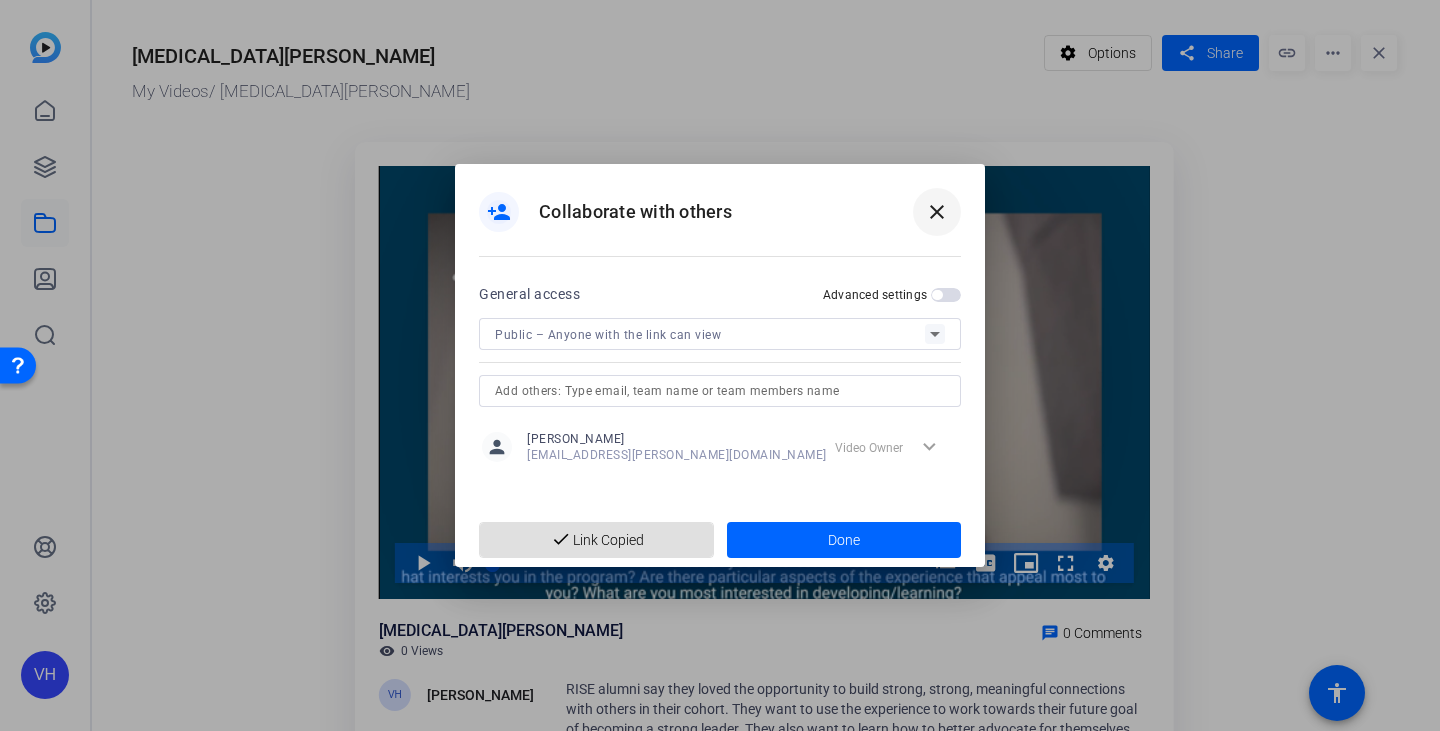 click on "close" at bounding box center (937, 212) 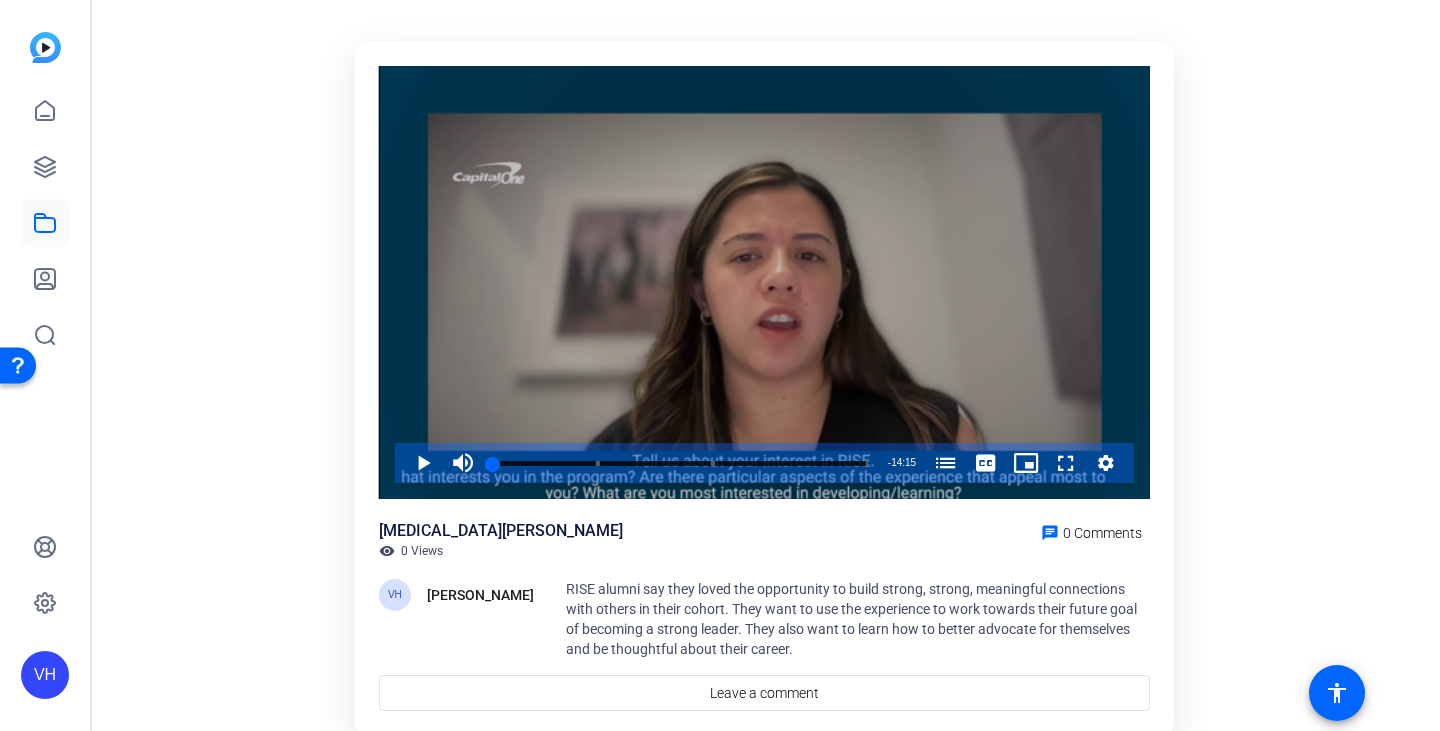 scroll, scrollTop: 0, scrollLeft: 0, axis: both 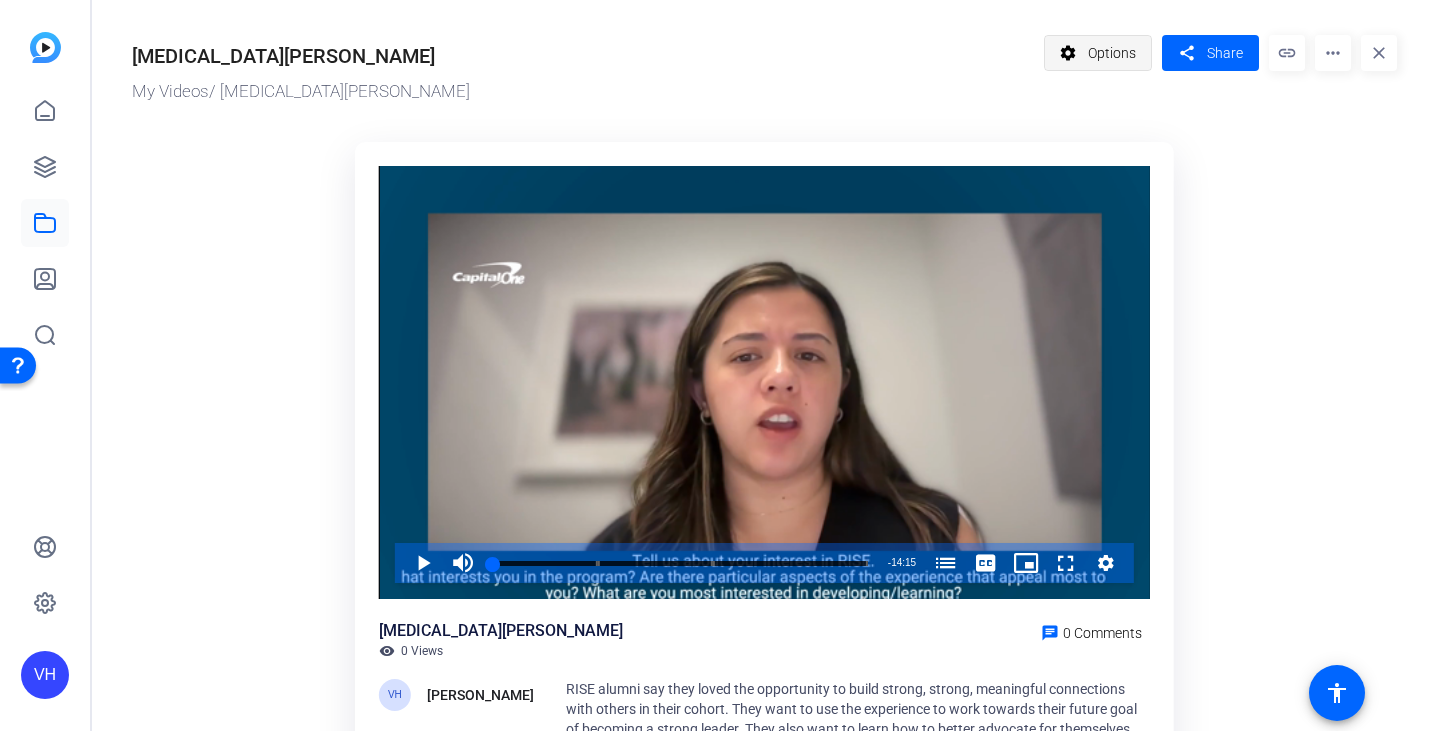 click on "Options" 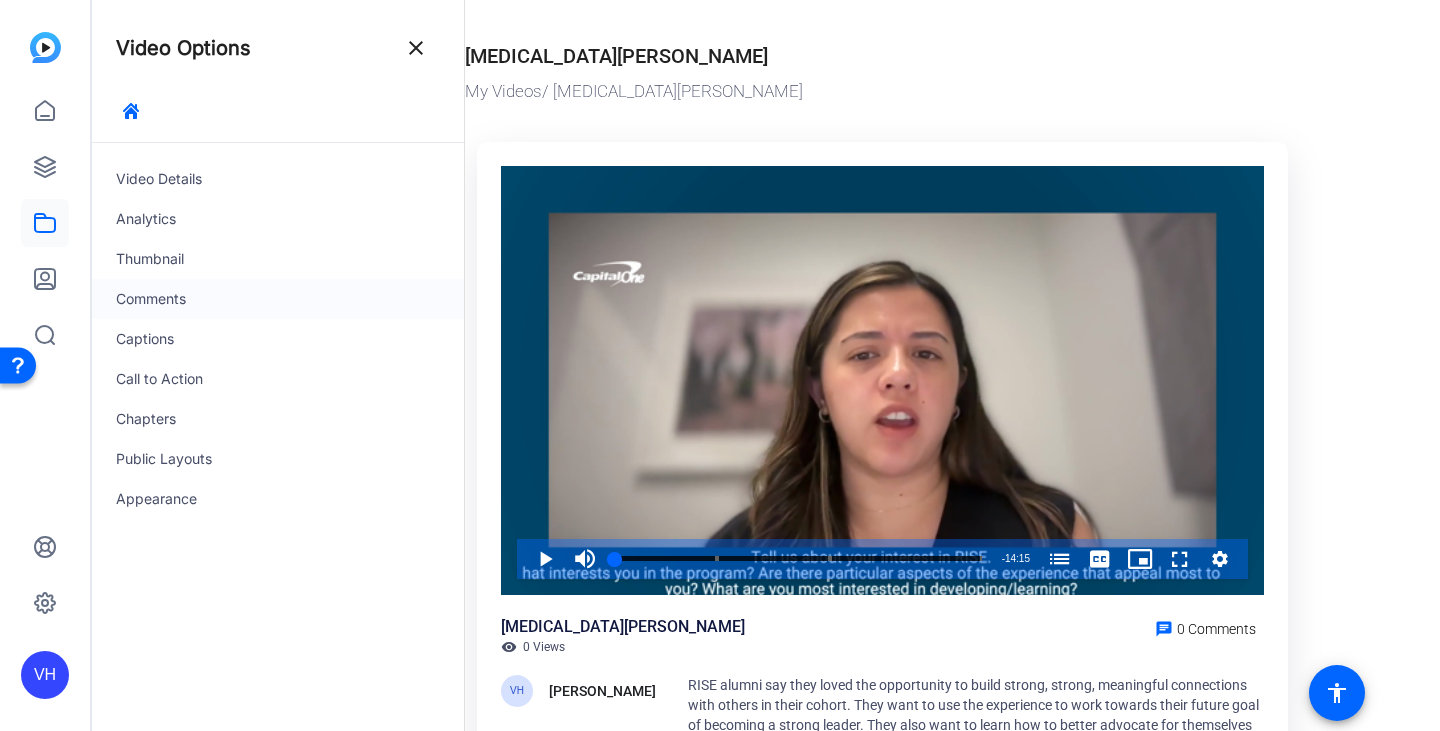 click on "Comments" 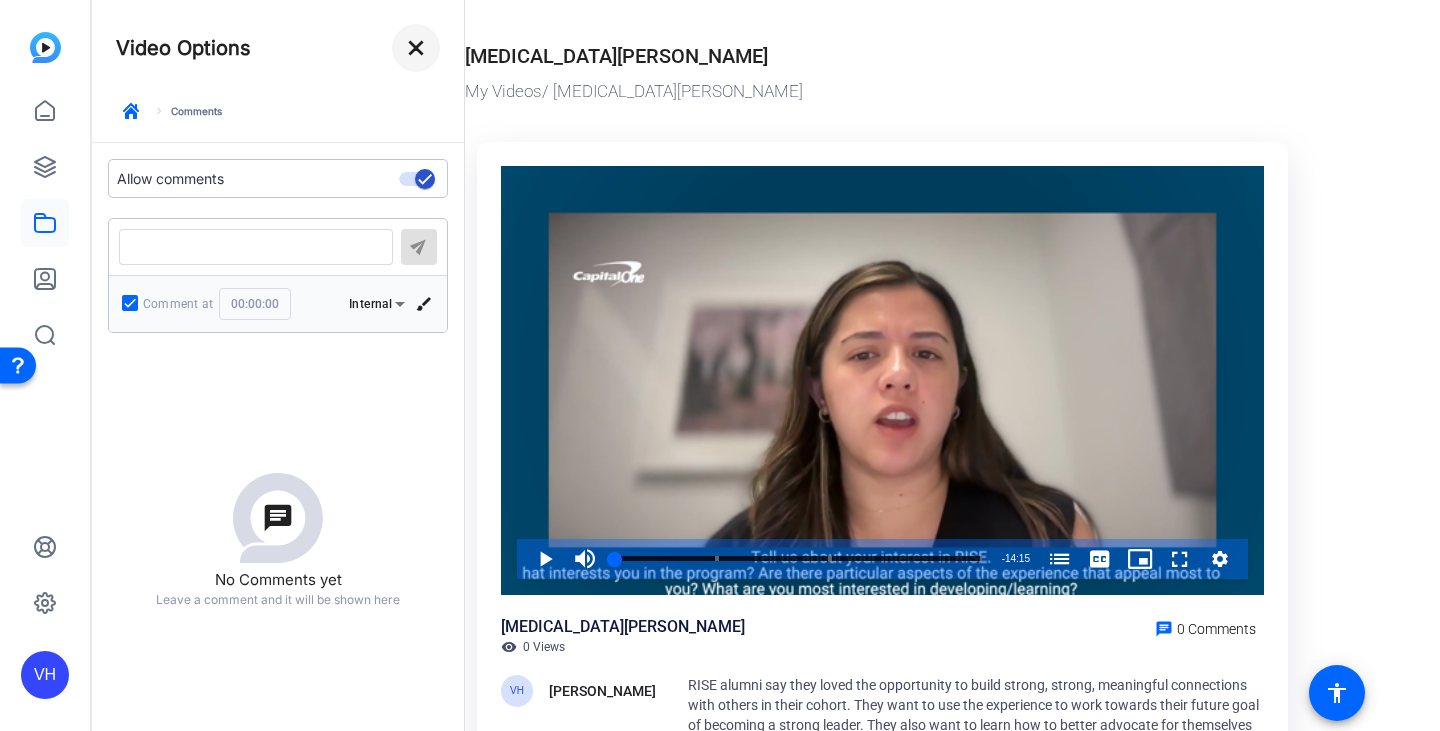 click on "close" 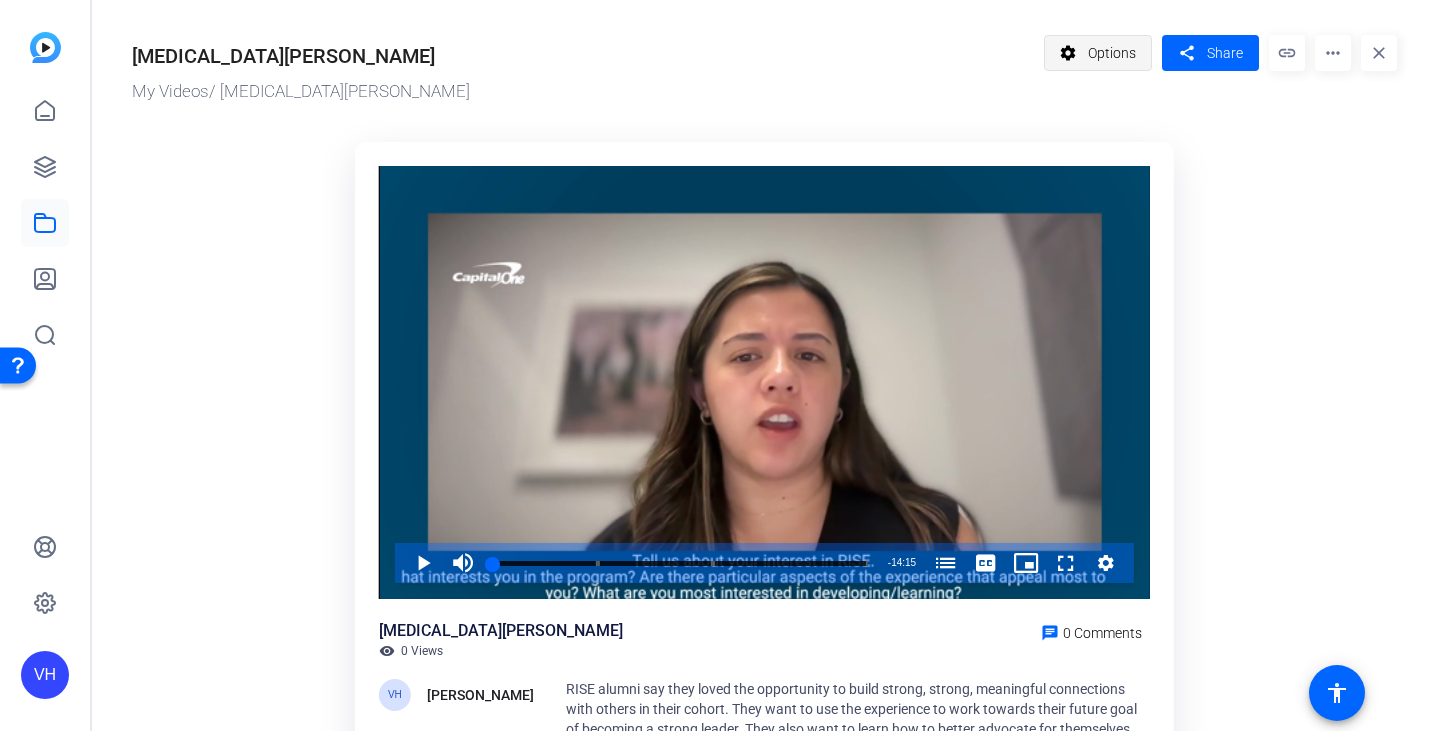 click on "Options" 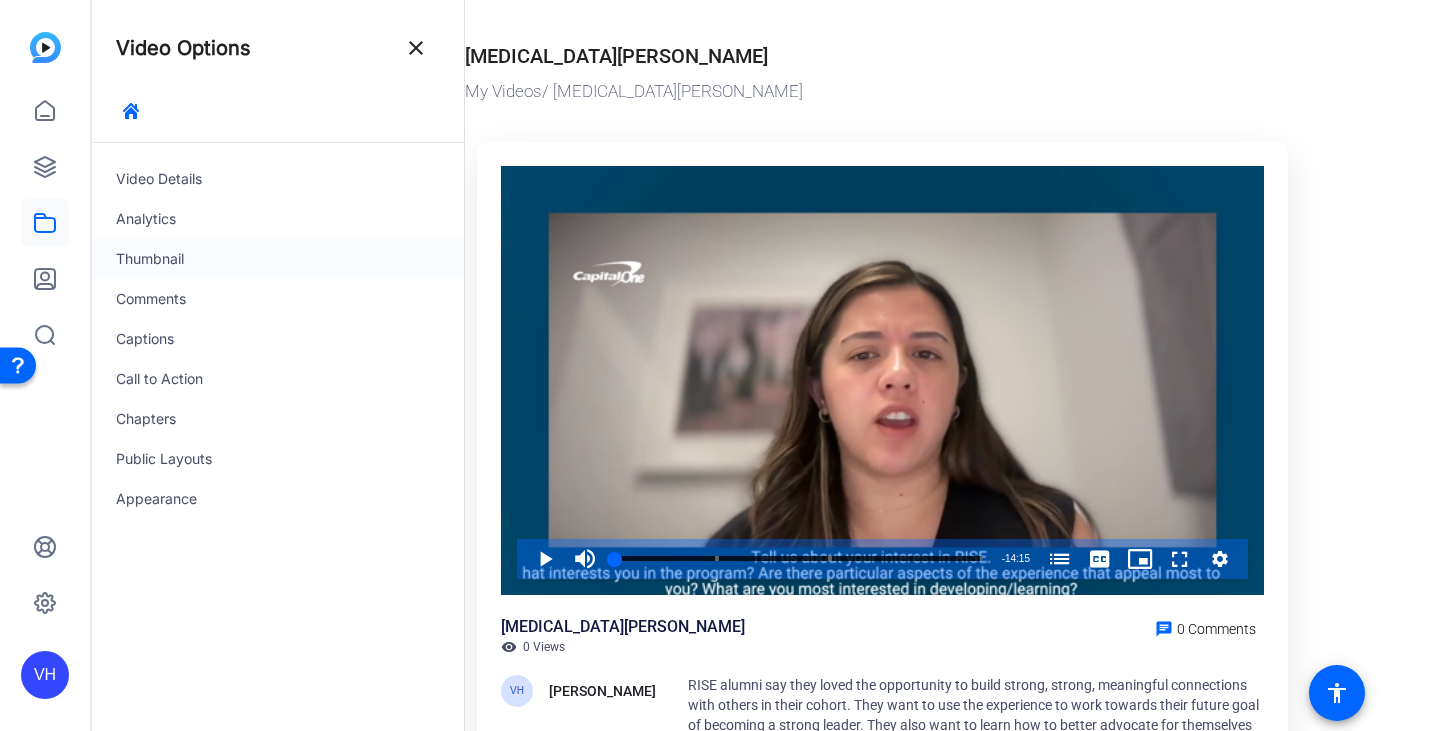click on "Thumbnail" 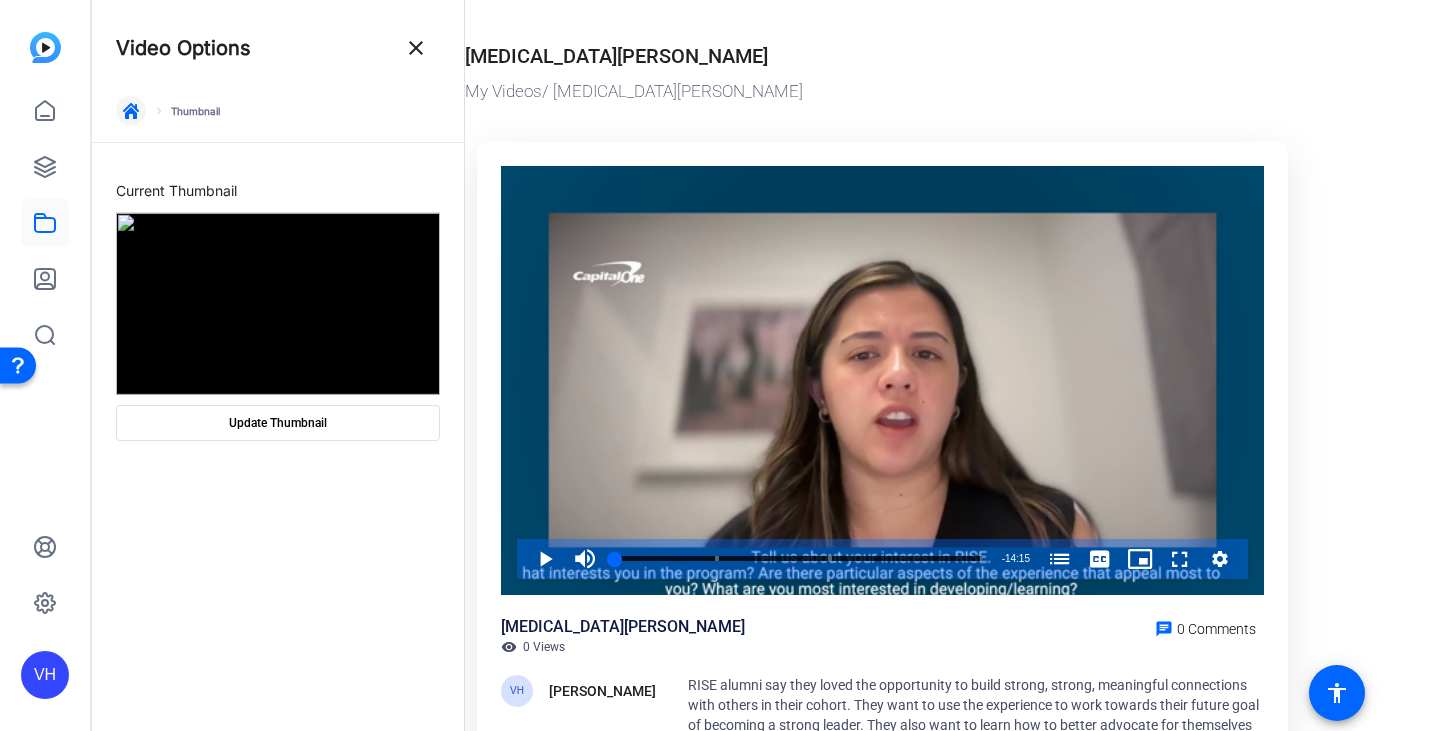 click 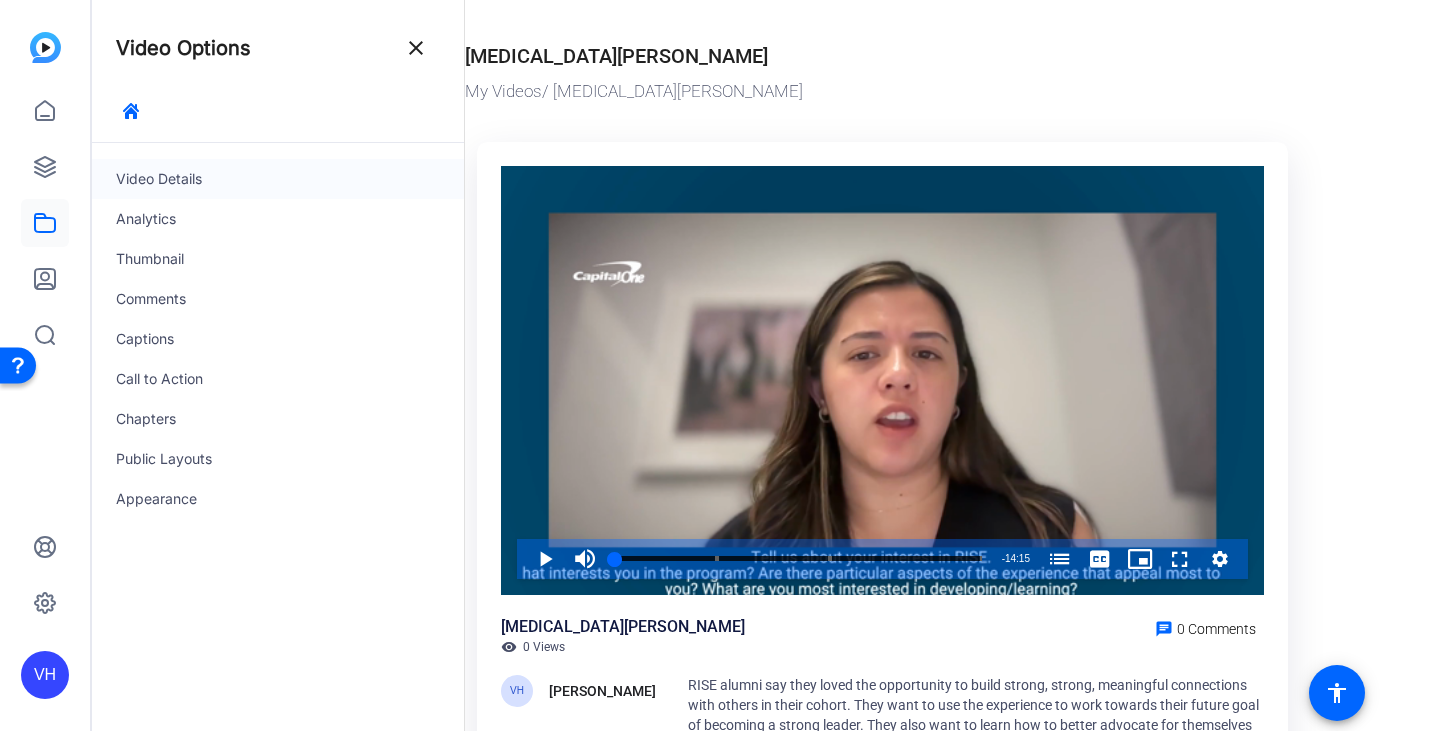 click on "Video Details" 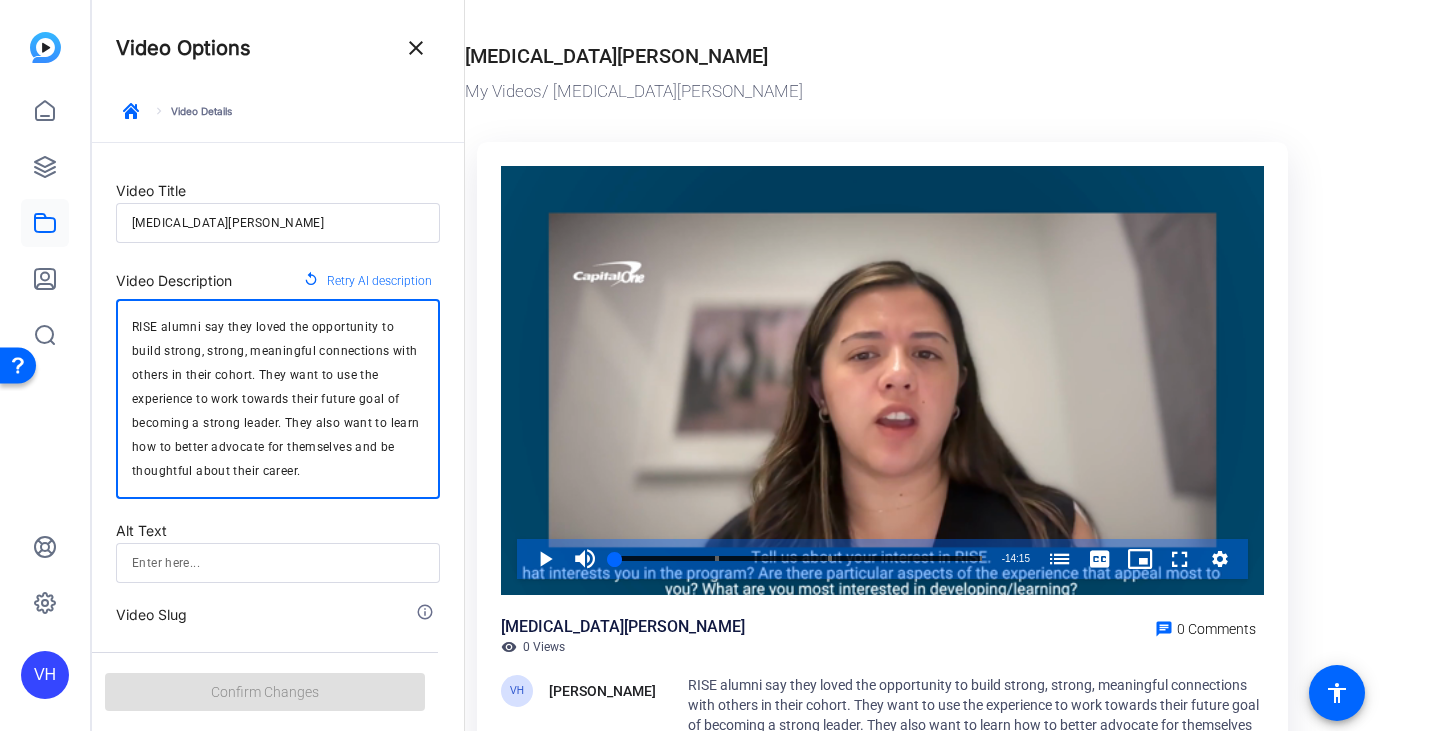 drag, startPoint x: 329, startPoint y: 476, endPoint x: 96, endPoint y: 318, distance: 281.5191 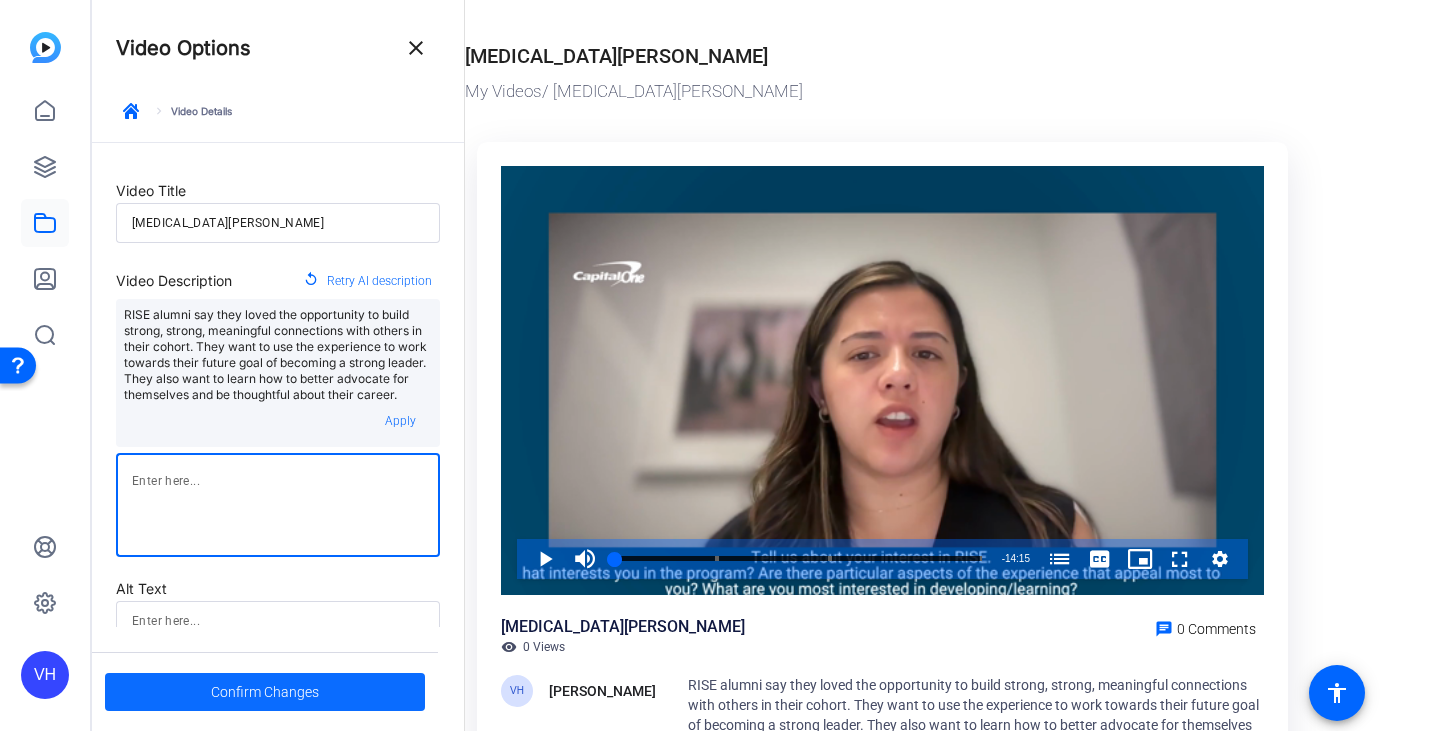 type 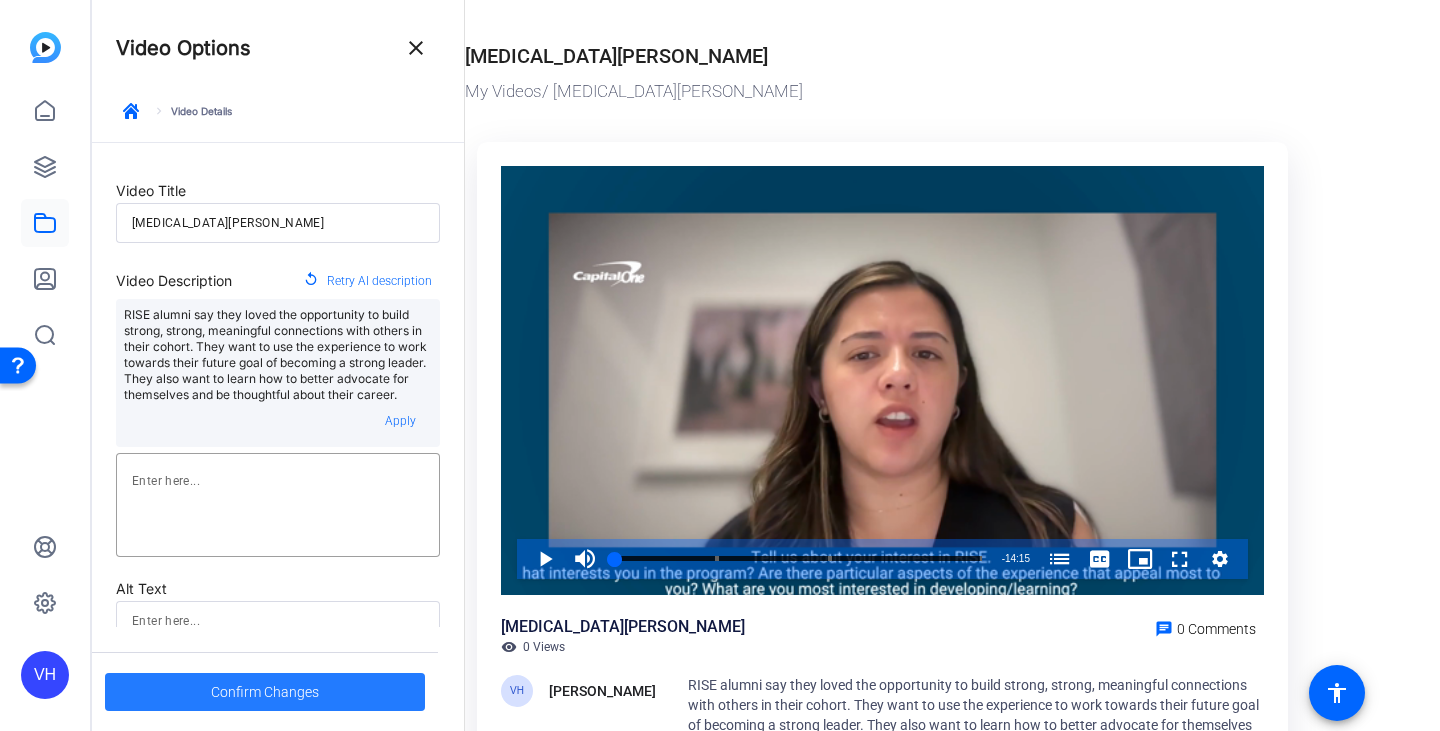 click 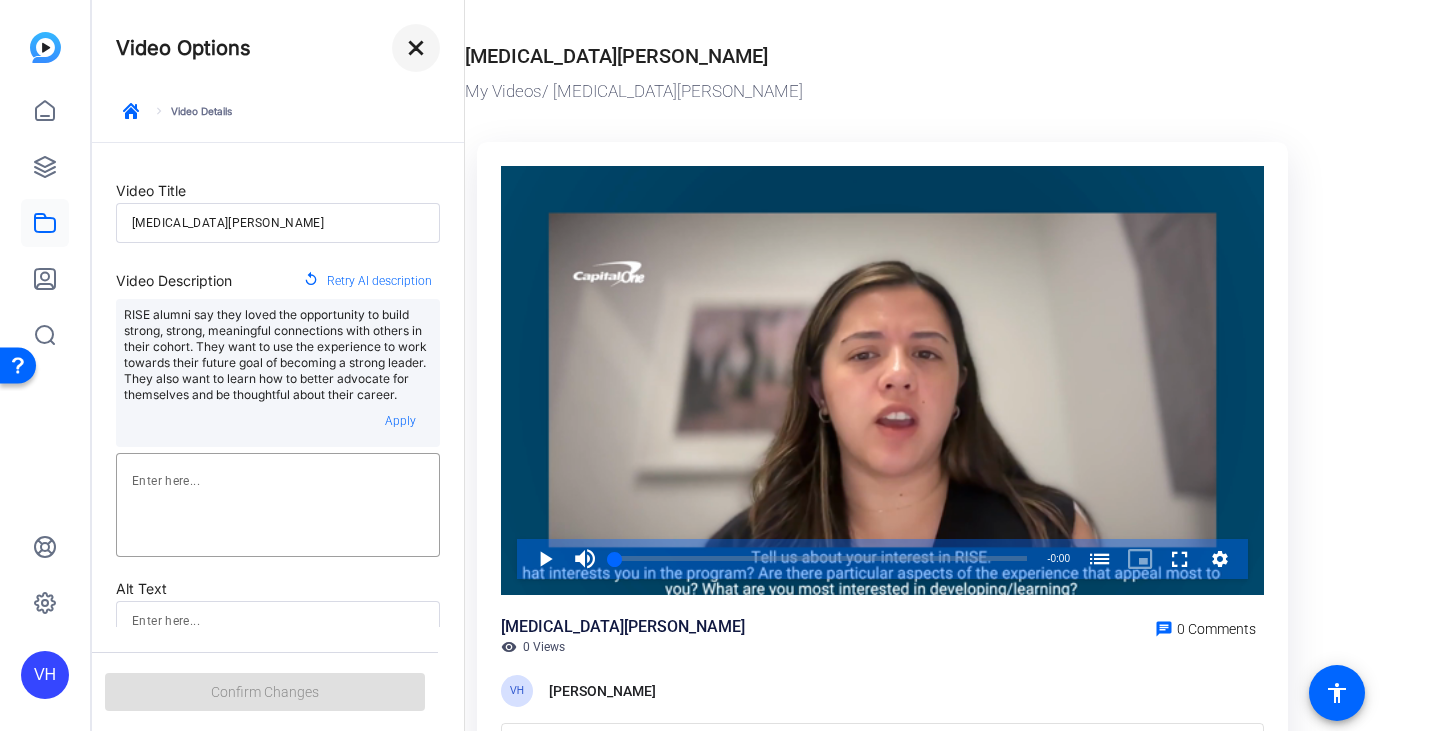click on "close" 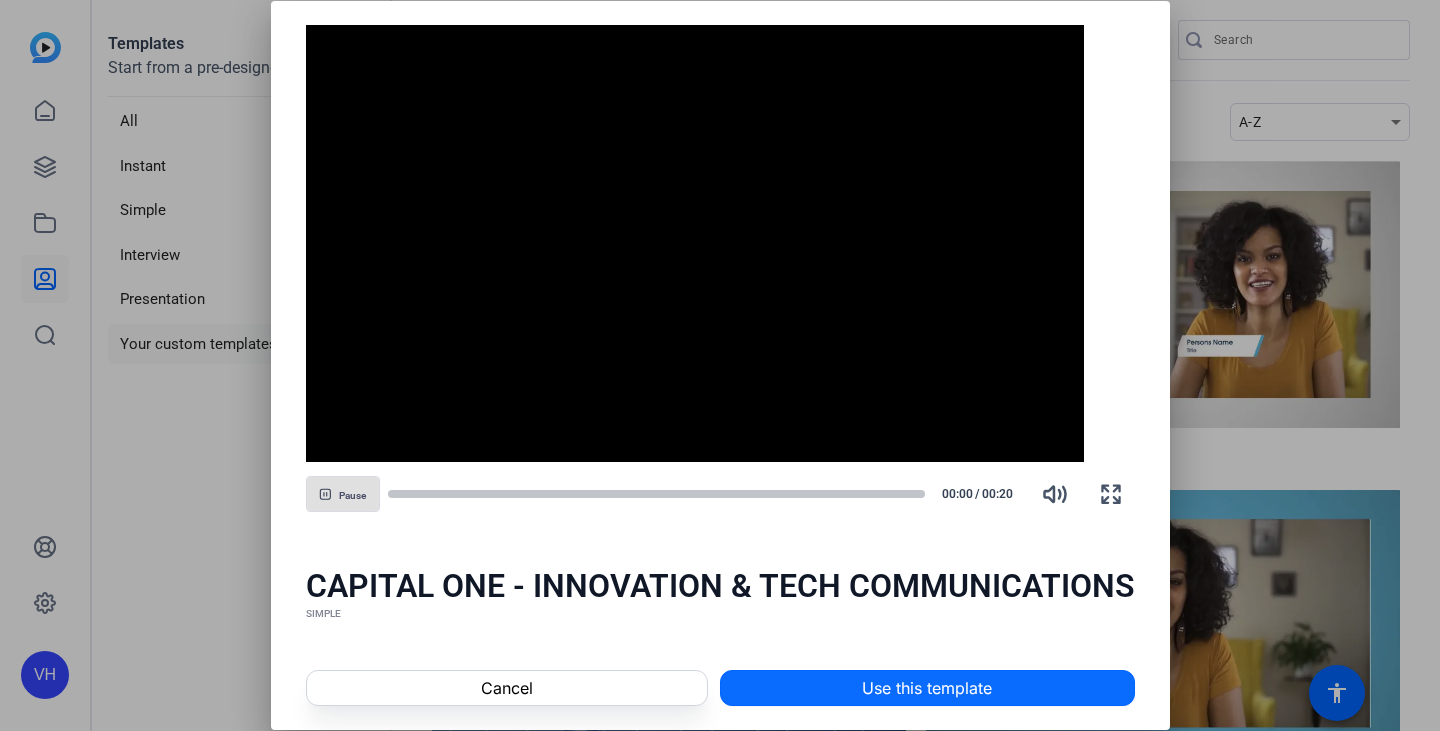 scroll, scrollTop: 0, scrollLeft: 0, axis: both 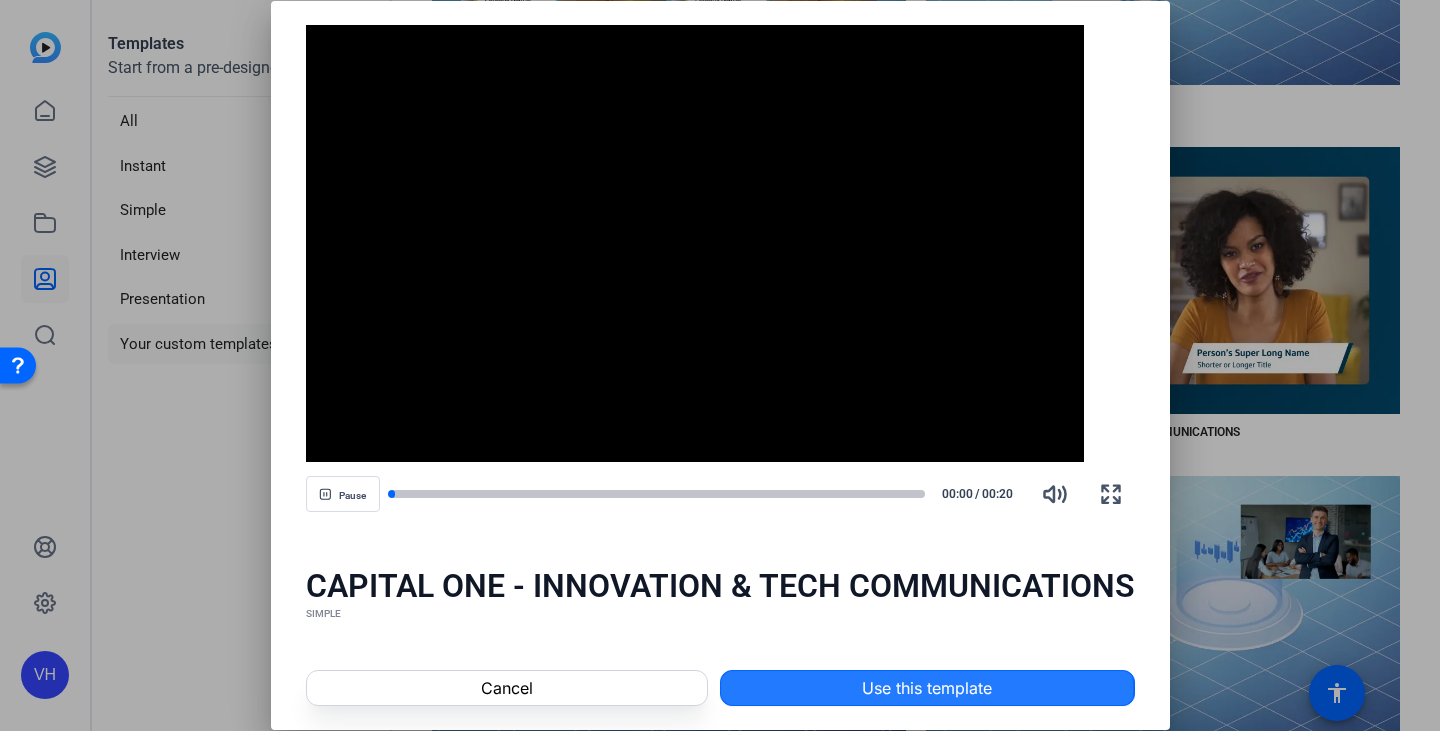 click on "Use this template" at bounding box center (927, 688) 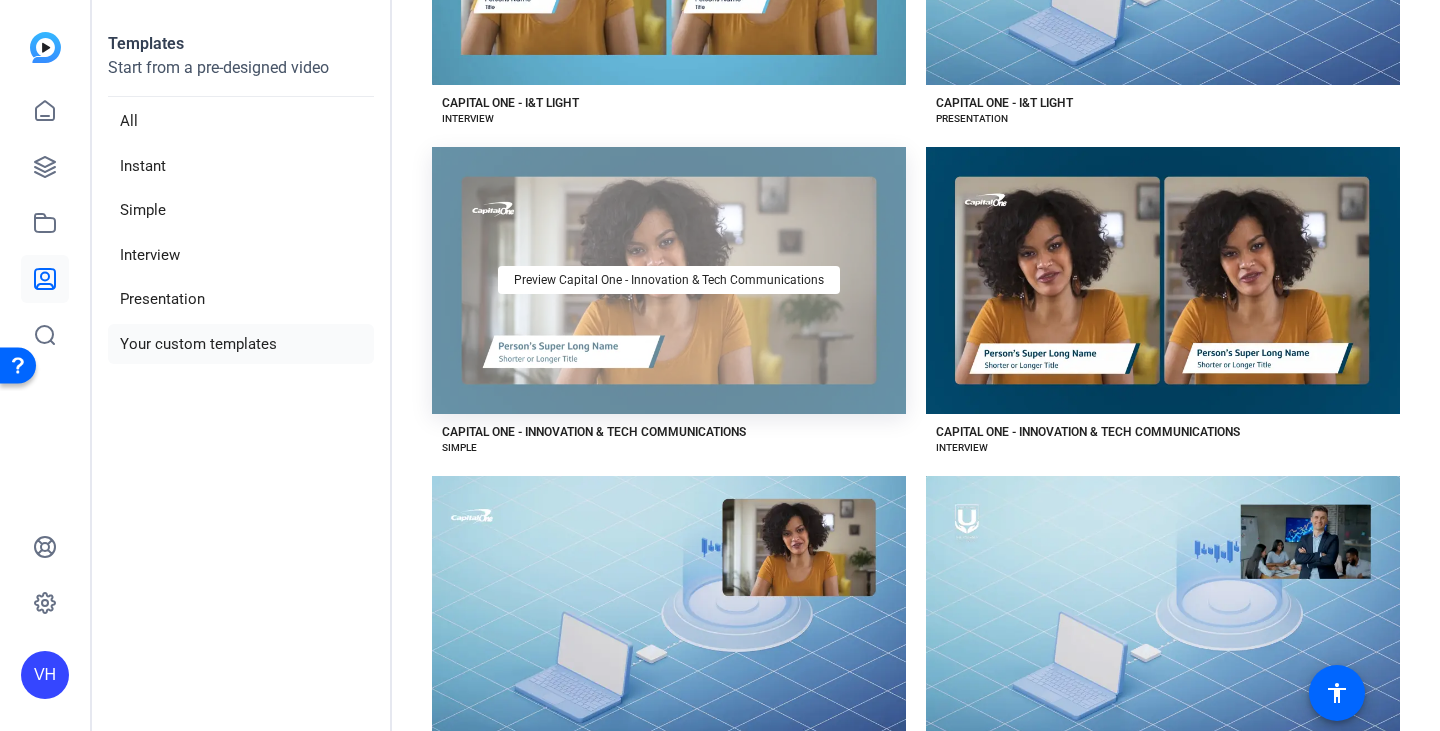 click on "Preview Capital One - Innovation & Tech Communications" 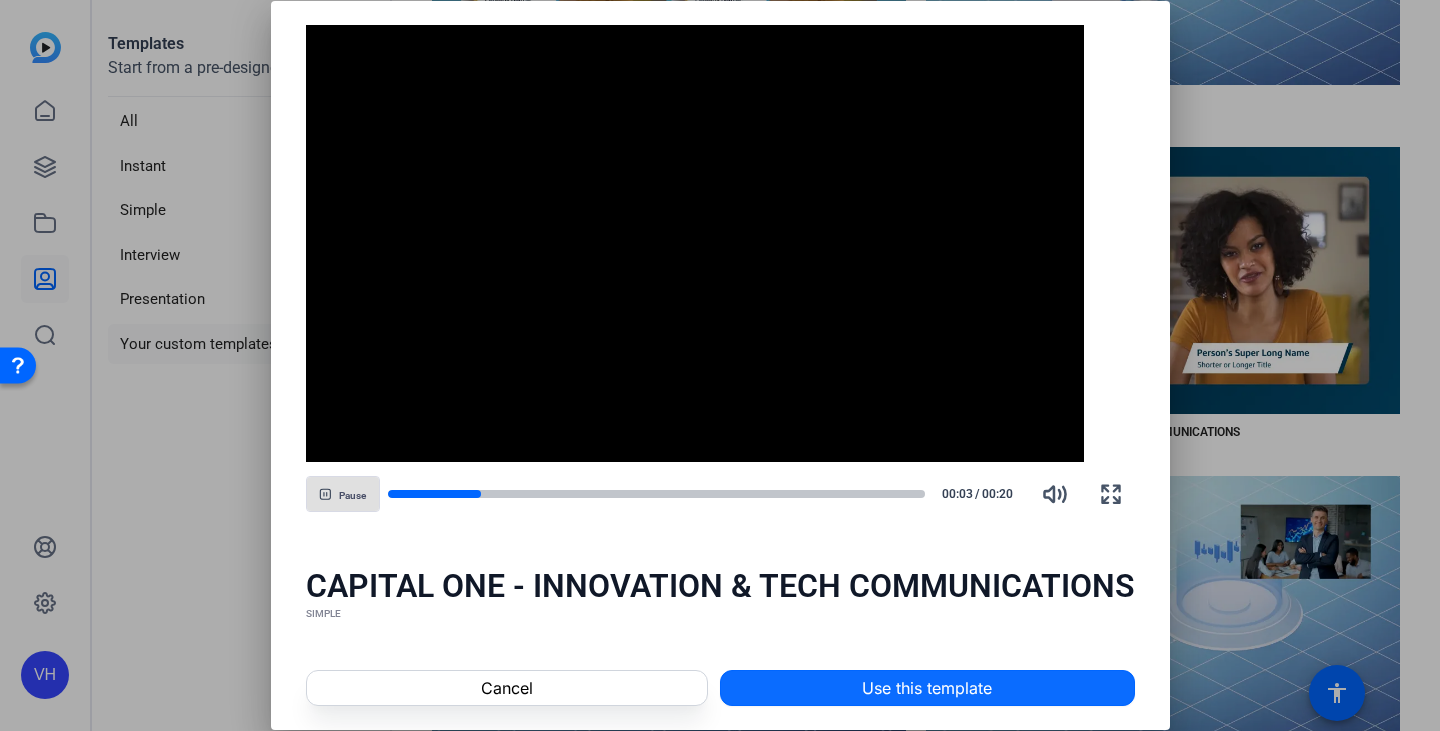 click on "Use this template" at bounding box center [927, 688] 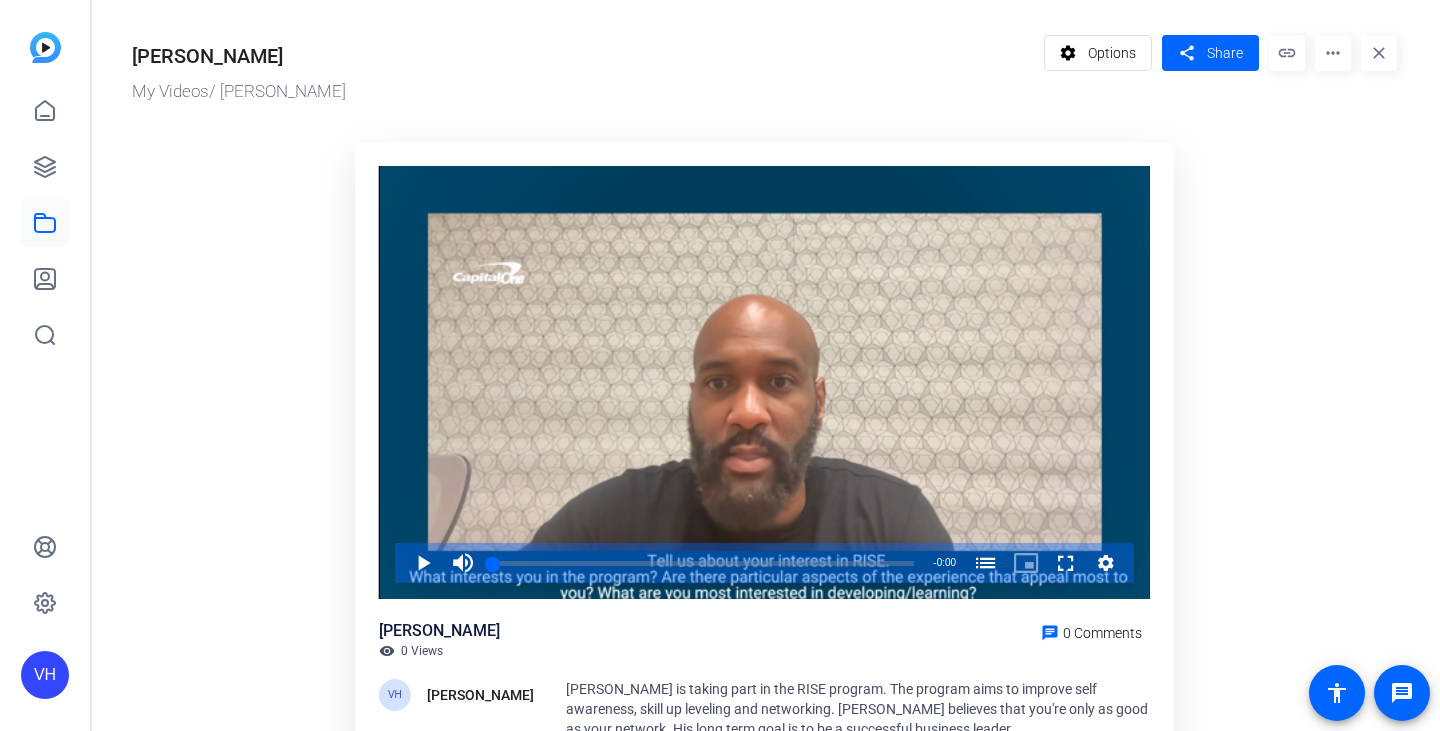scroll, scrollTop: 0, scrollLeft: 0, axis: both 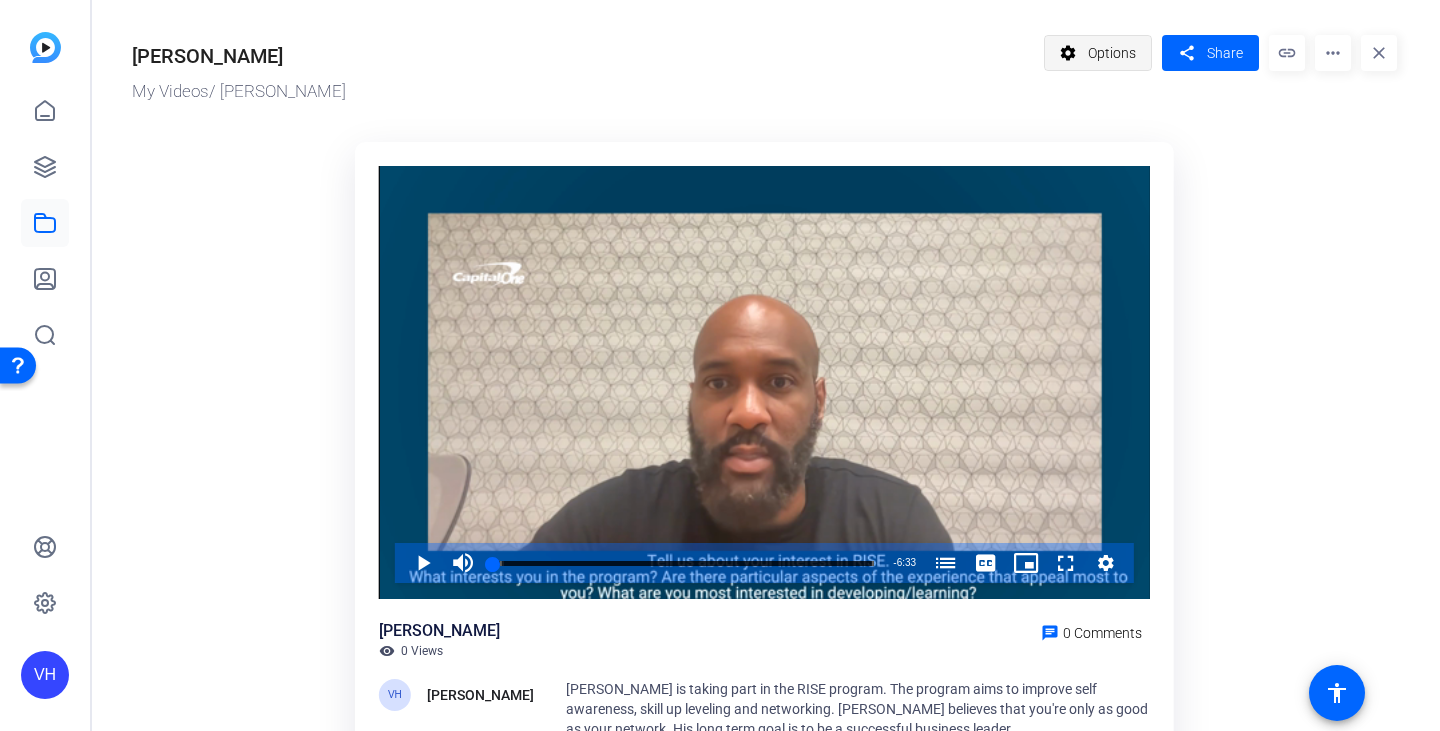 click on "Options" 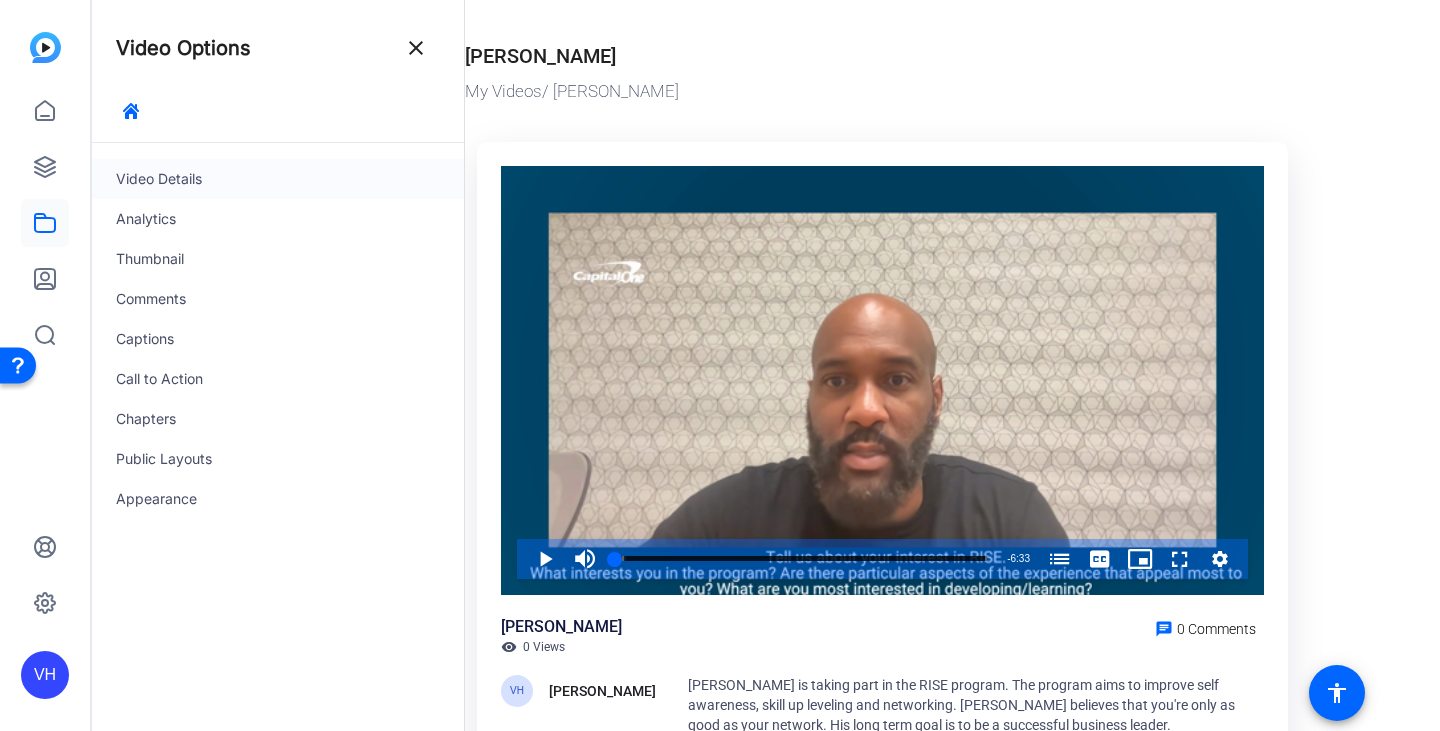 click on "Video Details" 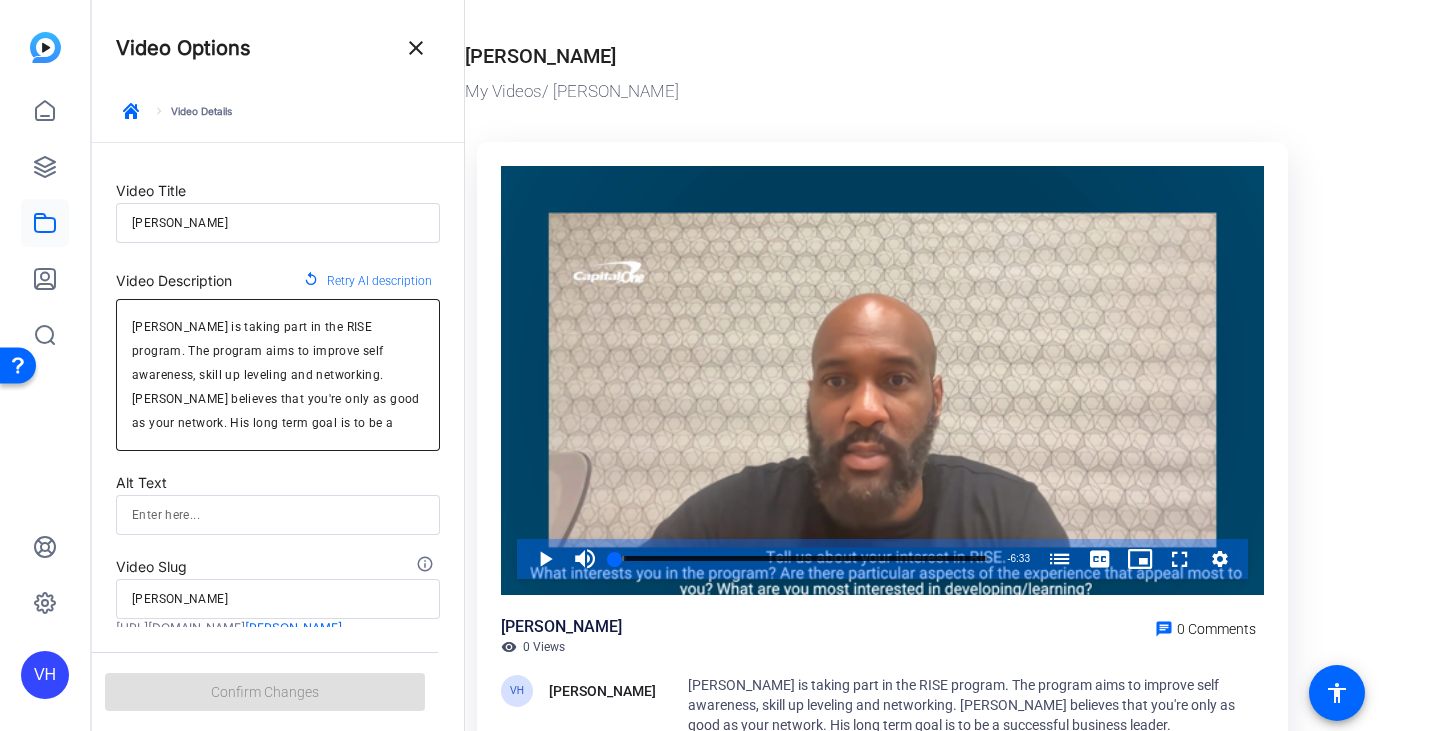 click on "Andre Wiggins is taking part in the RISE program. The program aims to improve self awareness, skill up leveling and networking. Wiggins believes that you're only as good as your network. His long term goal is to be a successful business leader." at bounding box center [278, 375] 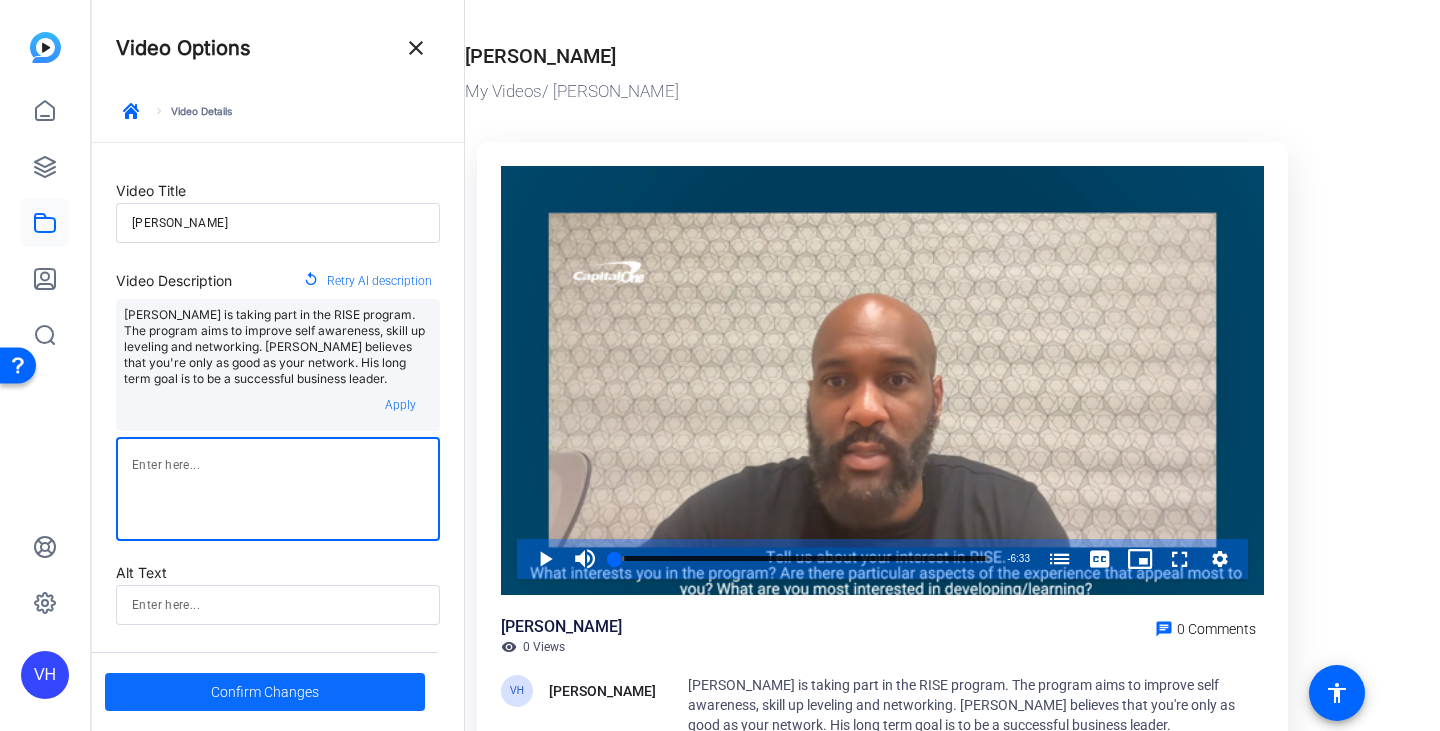 type 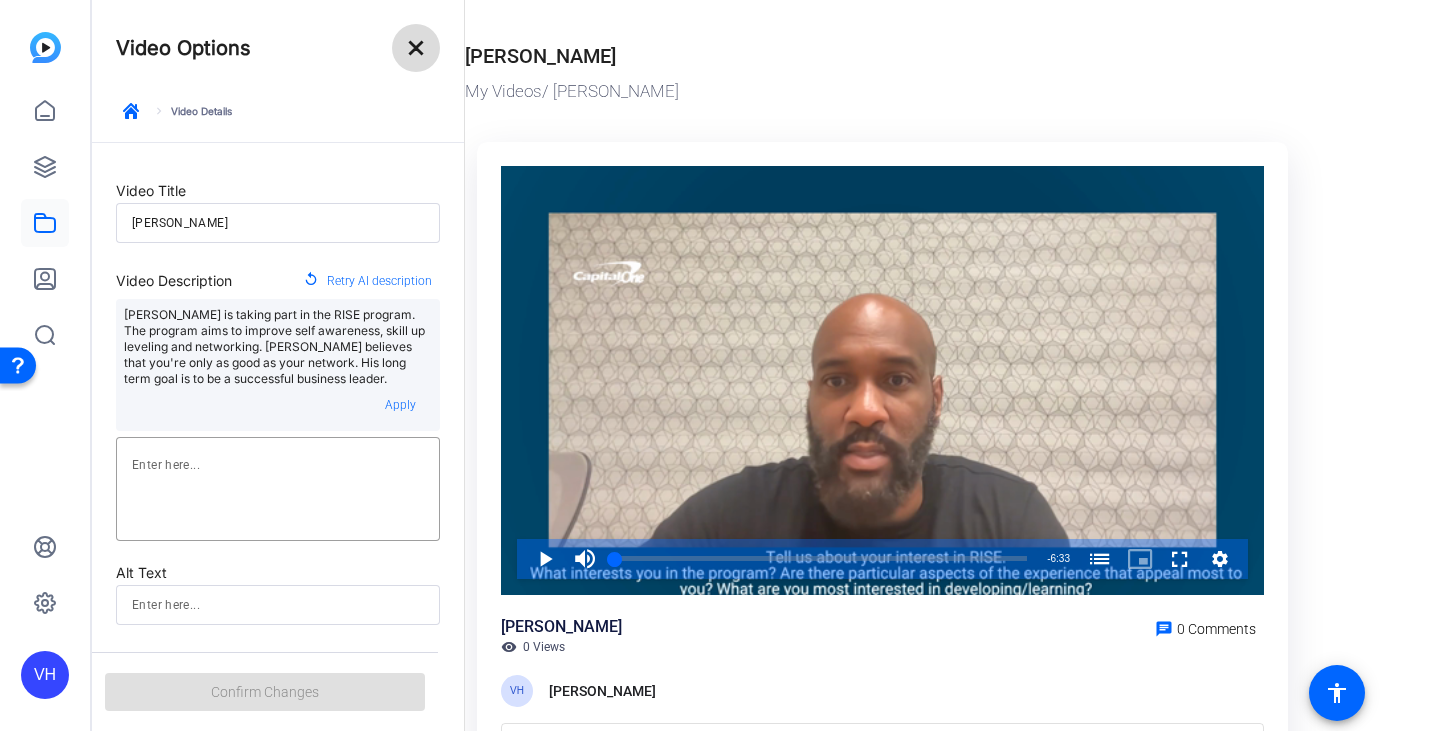 click on "close" 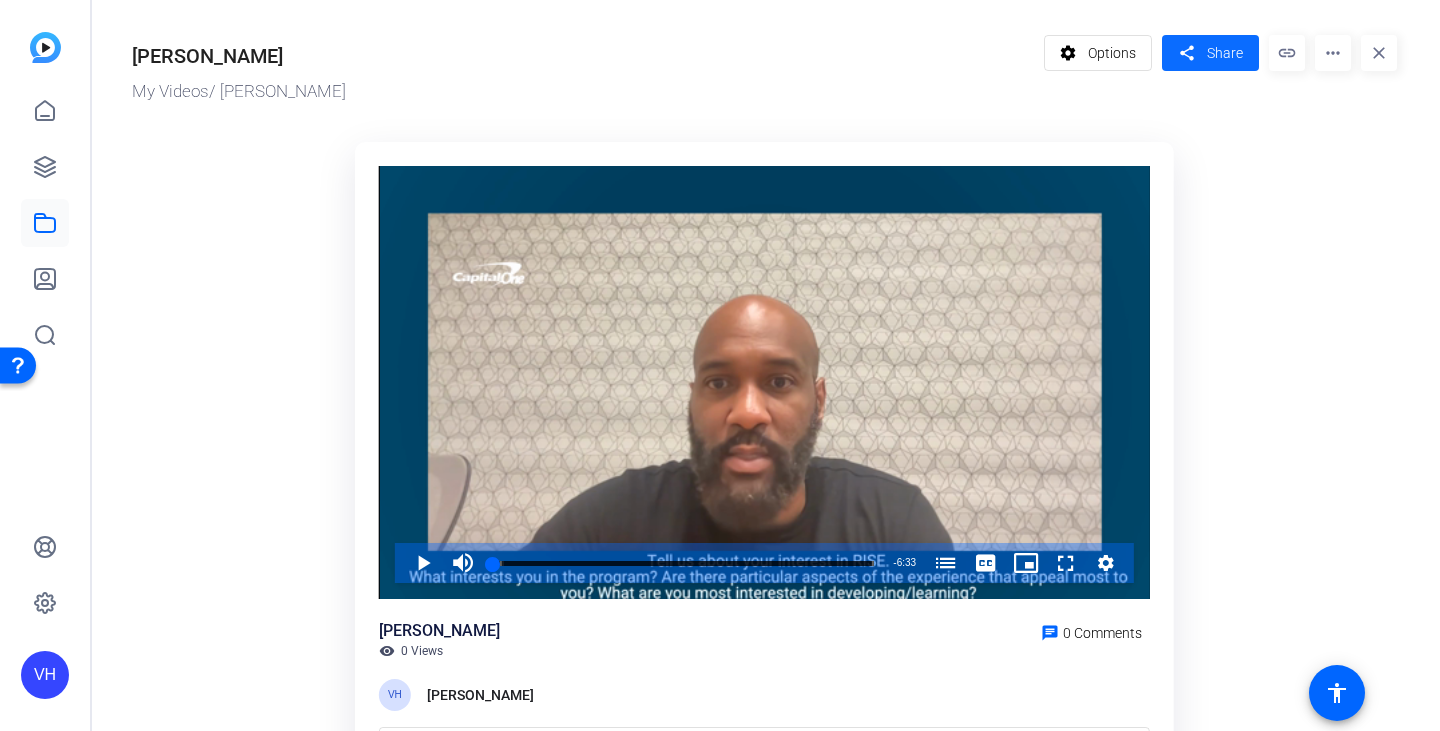 click on "share" 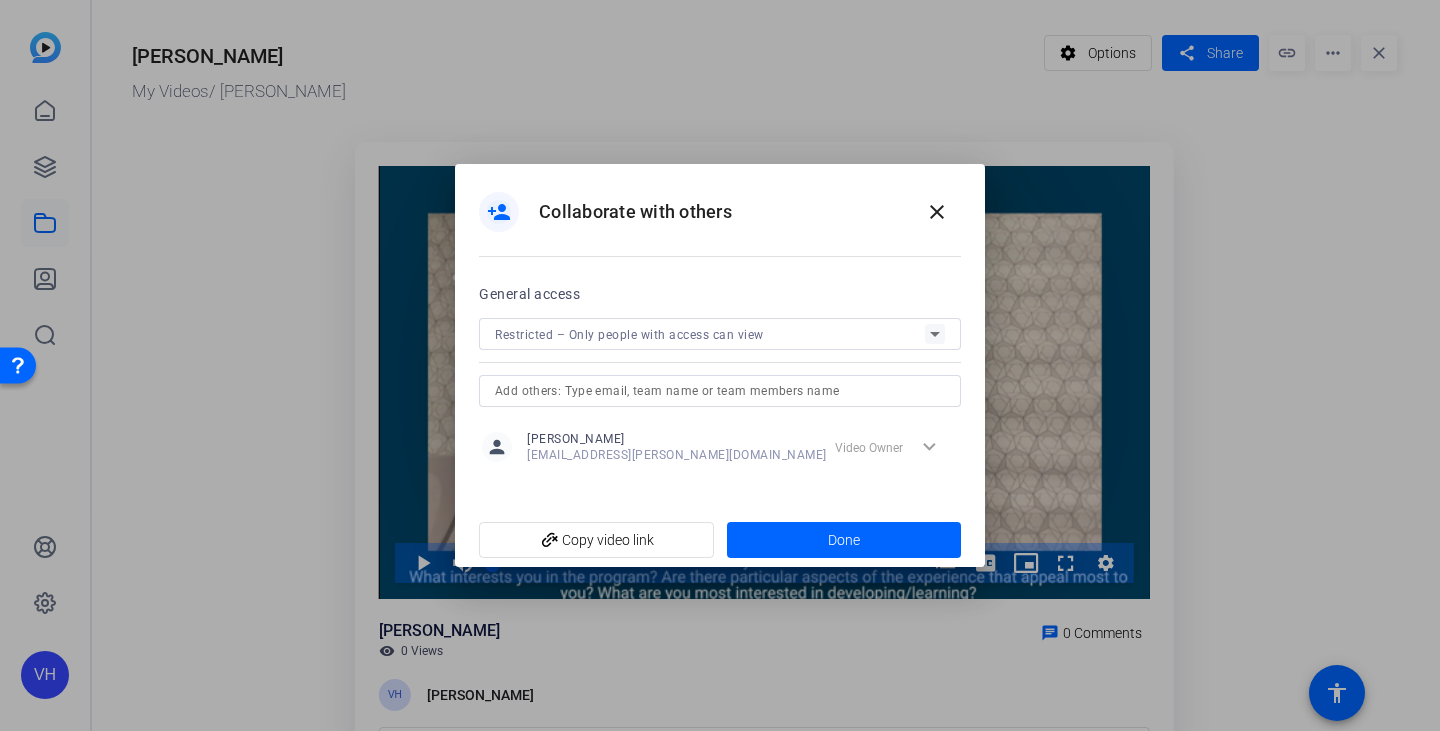 click on "Restricted – Only people with access can view" at bounding box center (710, 334) 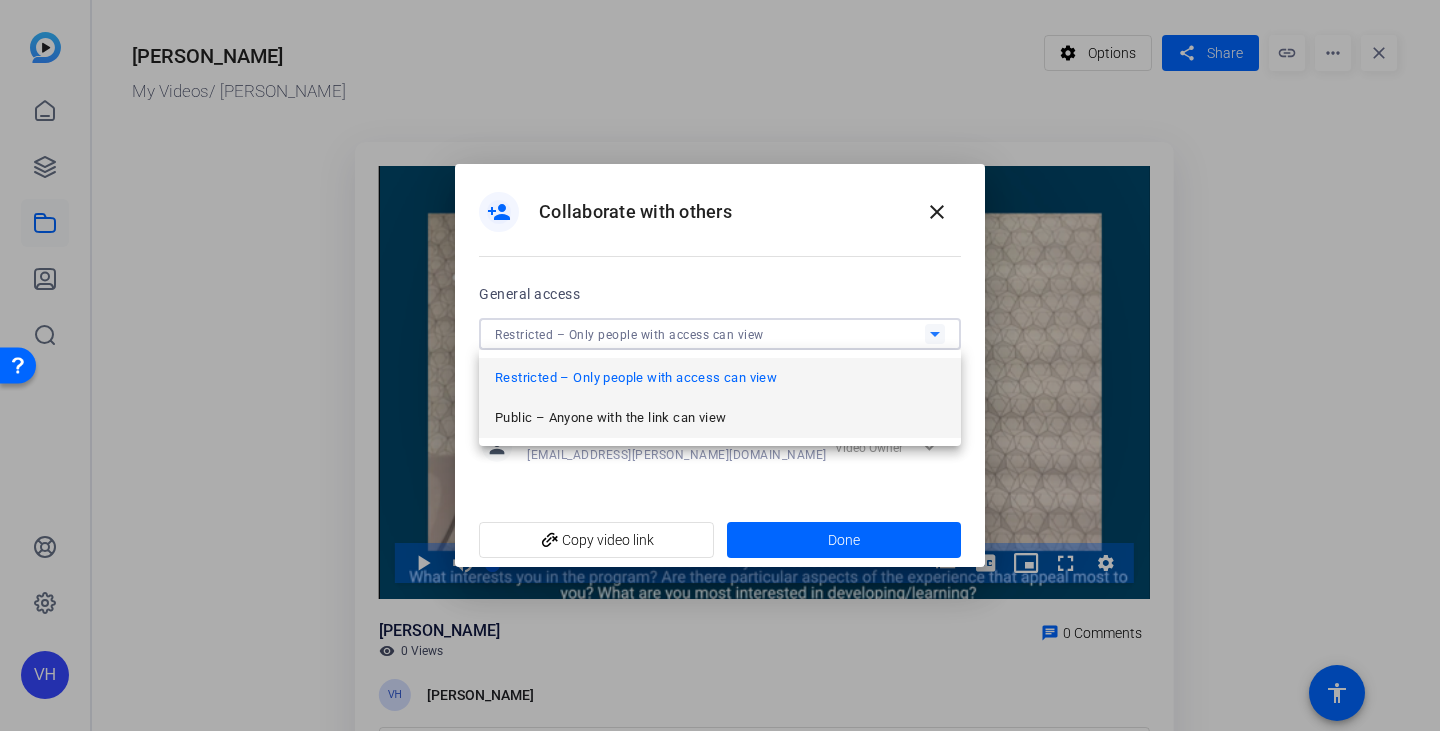 click on "Public – Anyone with the link can view" at bounding box center (720, 418) 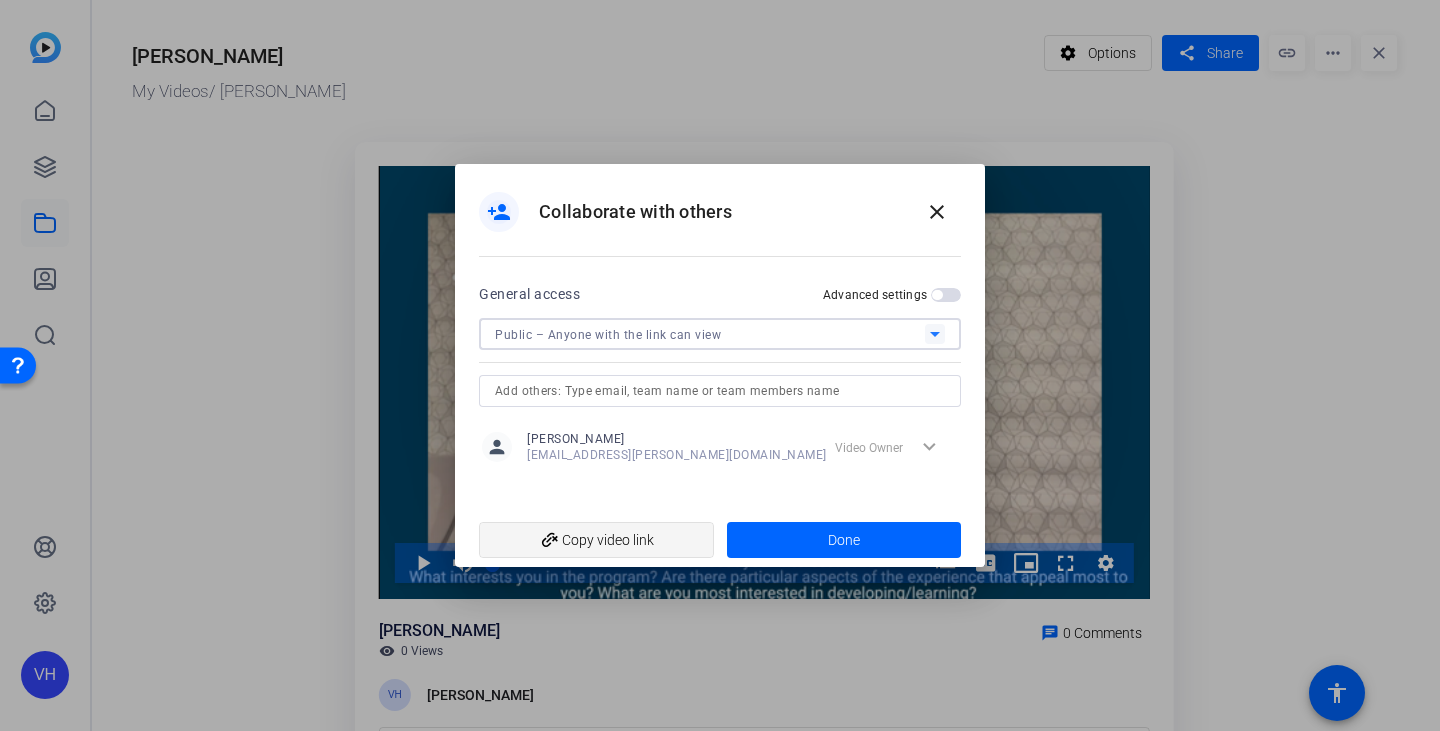 click on "add_link  Copy video link" 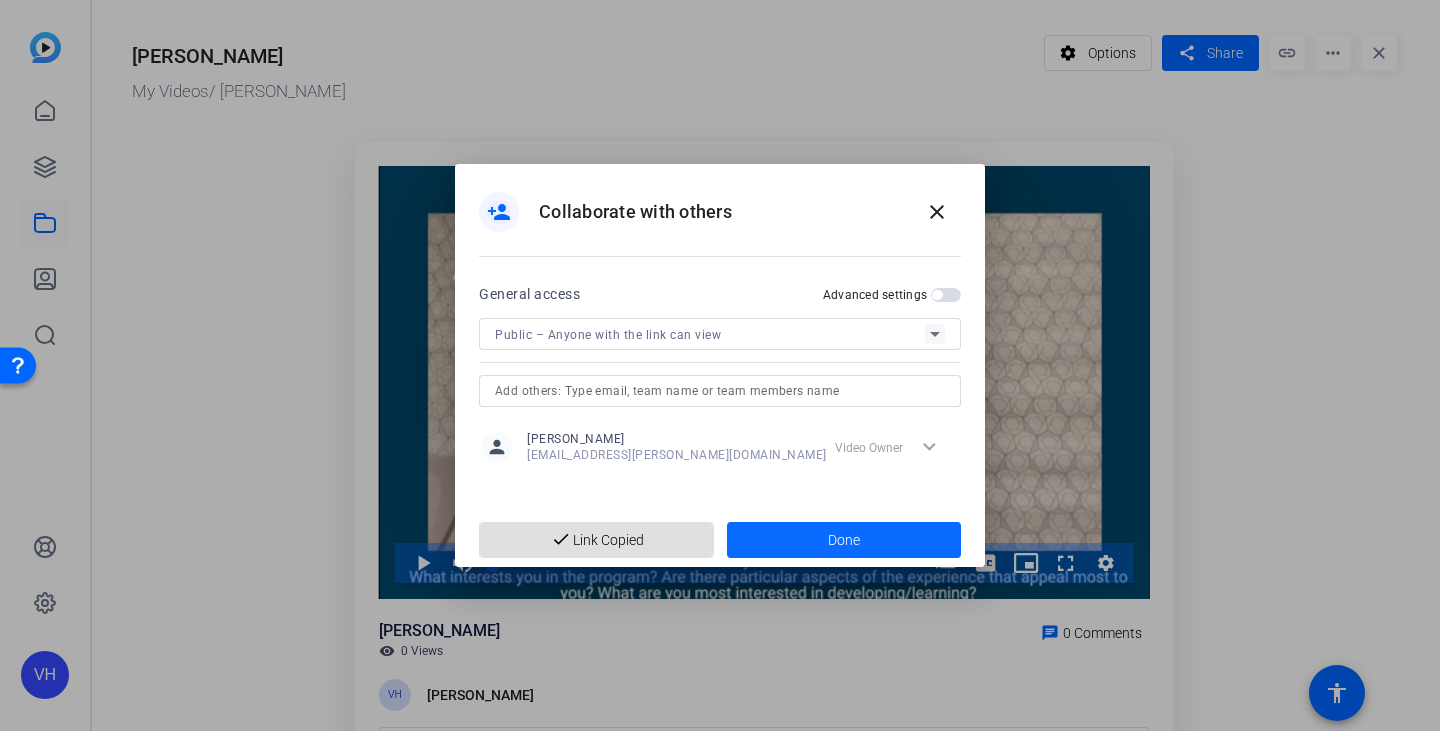 click 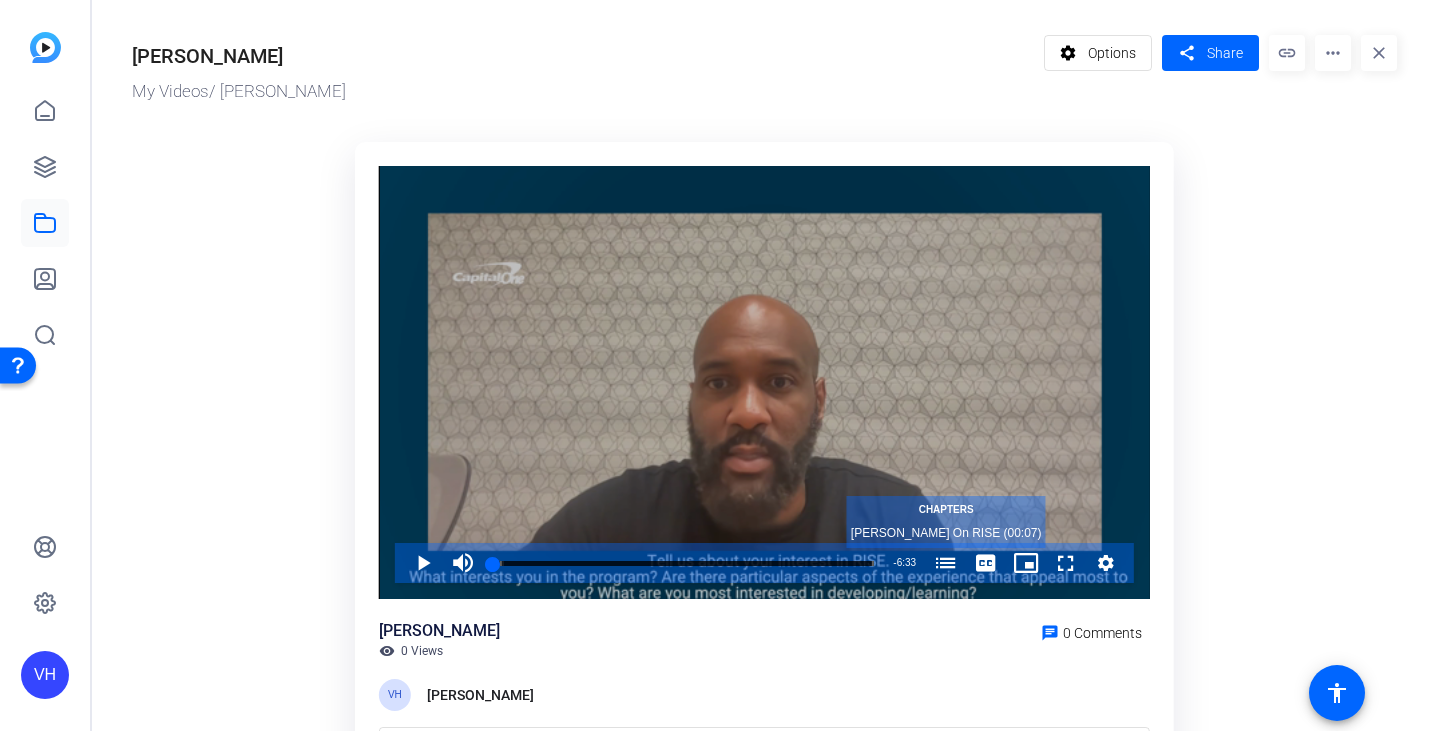click at bounding box center [946, 563] 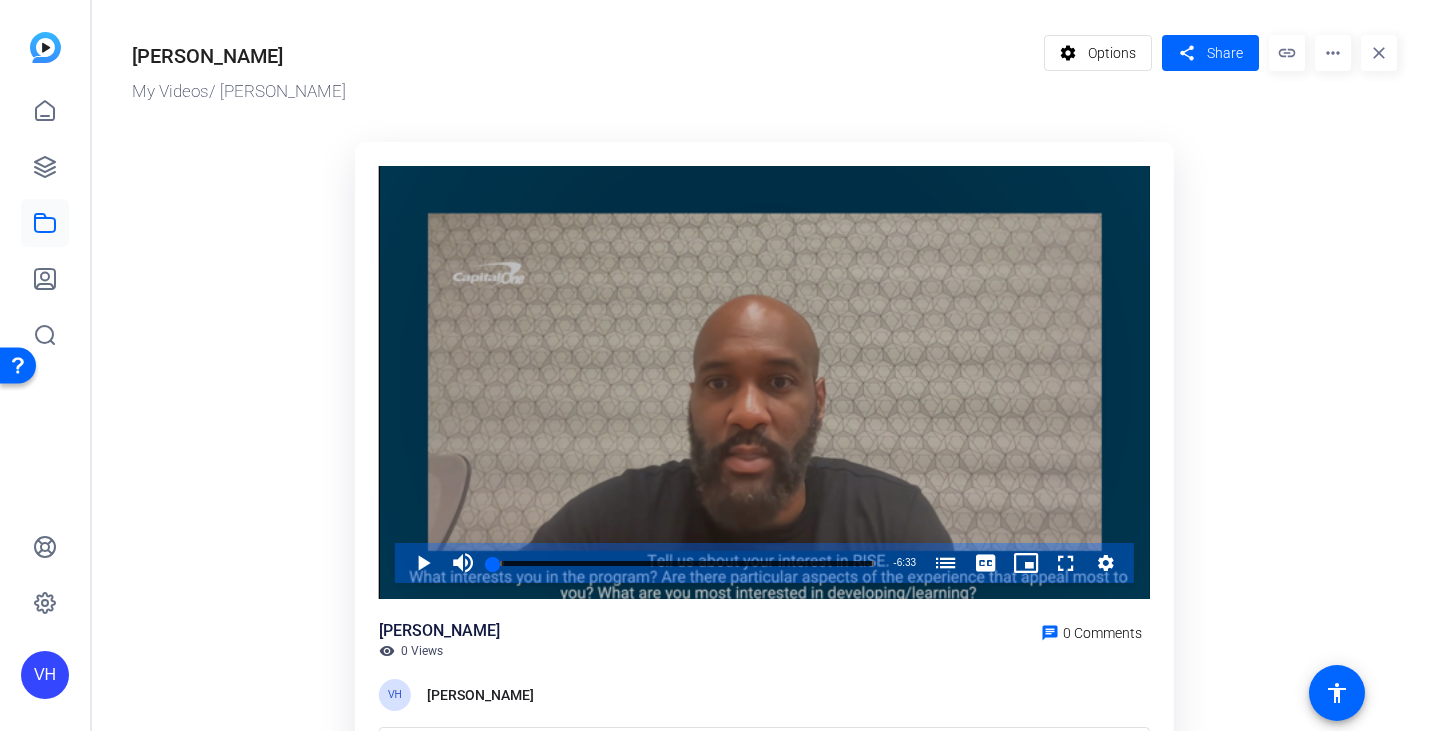click at bounding box center (946, 563) 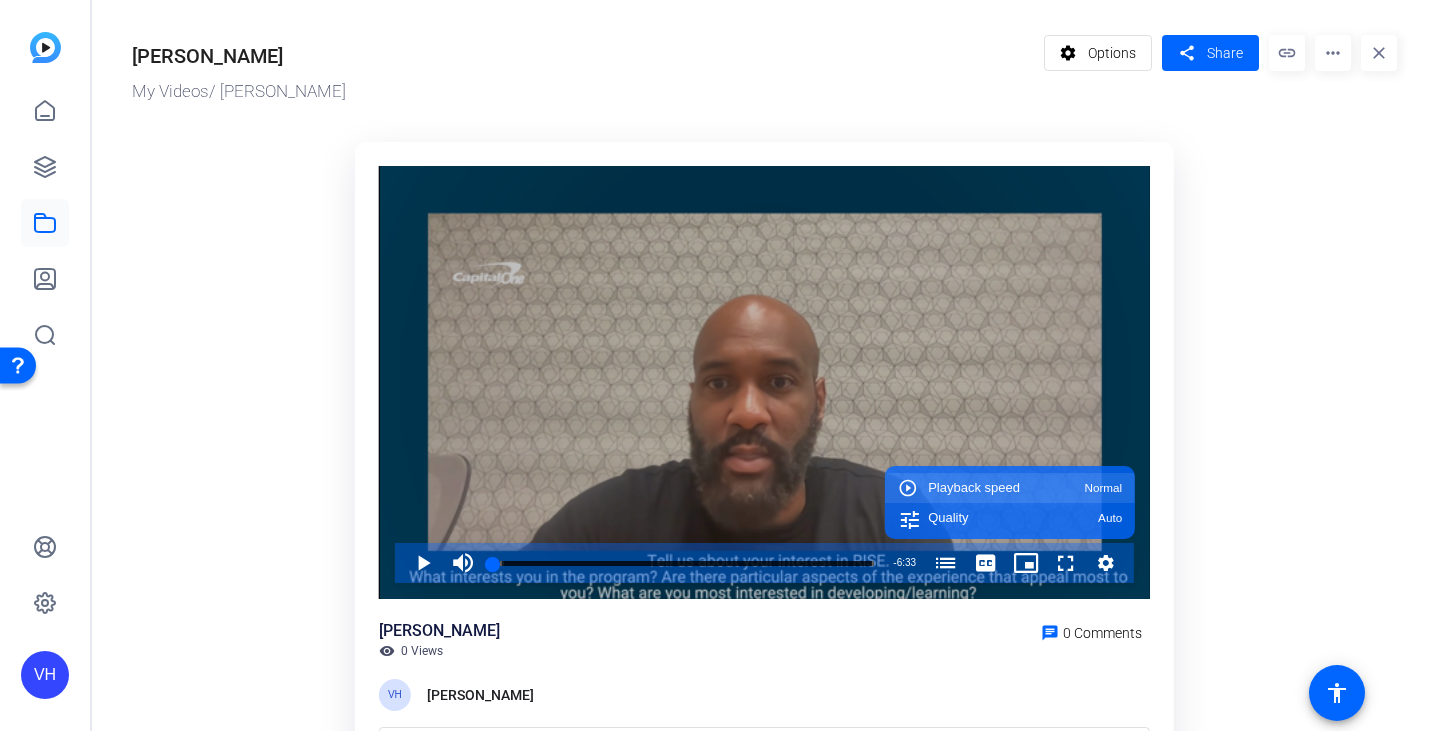click on "Playback speed
Normal" at bounding box center (1025, 487) 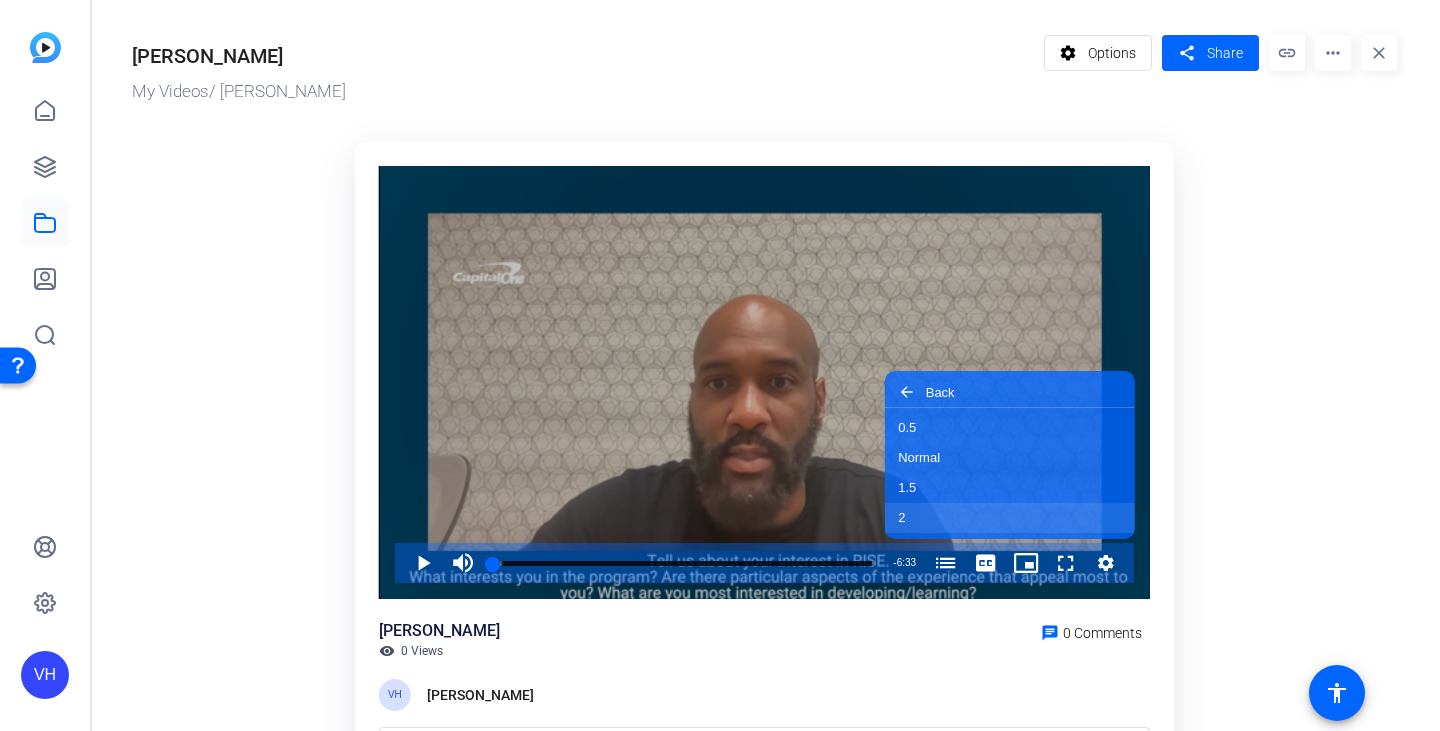 click on "2" at bounding box center [1010, 518] 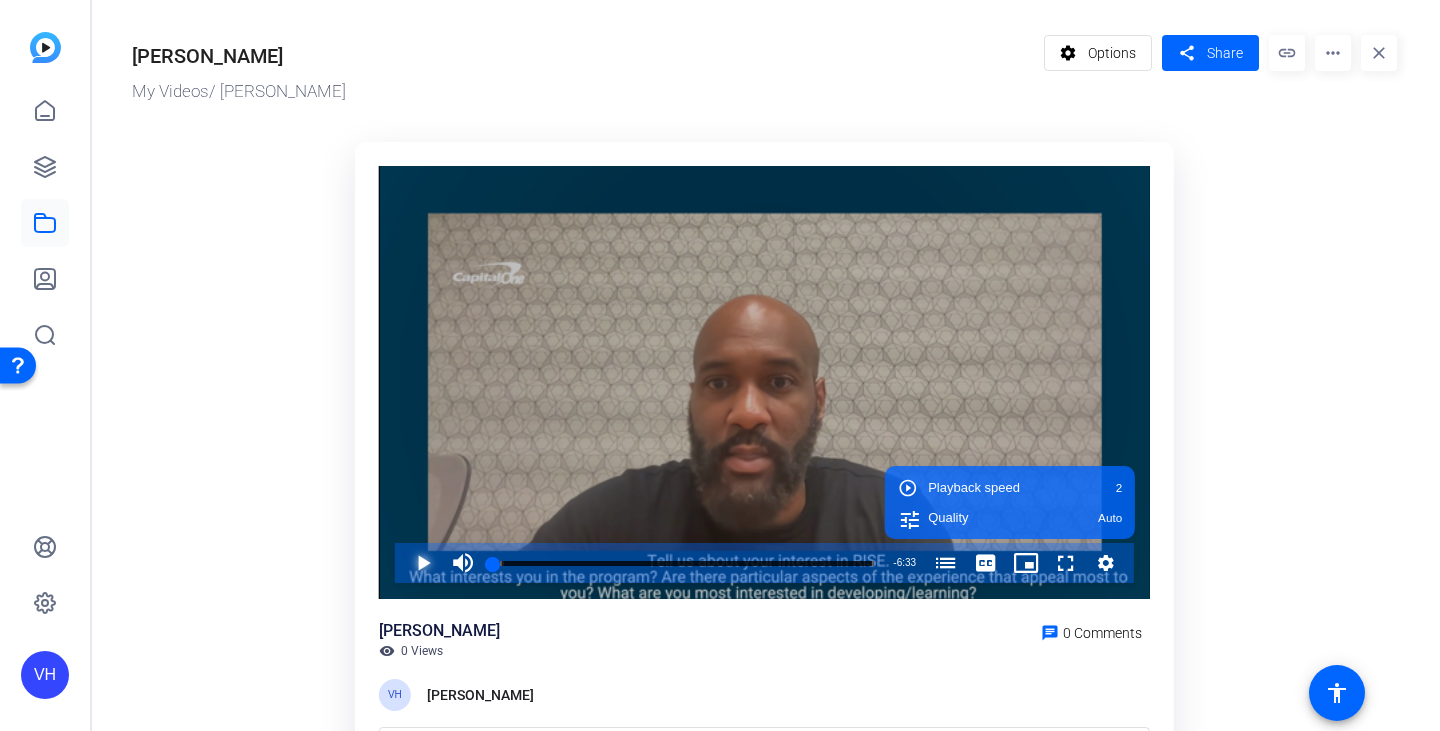 click at bounding box center [403, 563] 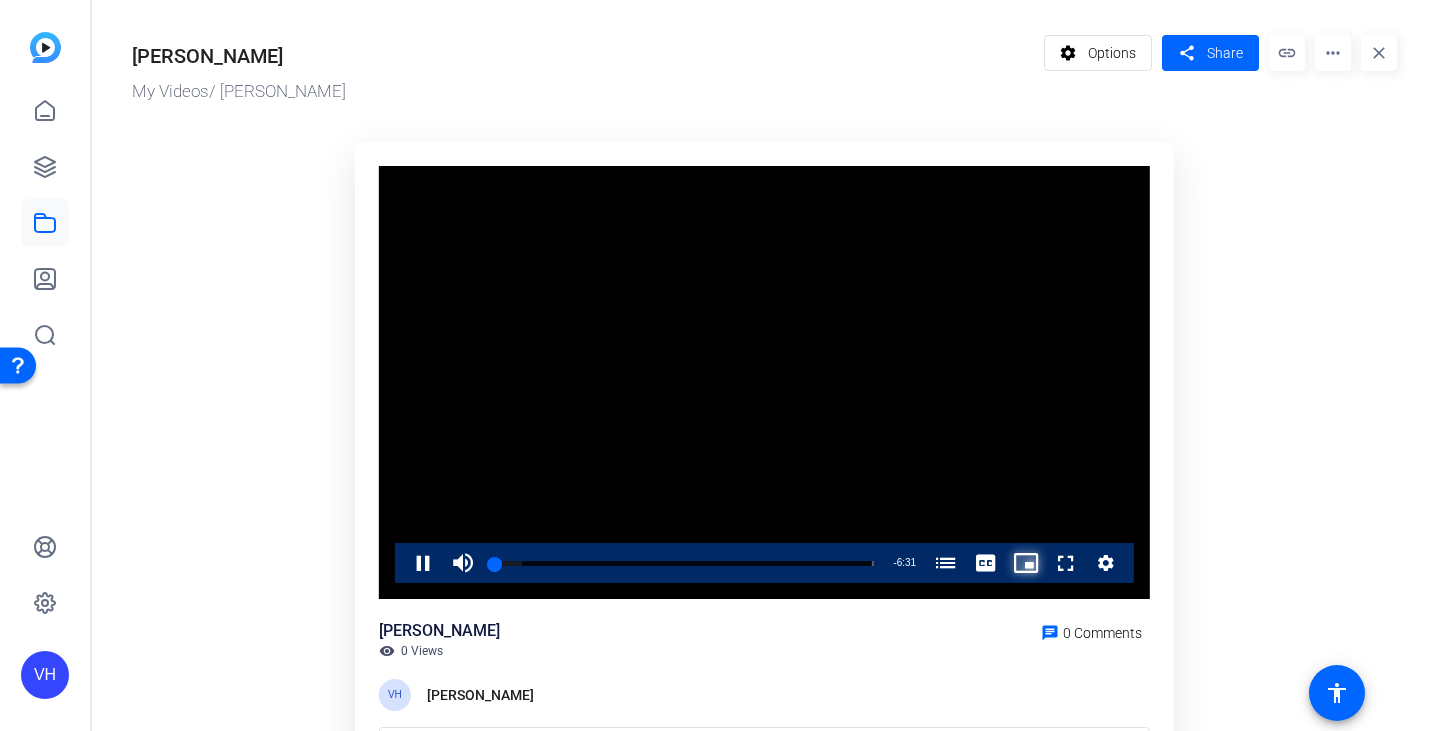 click at bounding box center [1006, 563] 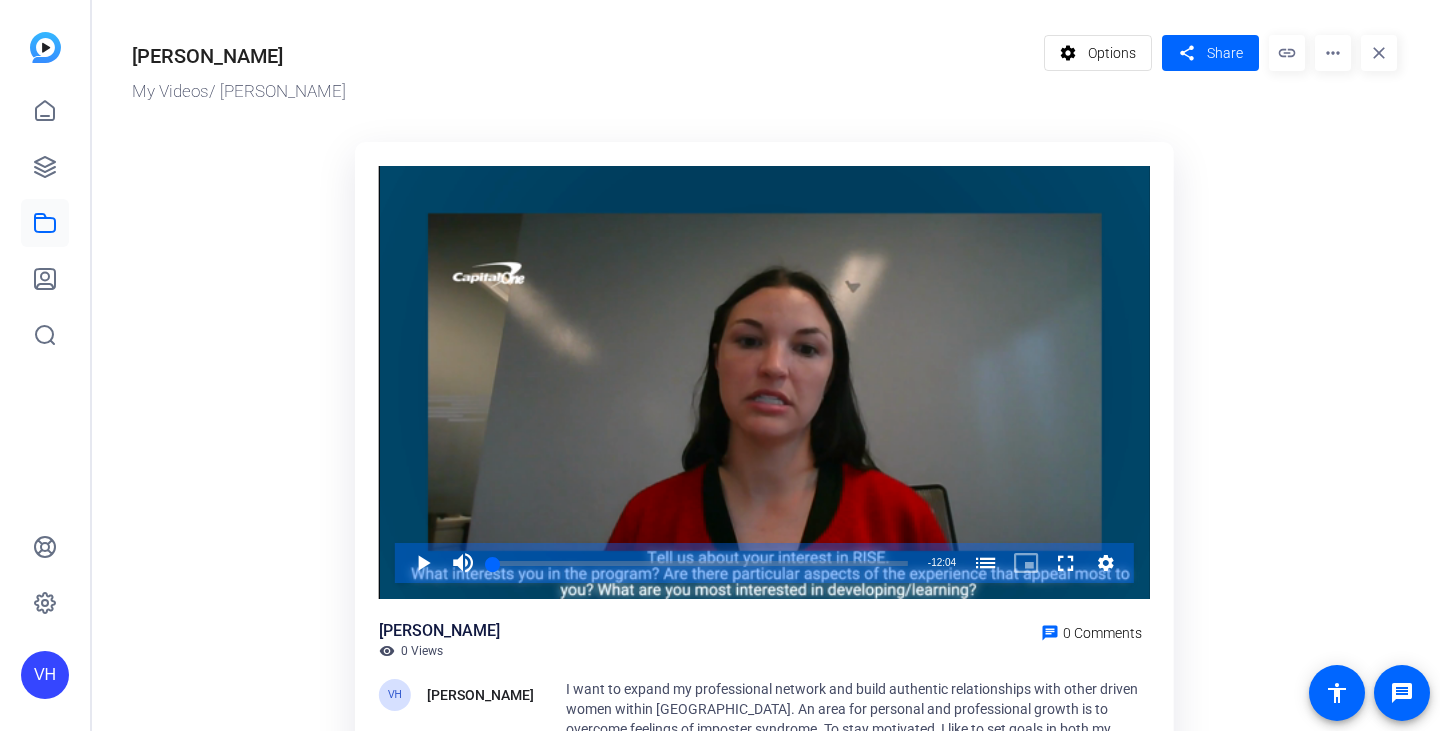 scroll, scrollTop: 0, scrollLeft: 0, axis: both 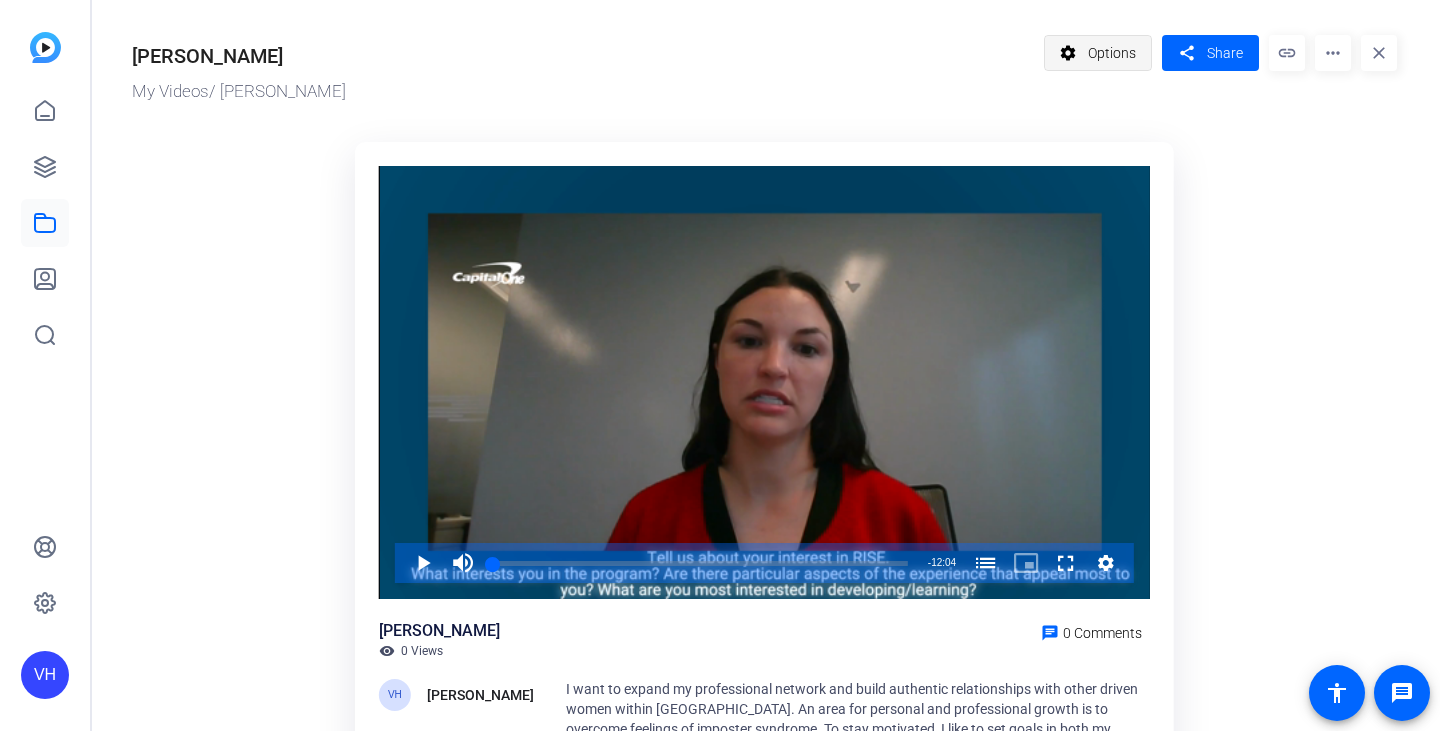click on "Options" 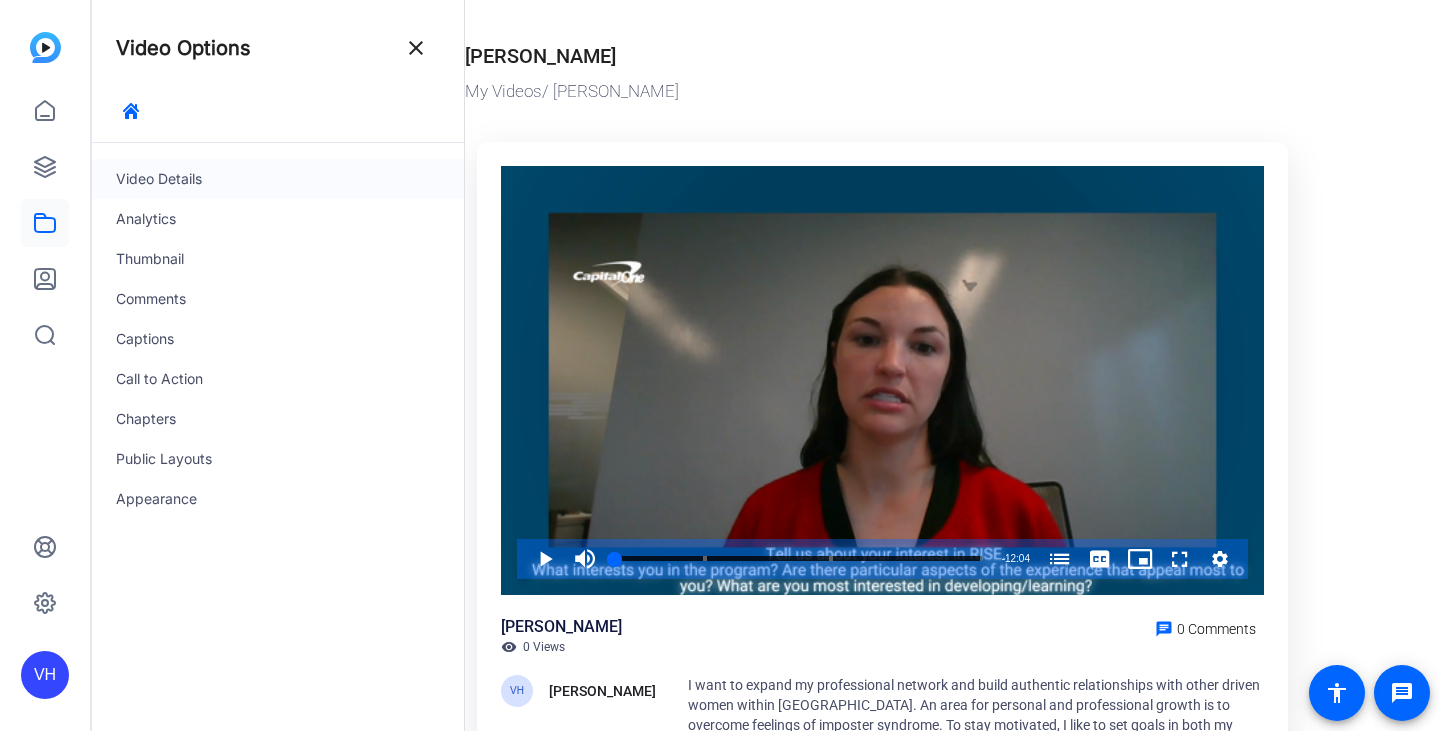 click on "Video Details" 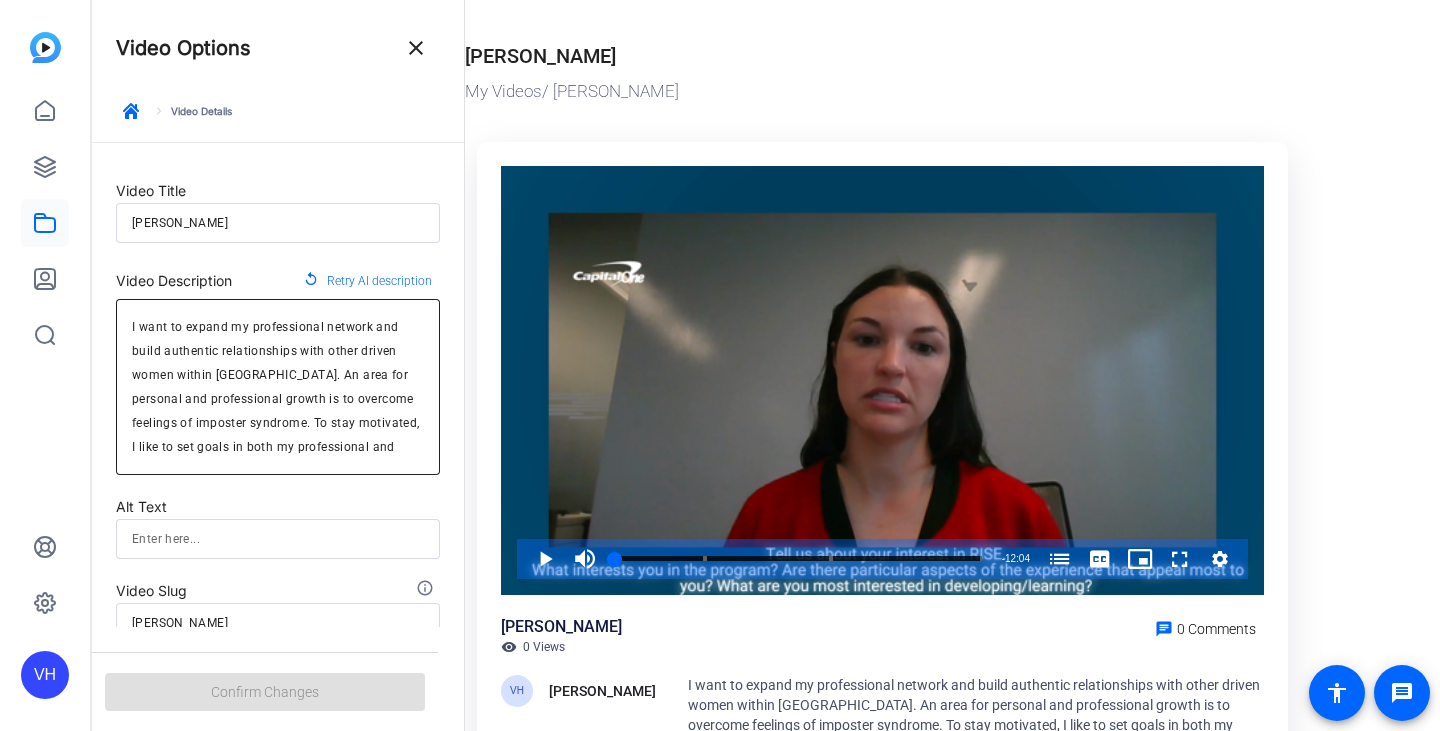 scroll, scrollTop: 0, scrollLeft: 0, axis: both 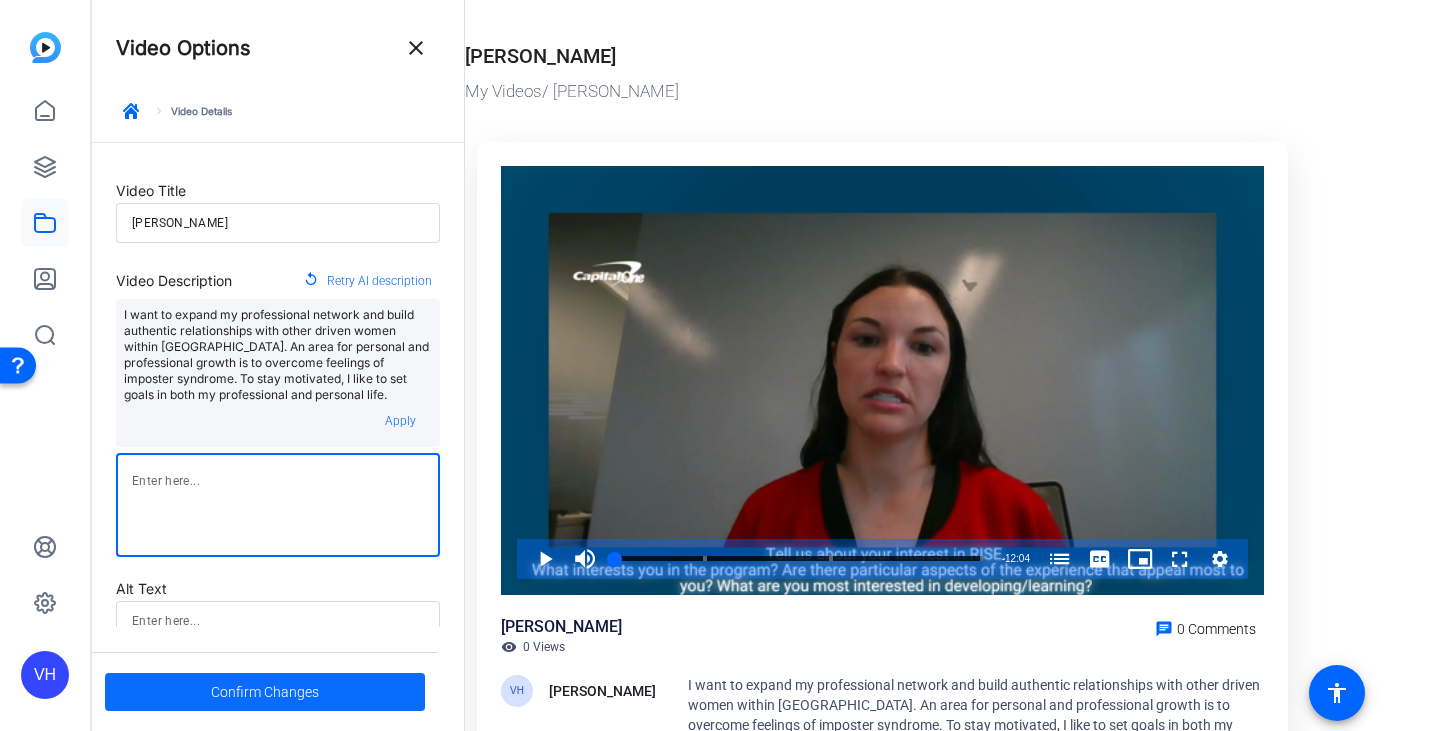 type 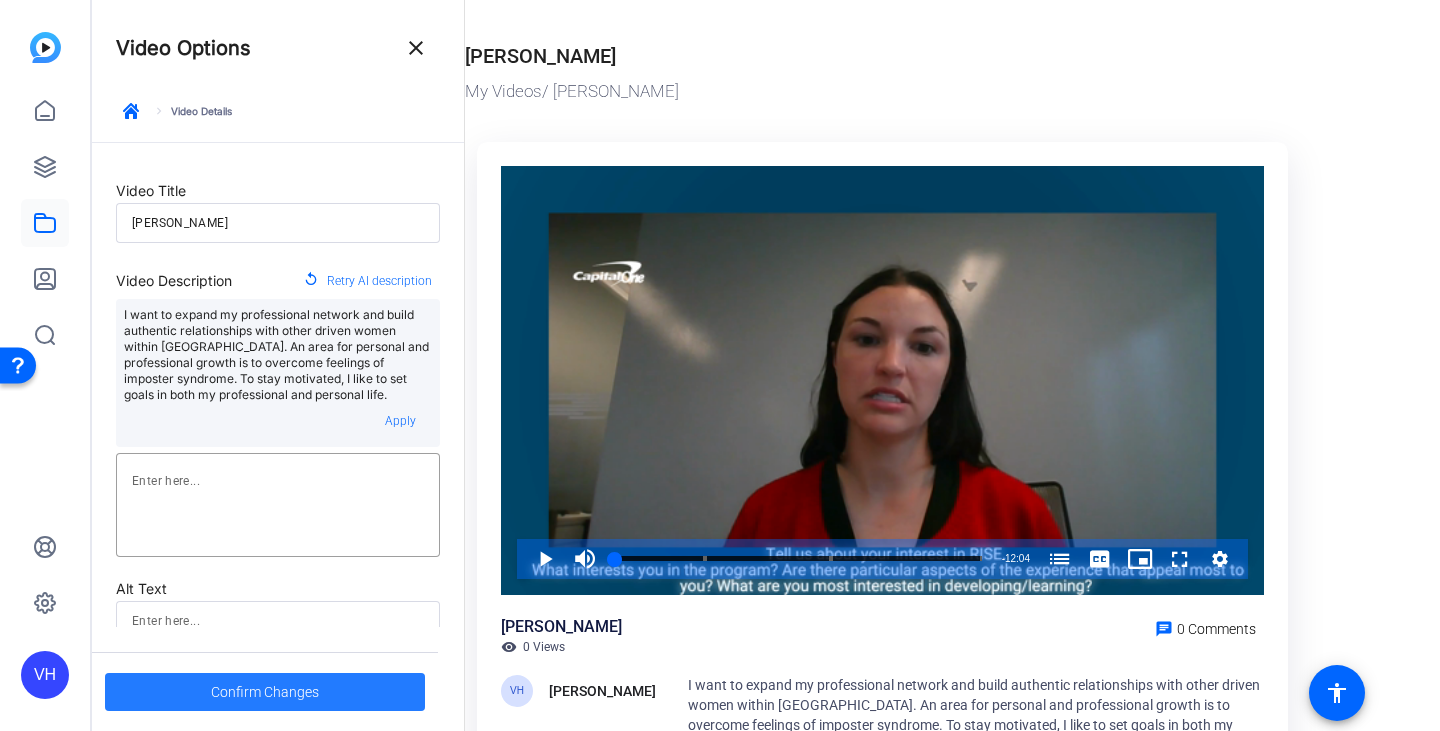 click 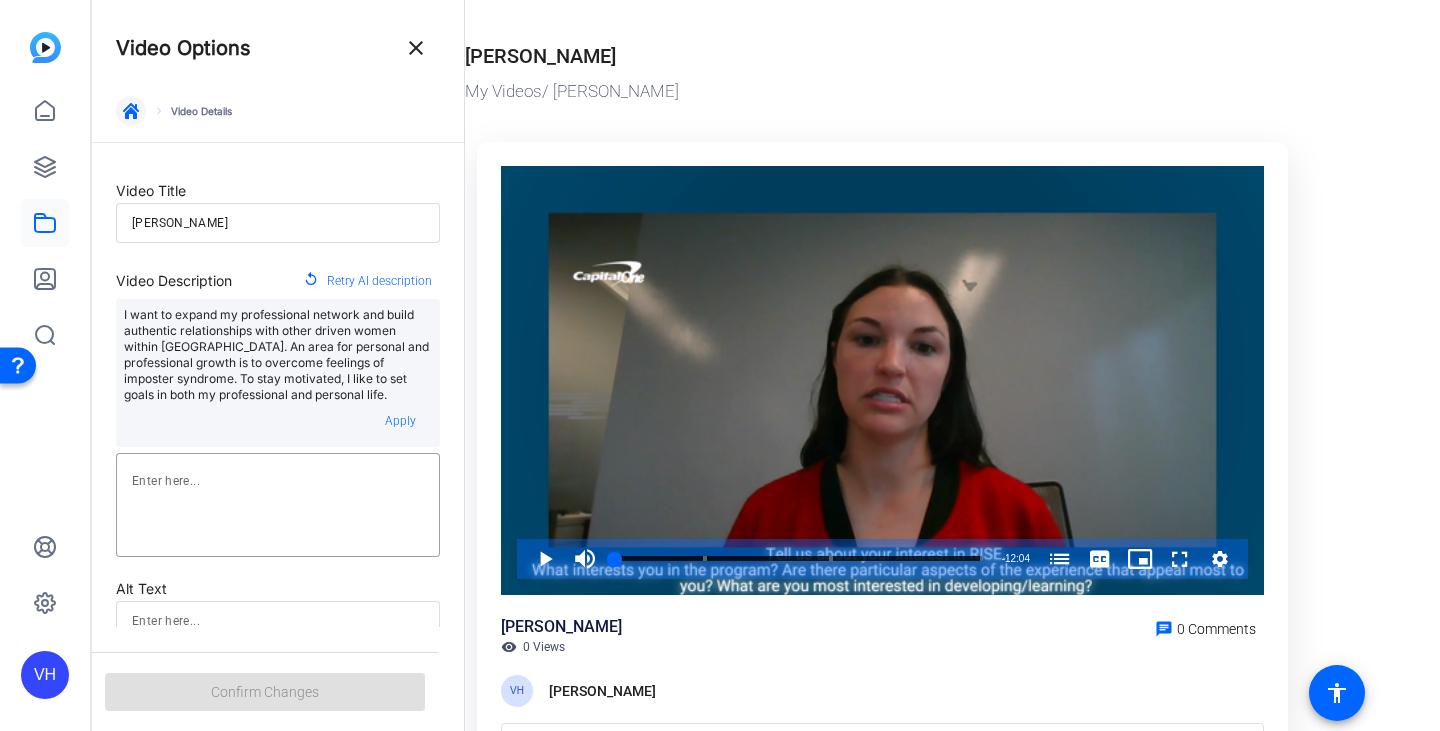 click 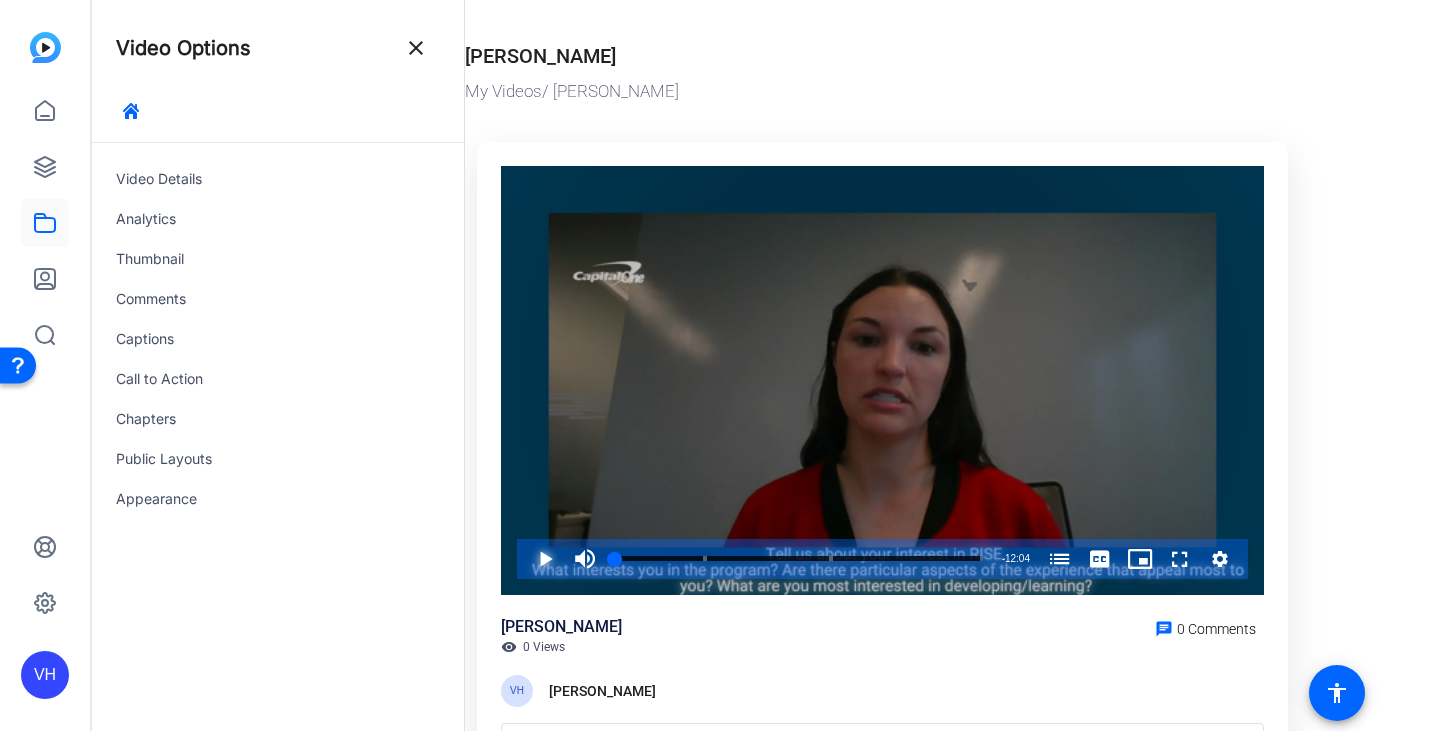 click at bounding box center [525, 559] 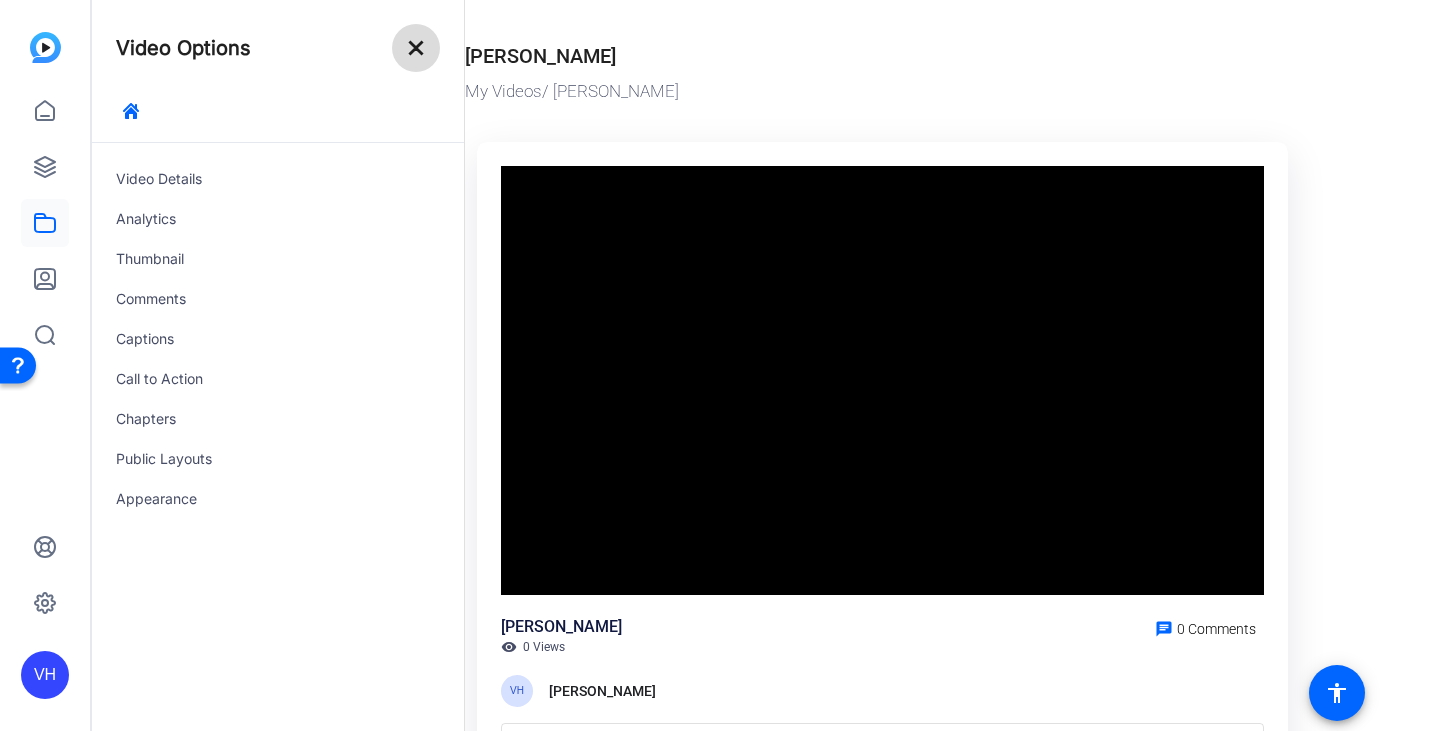 click on "close" 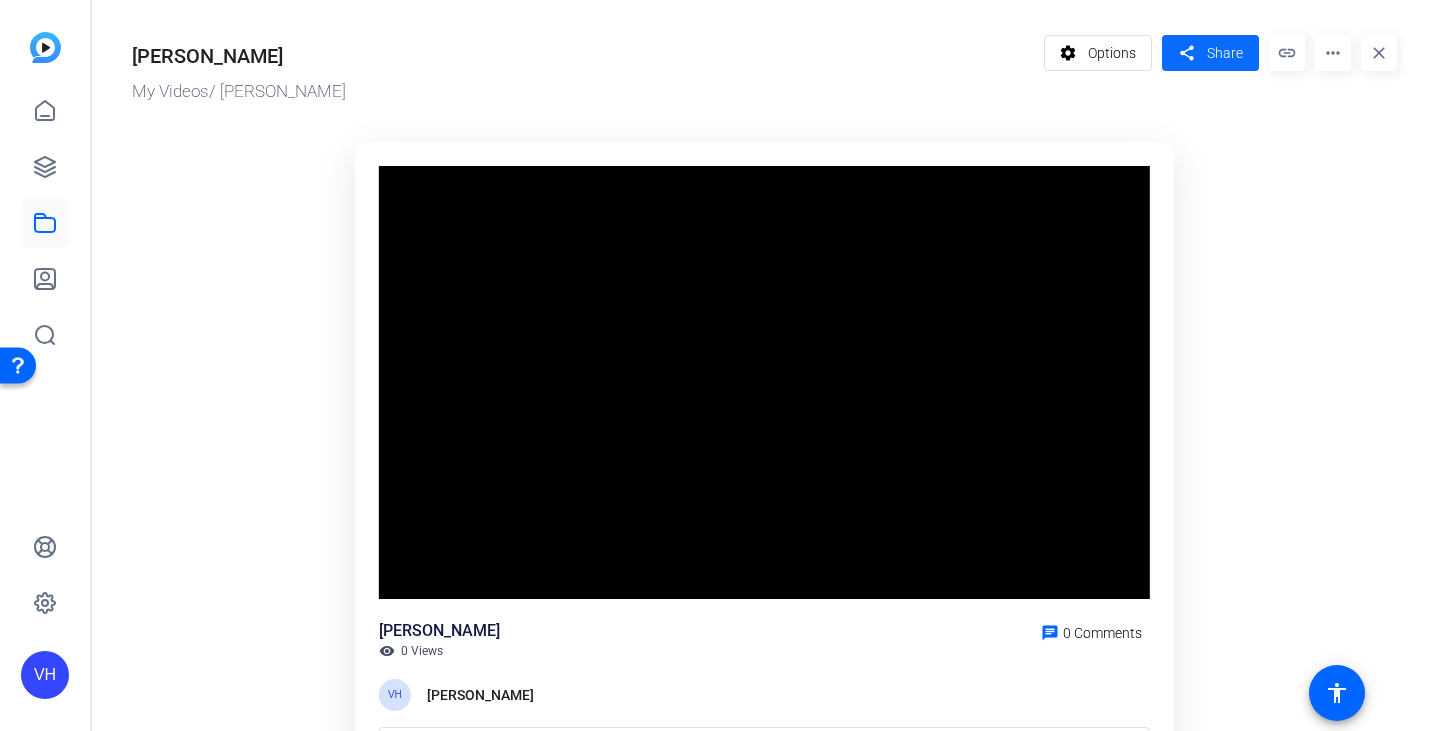click on "Share" 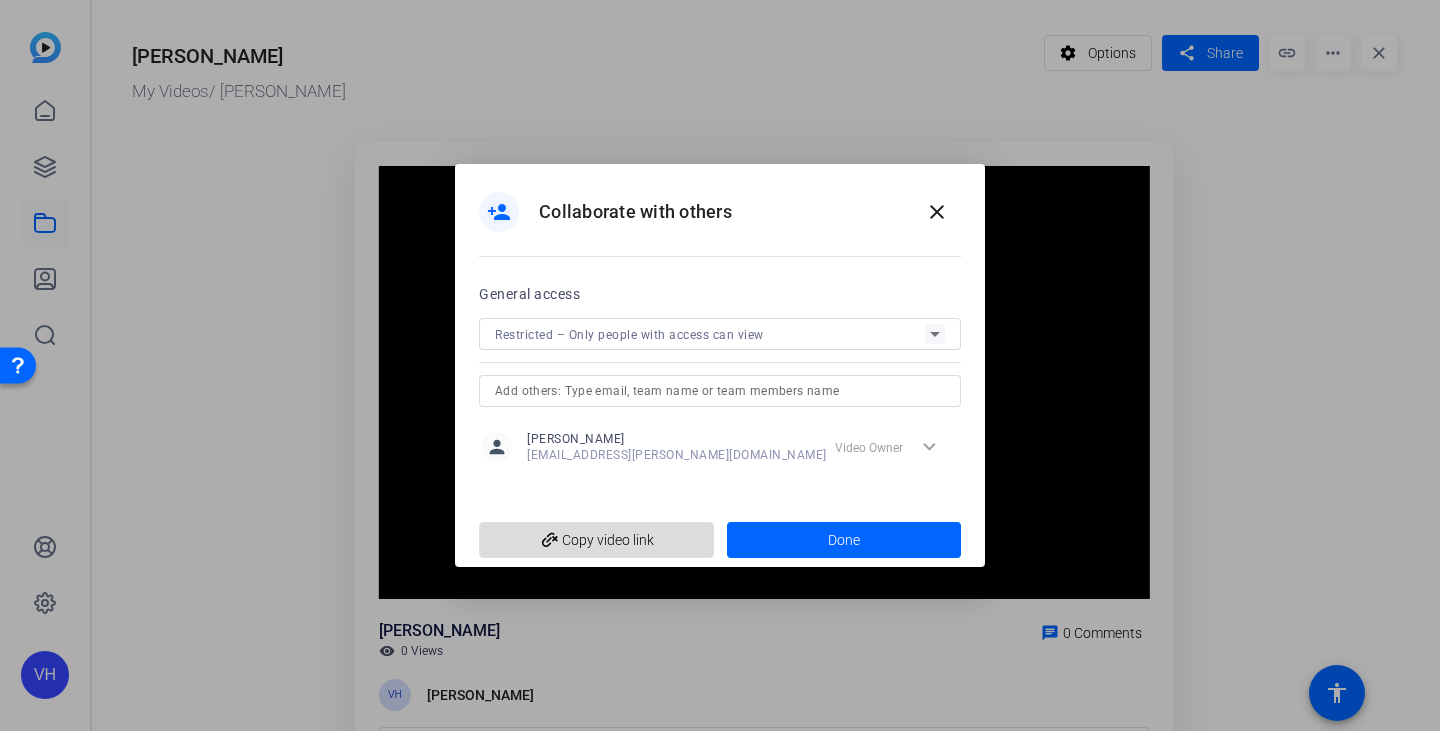 click on "add_link  Copy video link" 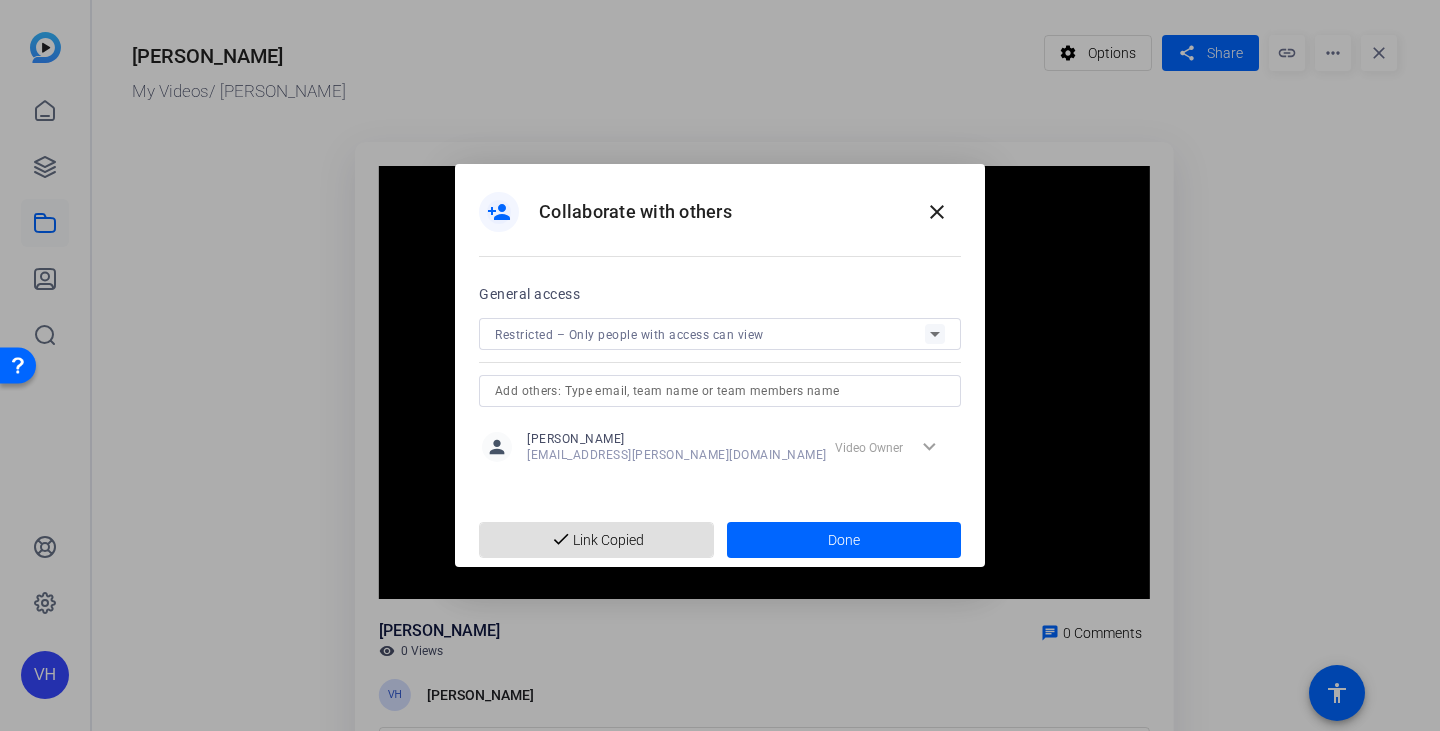 click on "Restricted – Only people with access can view" at bounding box center [710, 334] 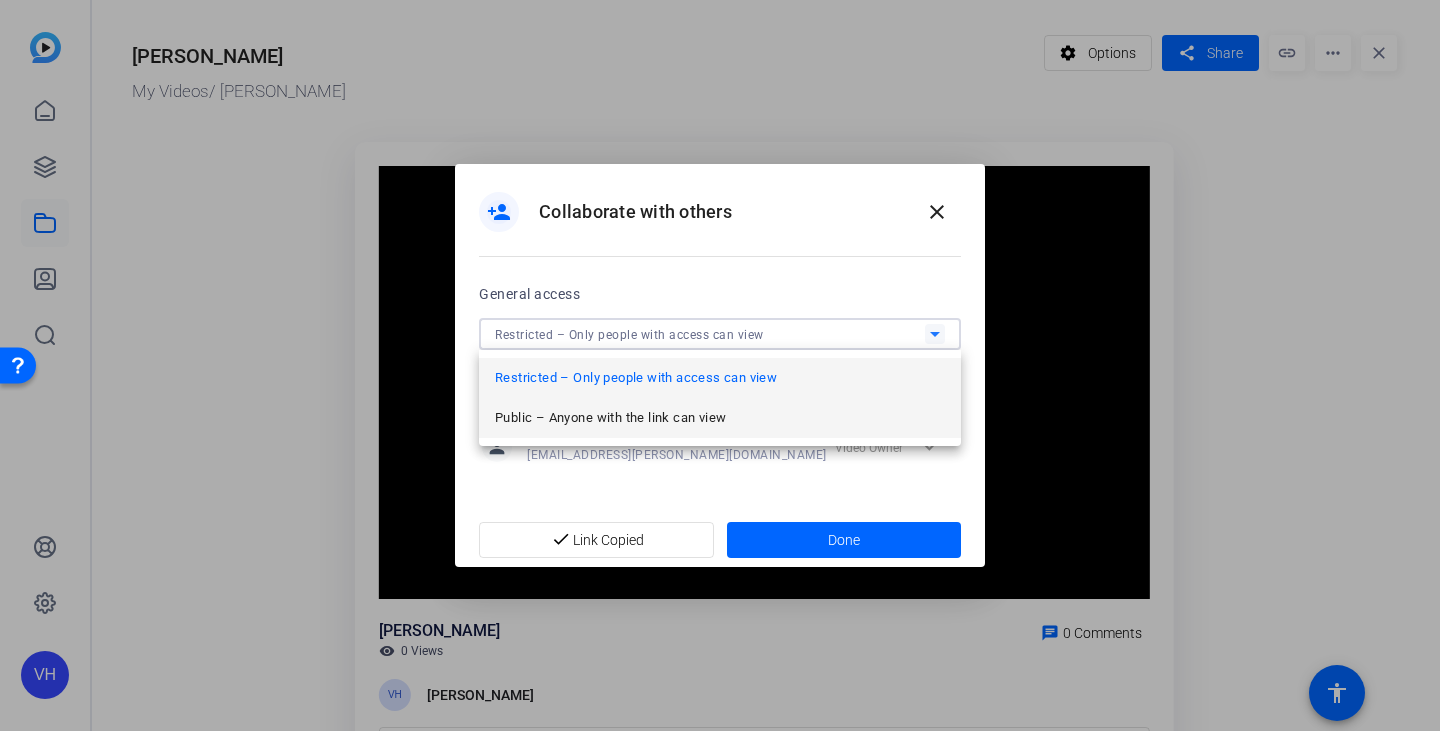 click on "Public – Anyone with the link can view" at bounding box center (610, 418) 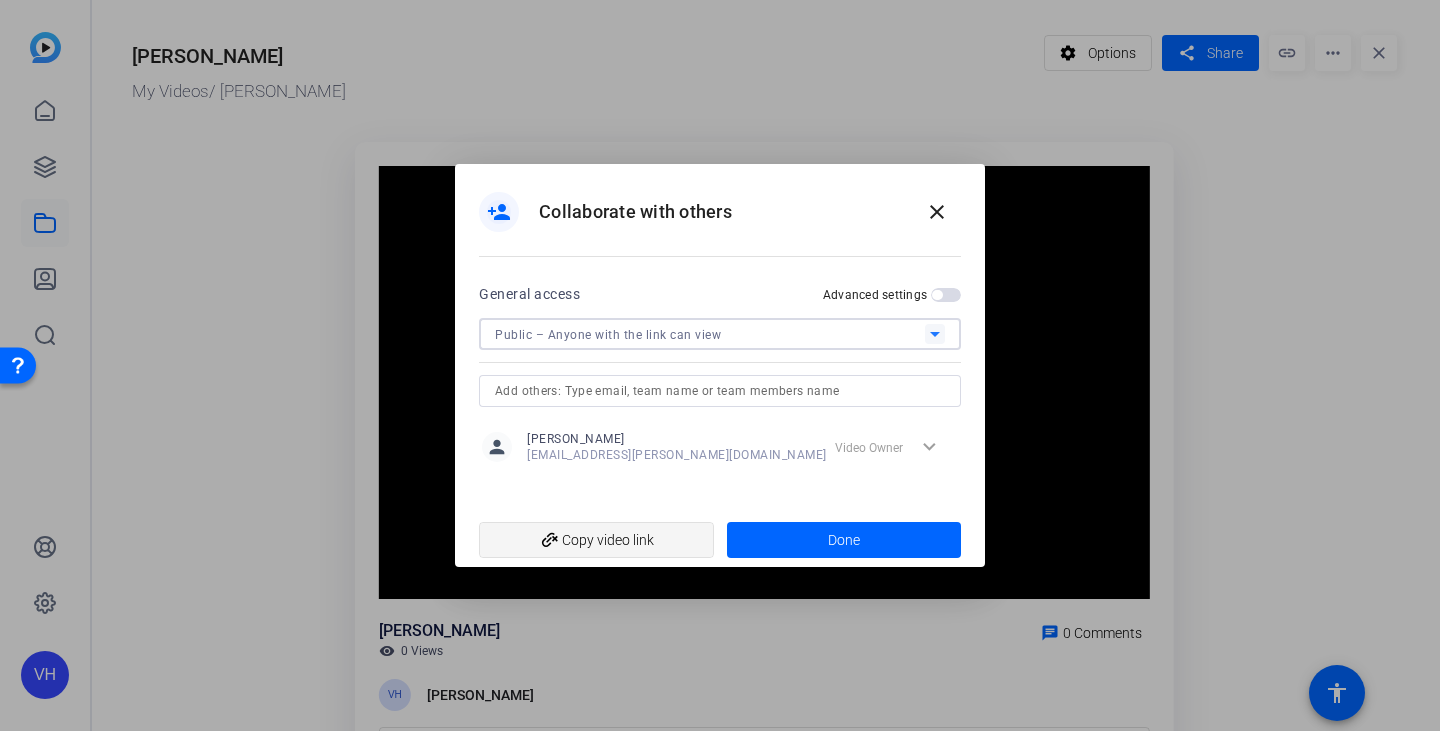 click on "add_link  Copy video link" 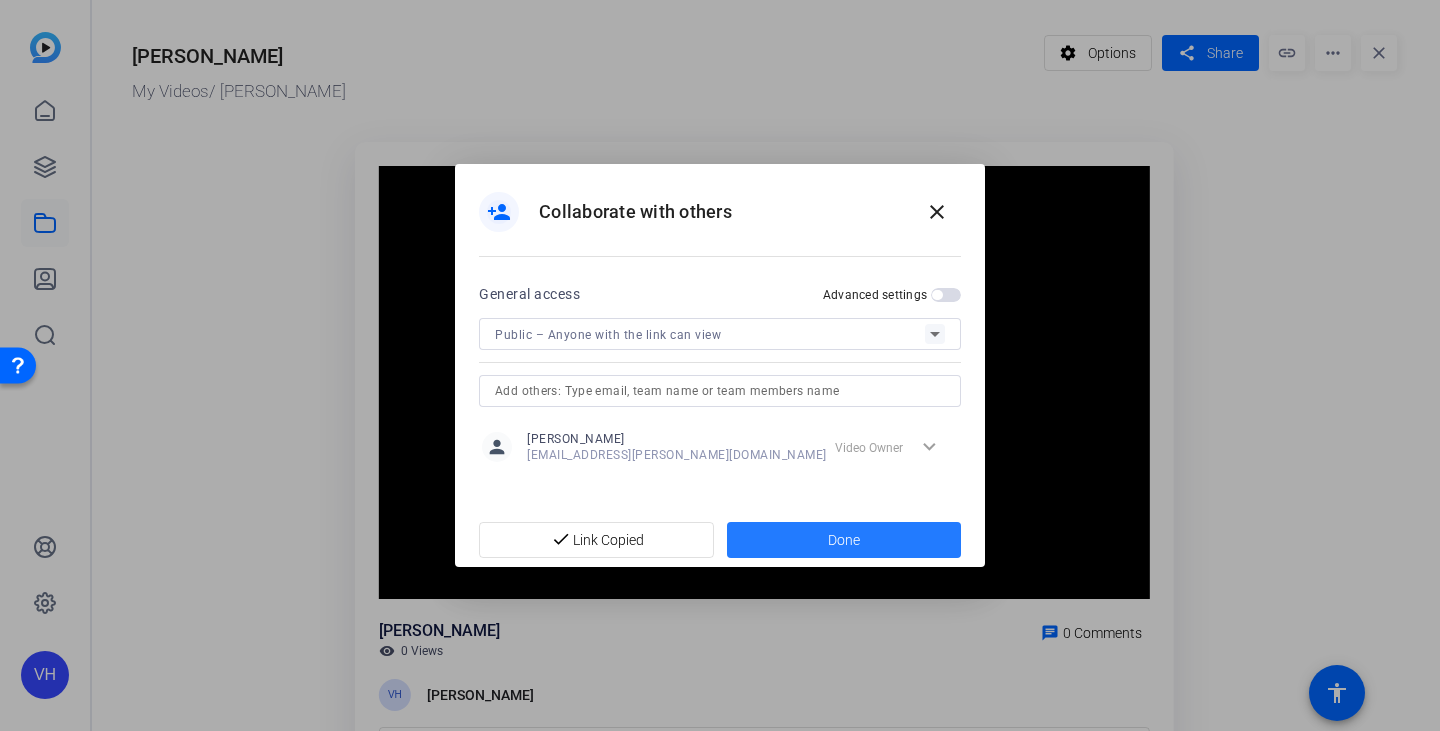 click 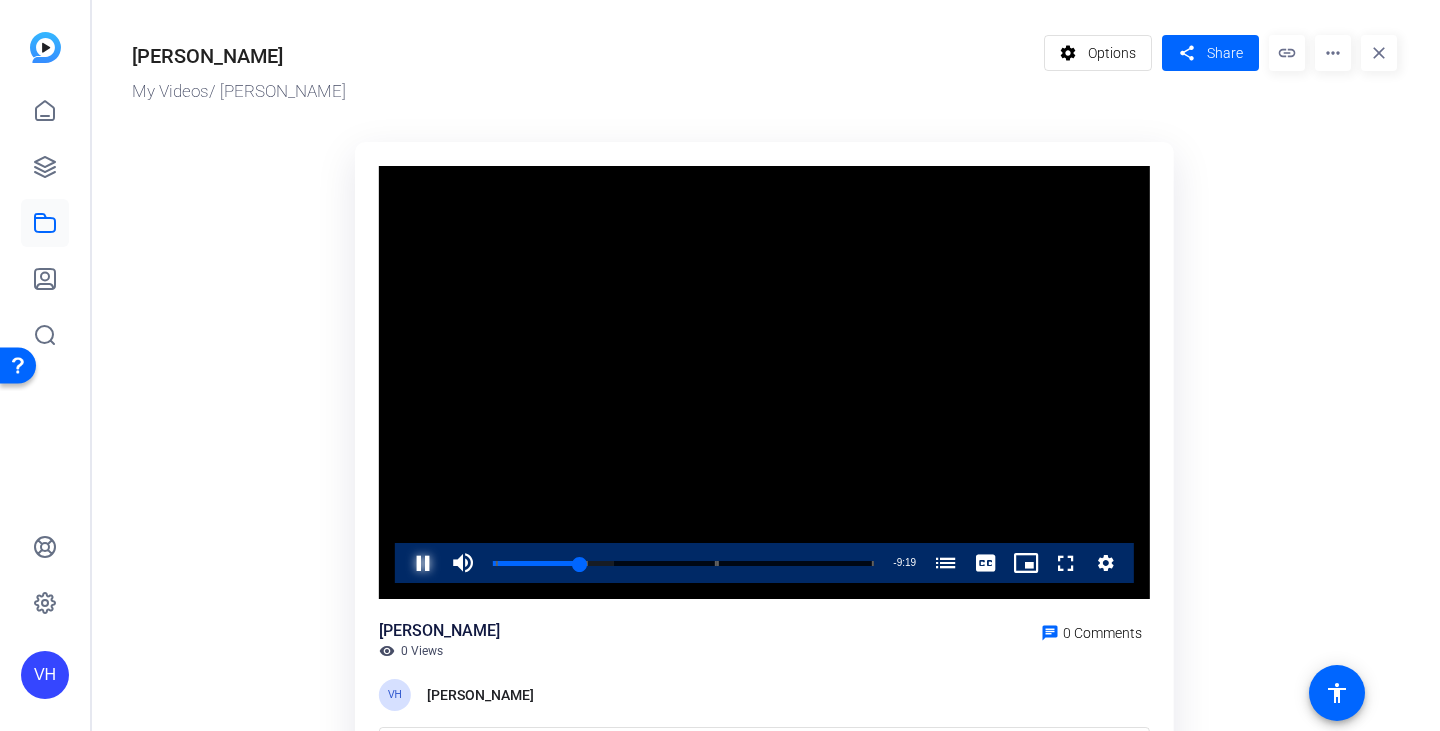click at bounding box center (403, 563) 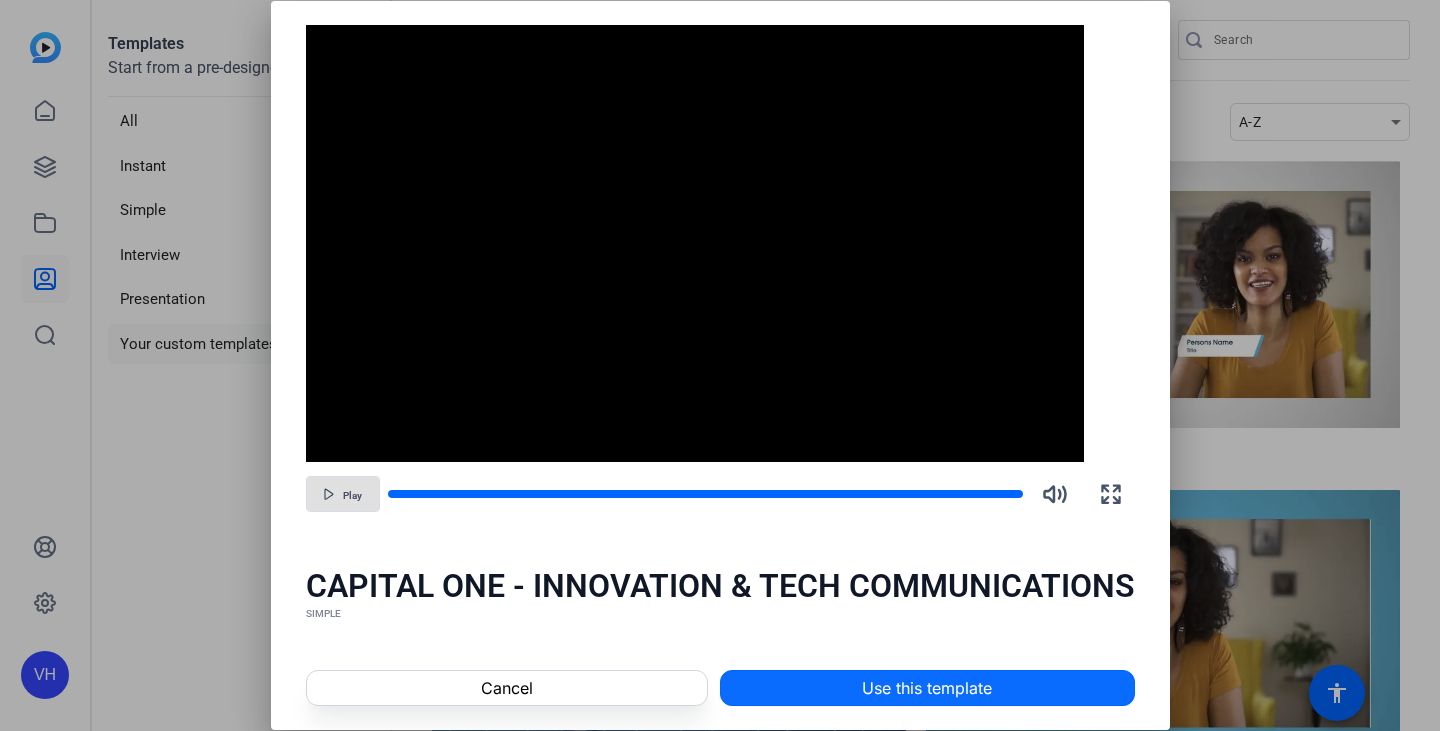 scroll, scrollTop: 0, scrollLeft: 0, axis: both 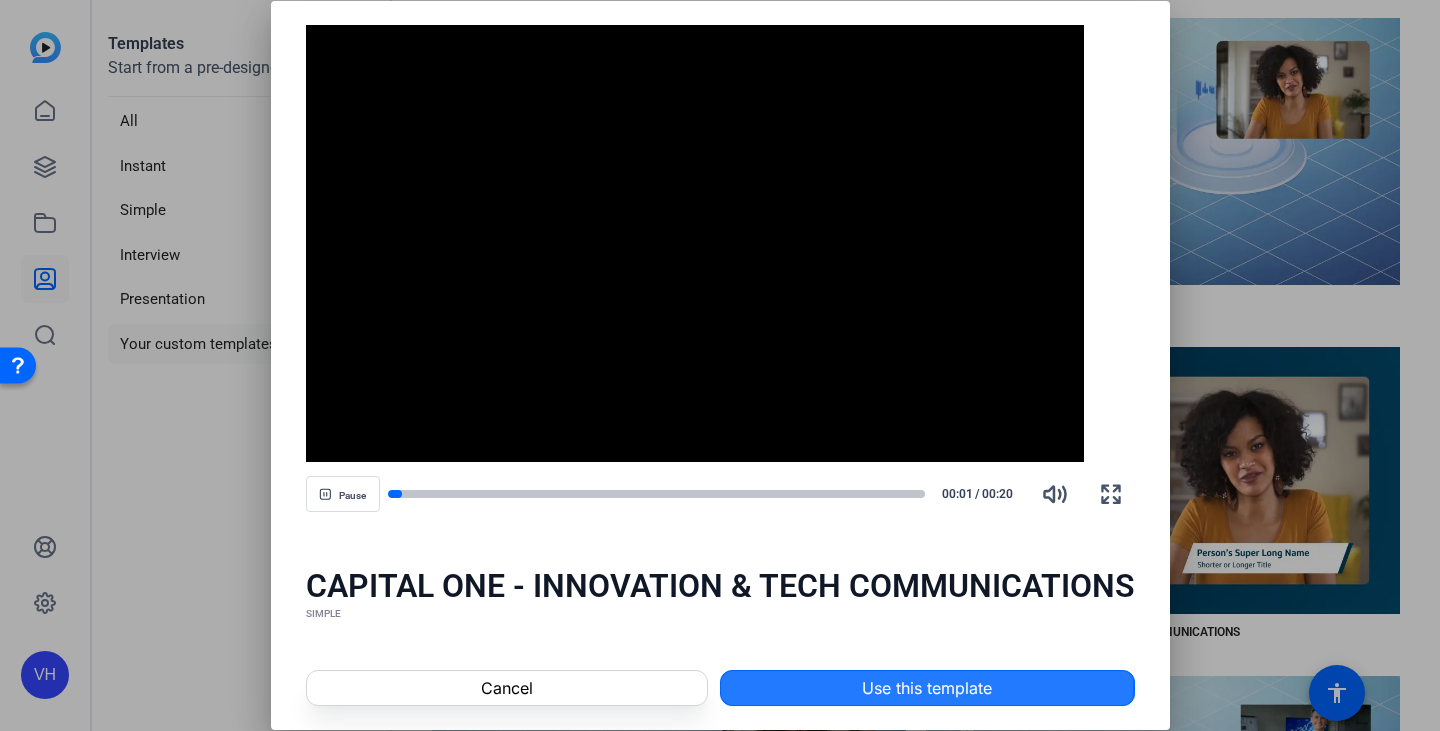 click on "Use this template" at bounding box center [927, 688] 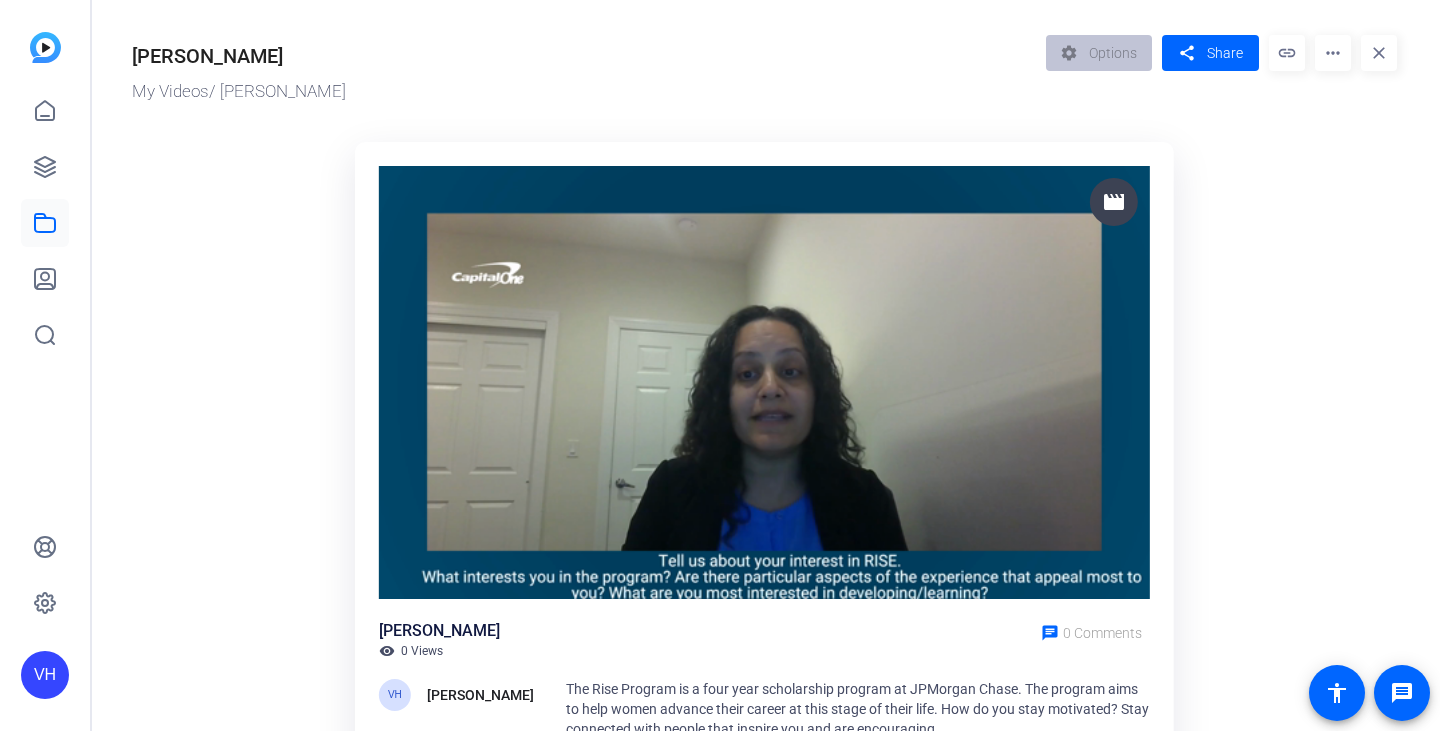 scroll, scrollTop: 0, scrollLeft: 0, axis: both 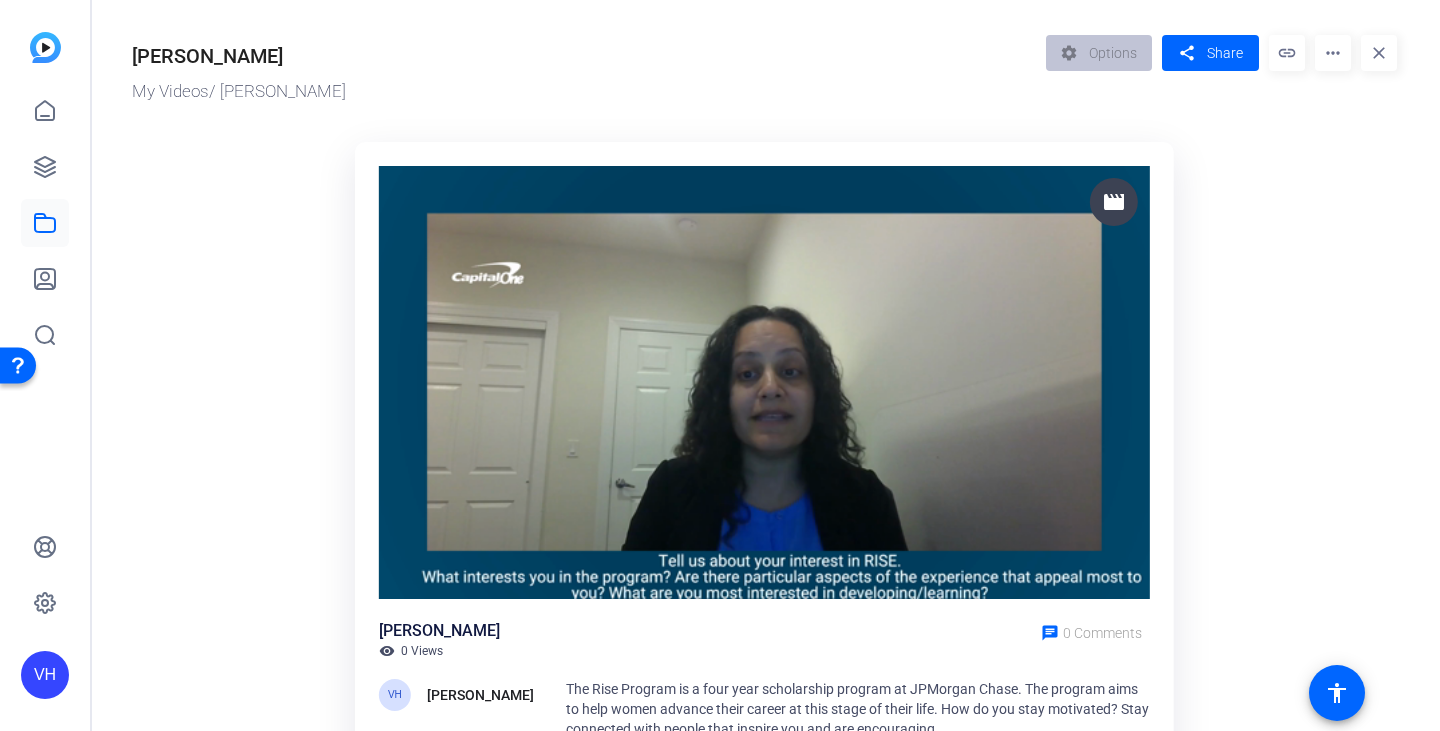click on "movie Shveta Pasrija visibility 0 Views chat 0 Comments  VH  Victoria Hines The Rise Program is a four year scholarship program at JPMorgan Chase. The program aims to help women advance their career at this stage of their life. How do you stay motivated? Stay connected with people that inspire you and are encouraging. Leave a comment" 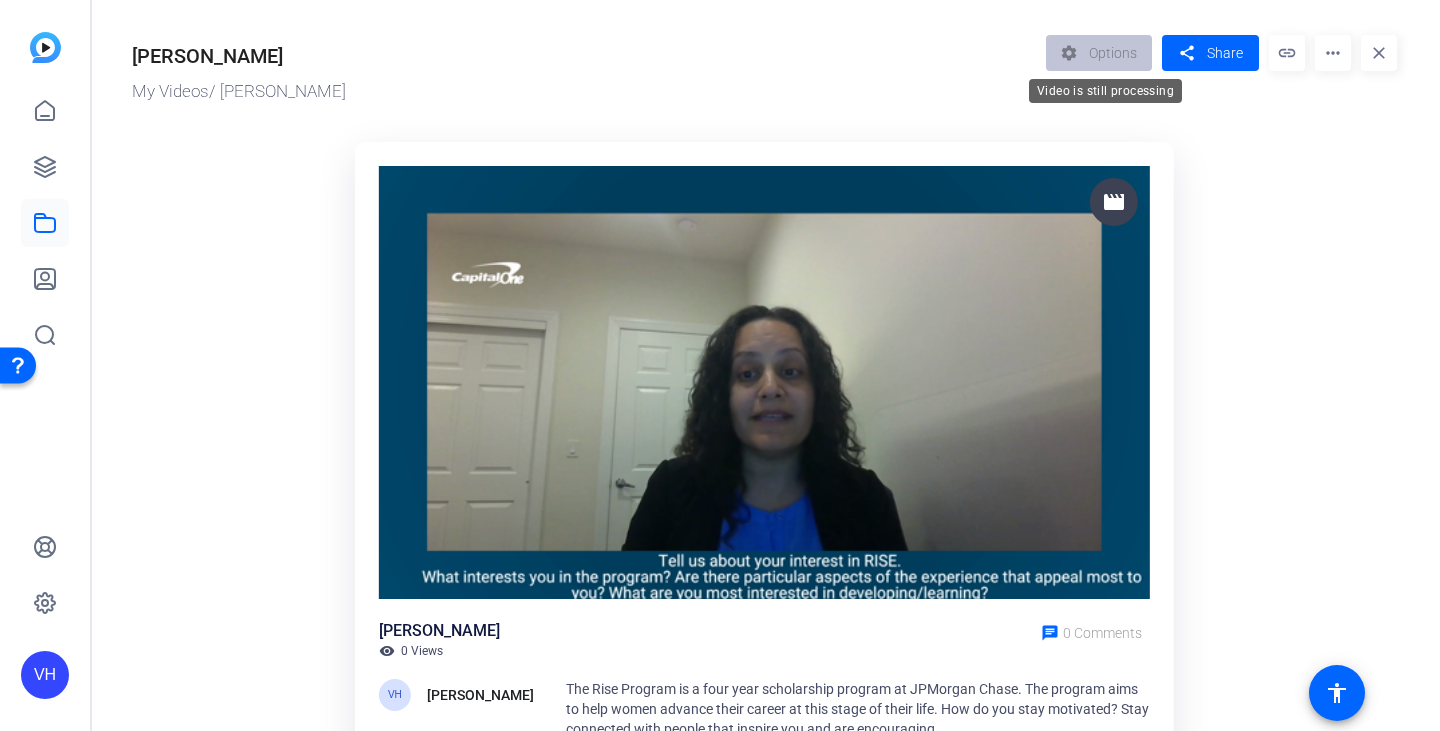 click on "settings  Options" 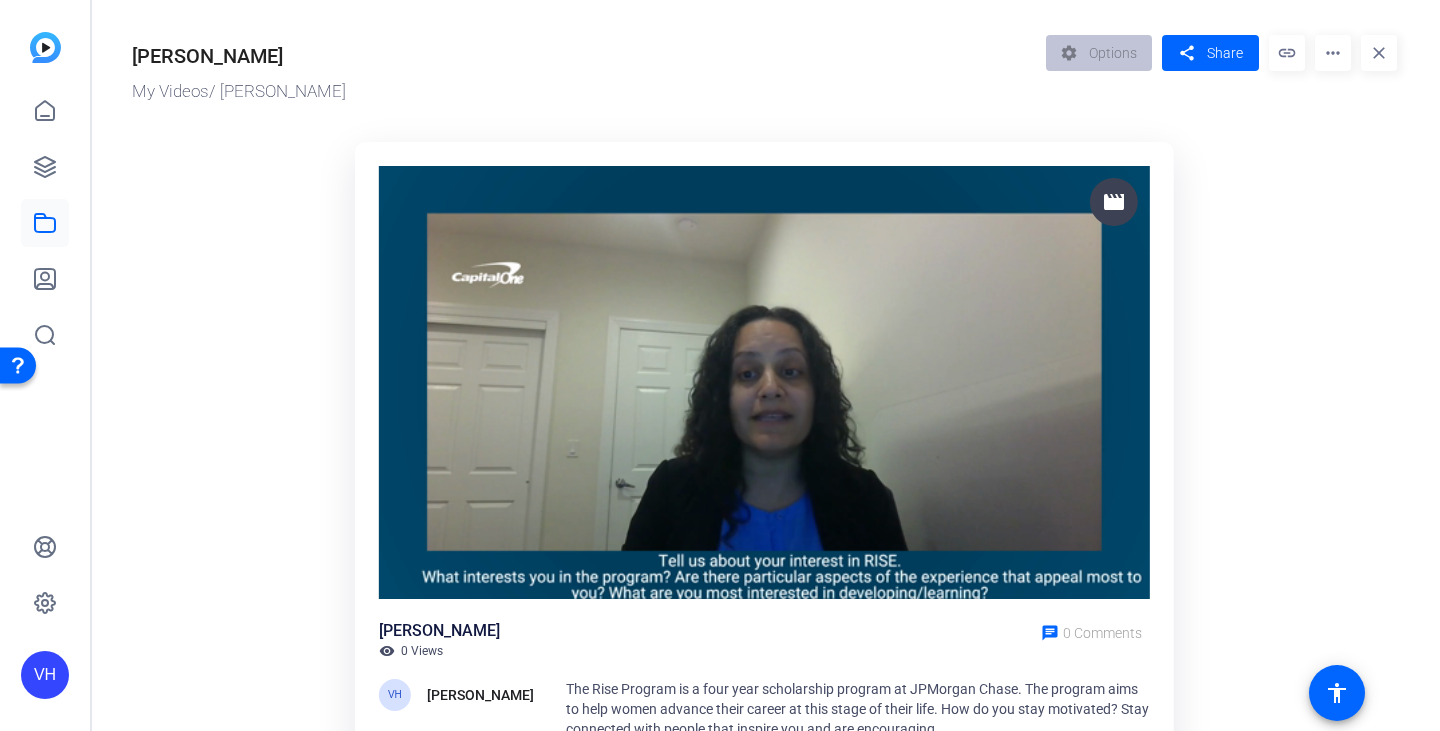 scroll, scrollTop: 154, scrollLeft: 0, axis: vertical 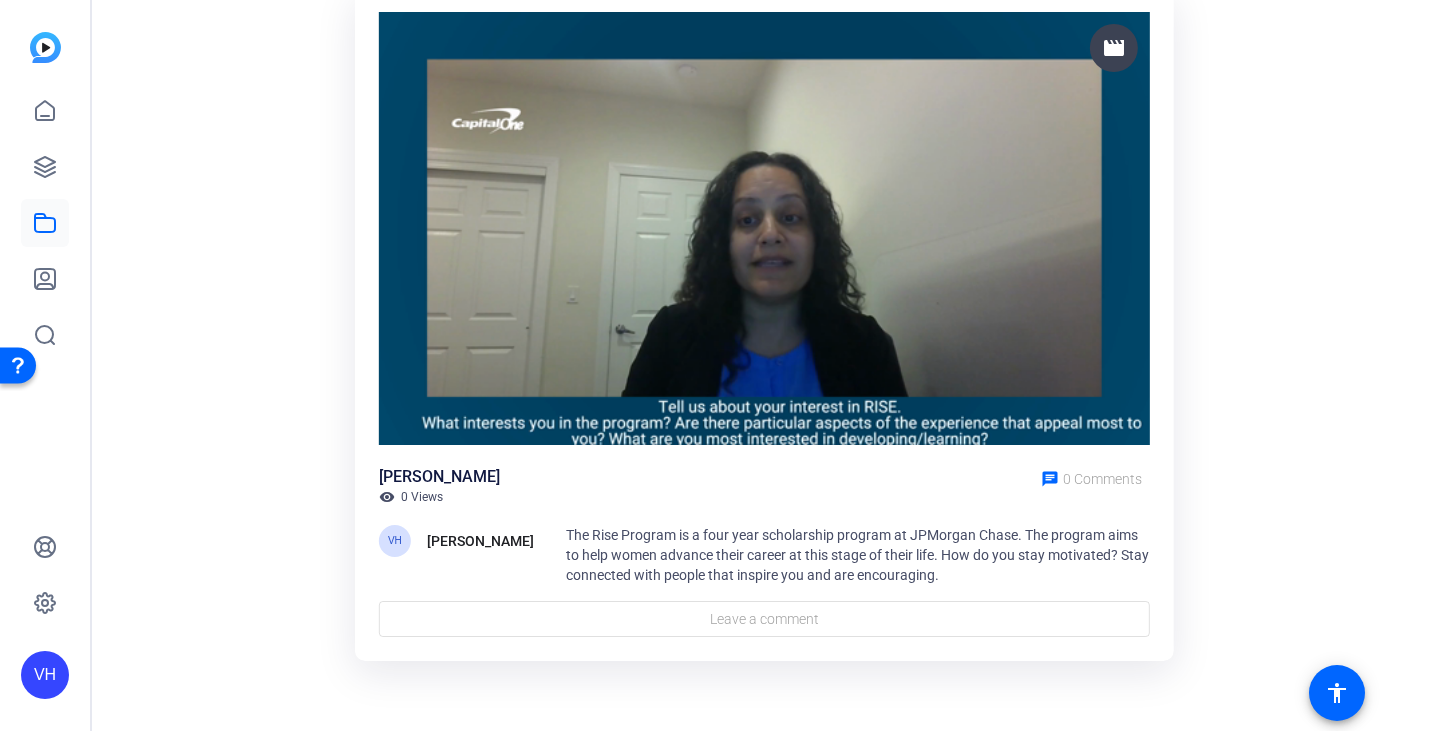 click 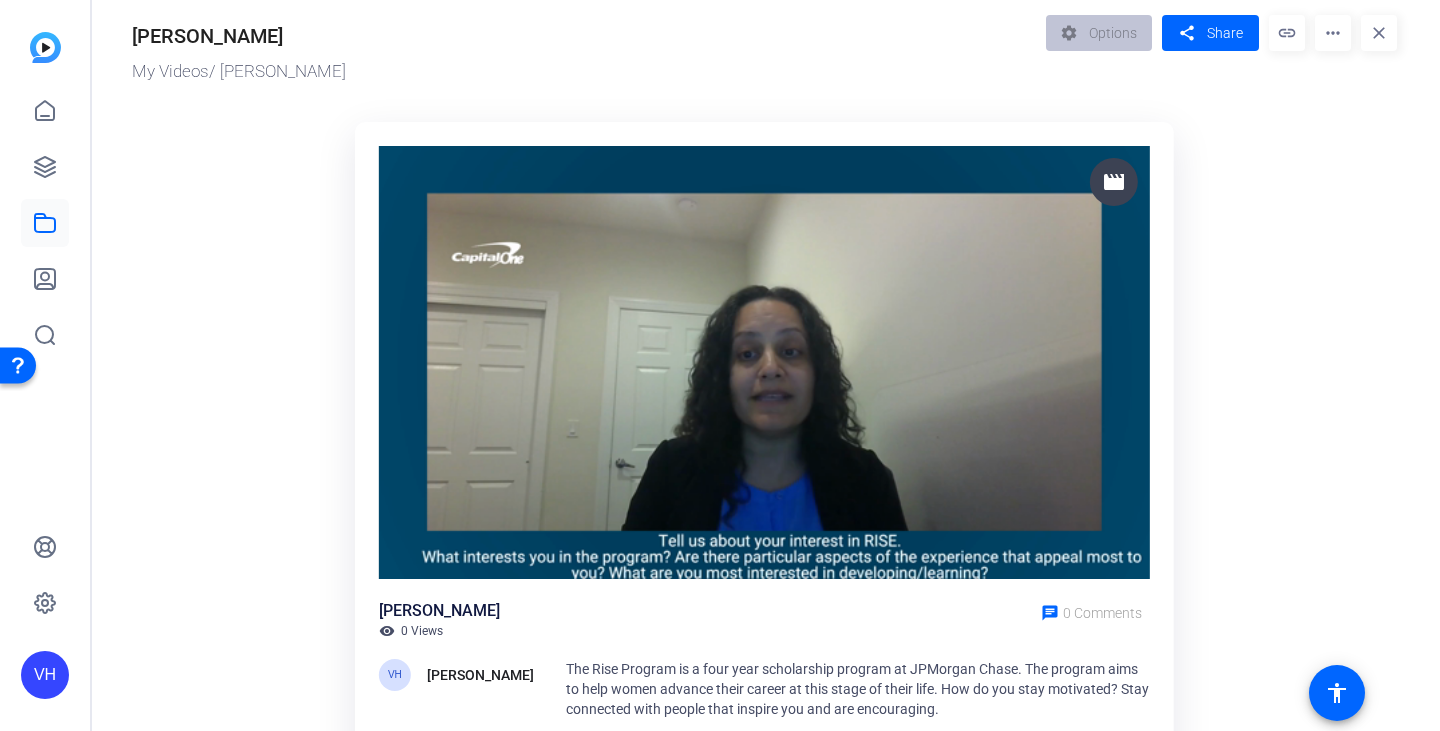 scroll, scrollTop: 0, scrollLeft: 0, axis: both 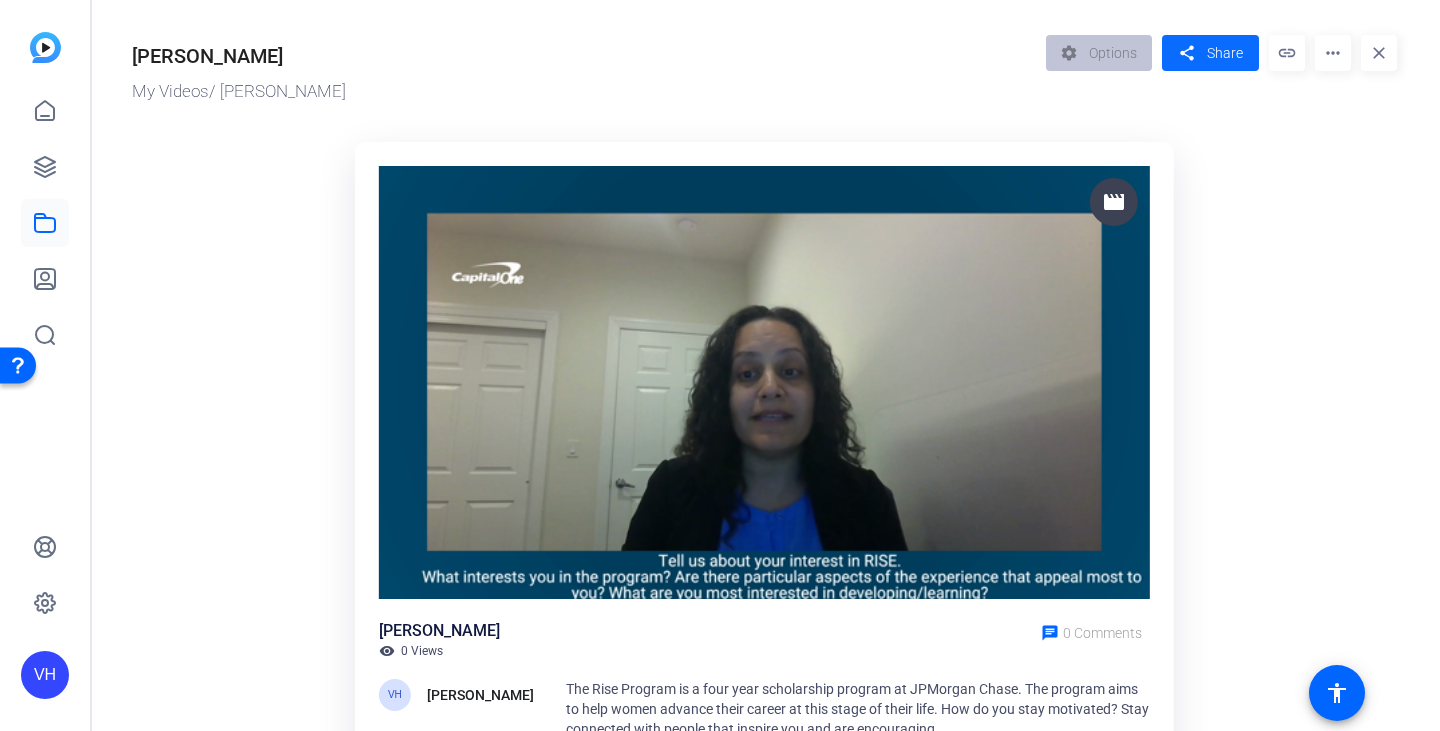 click on "share" 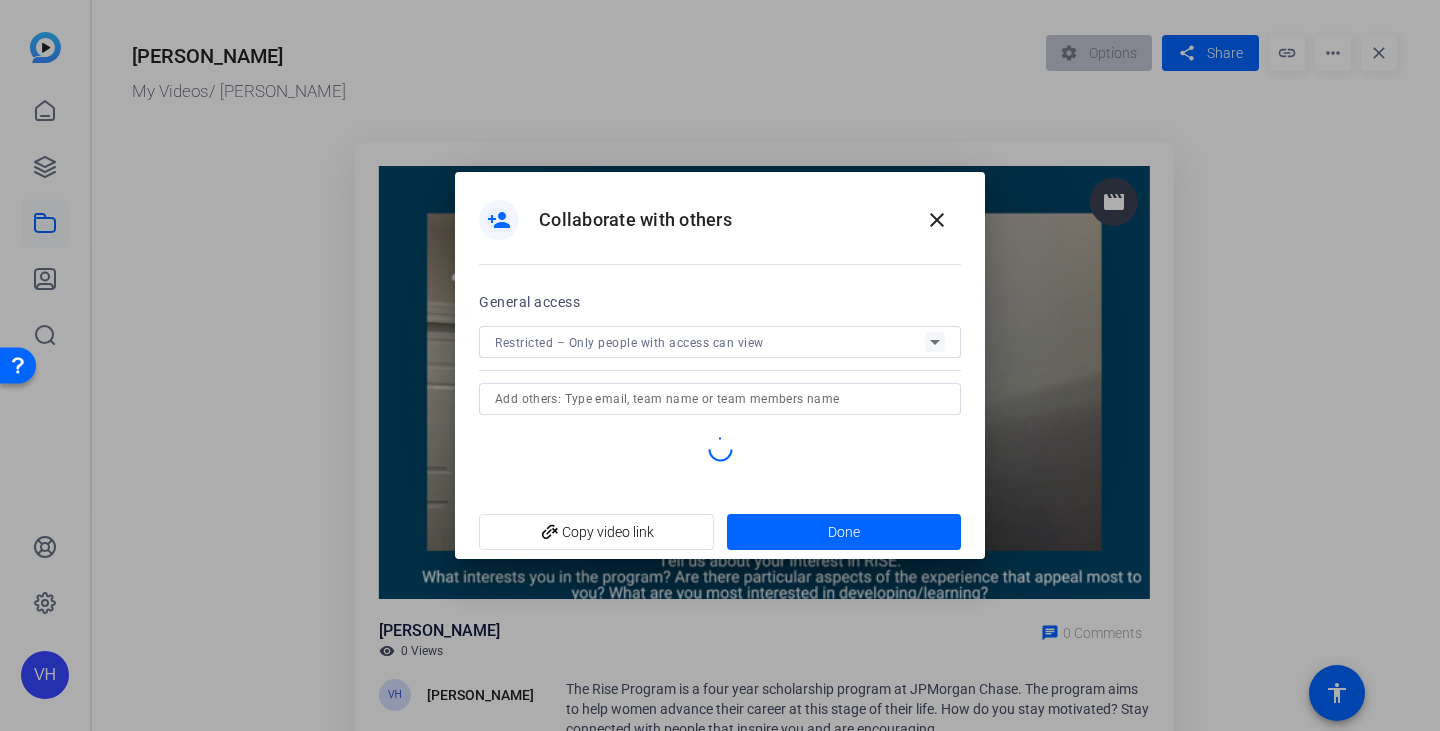 click on "Restricted – Only people with access can view" at bounding box center [710, 342] 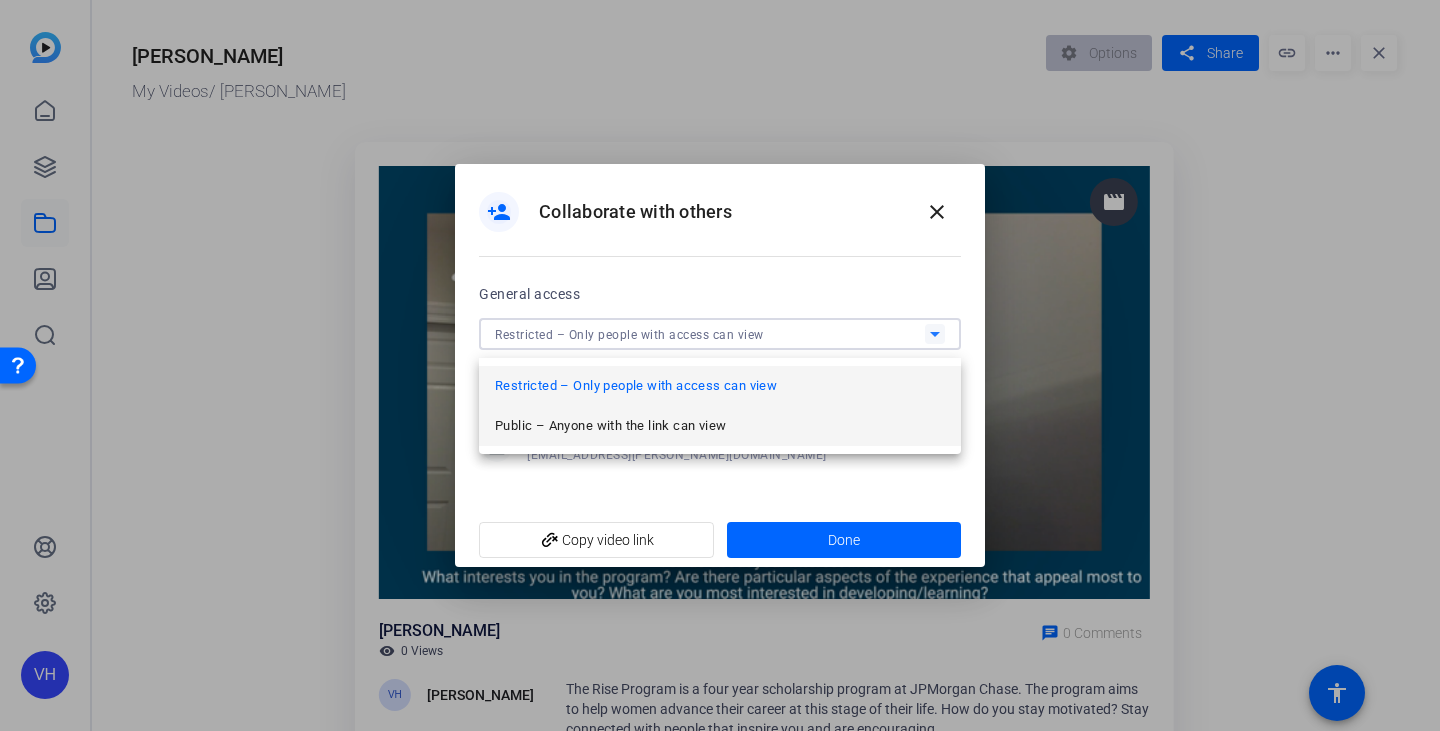 click on "Public – Anyone with the link can view" at bounding box center (720, 426) 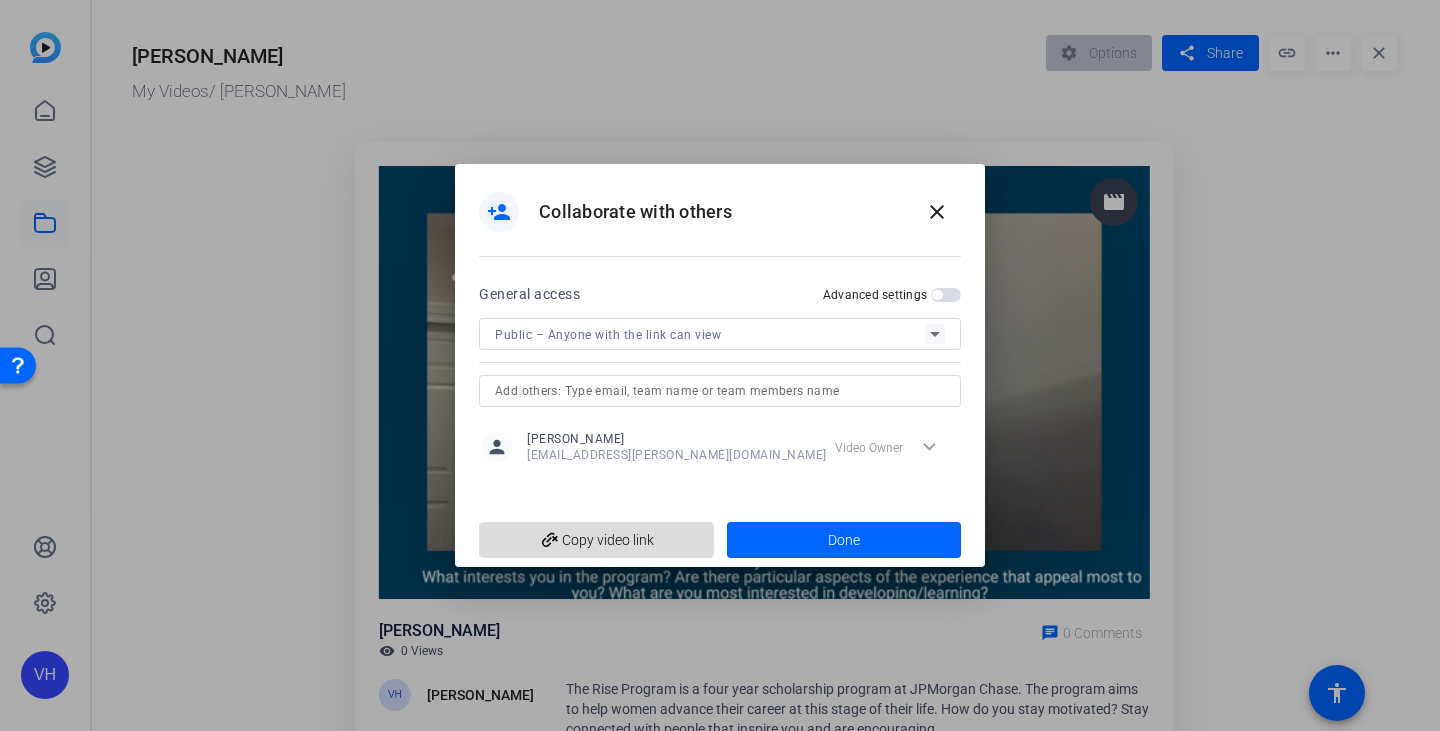 click on "add_link  Copy video link" 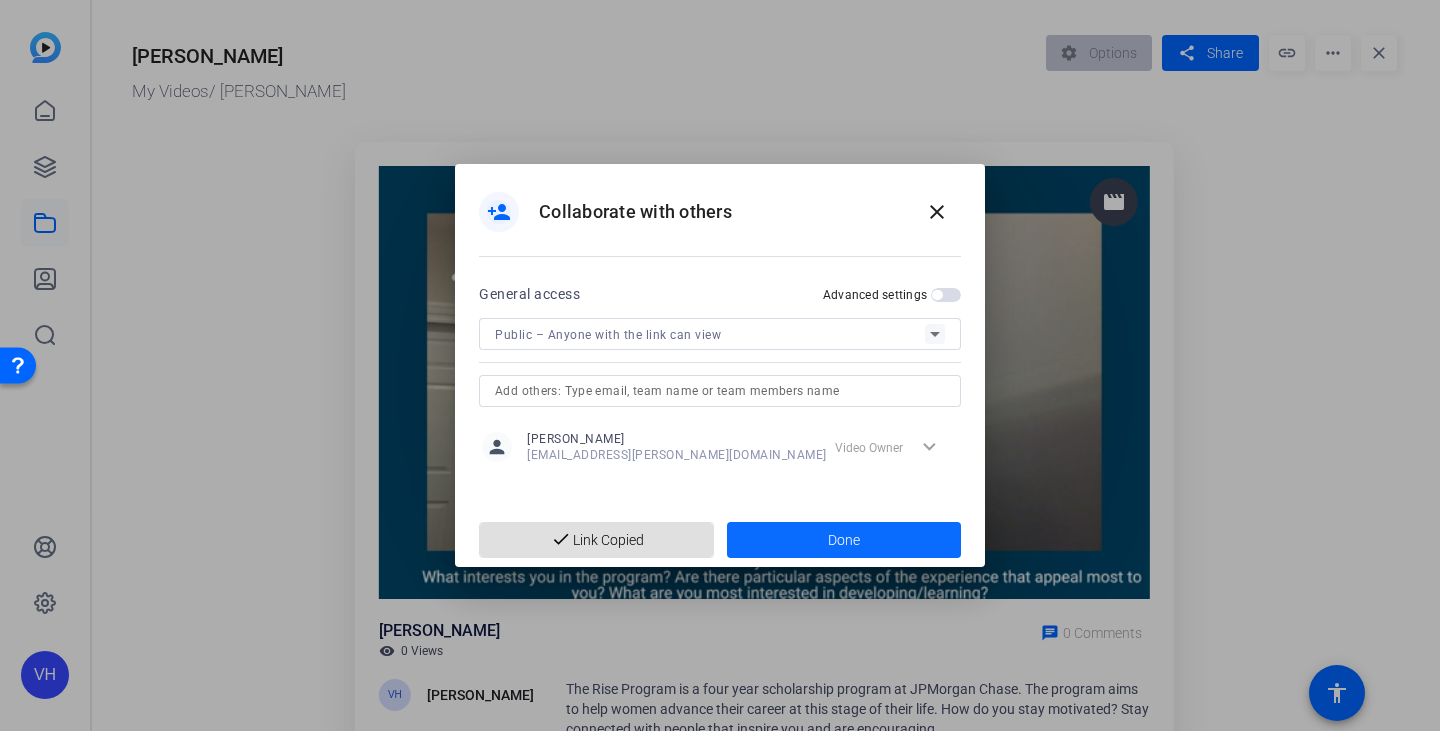 click 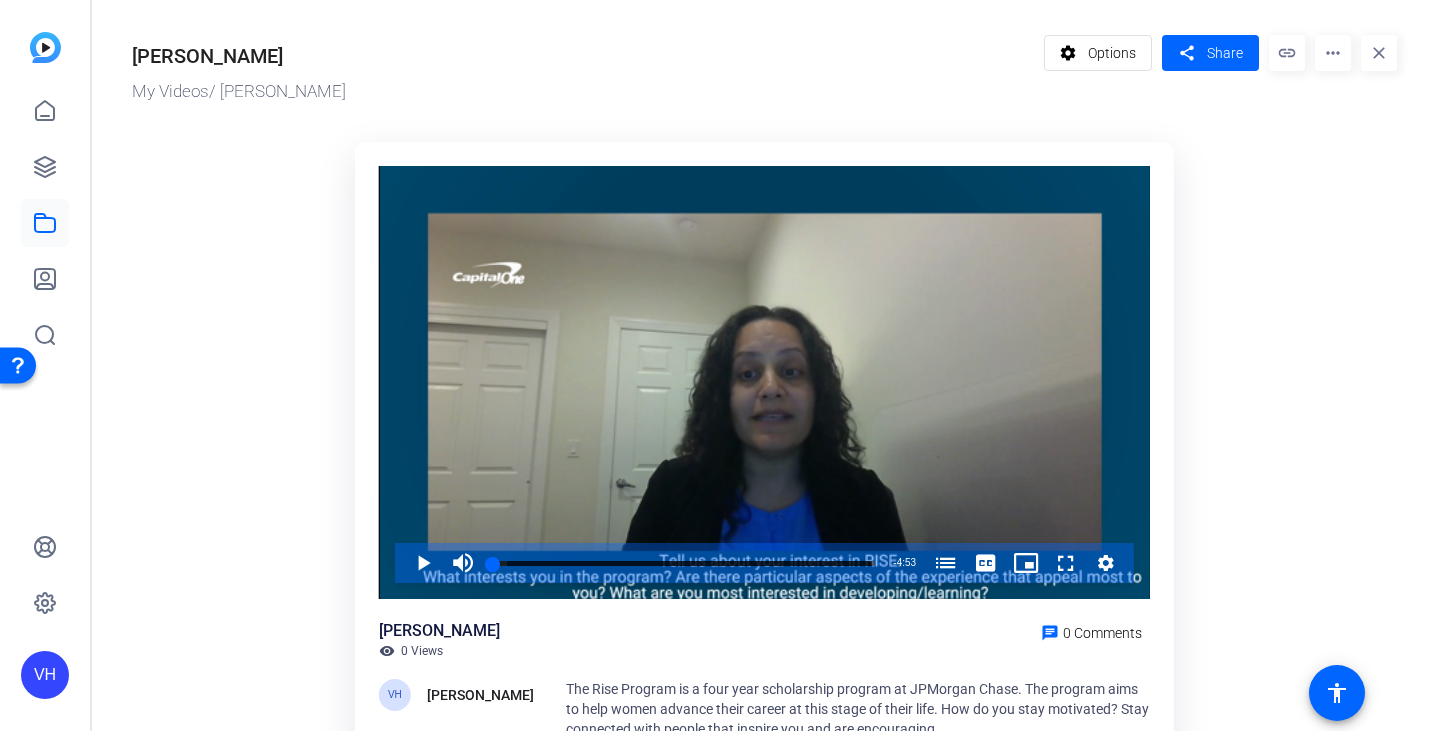 click on "Options" 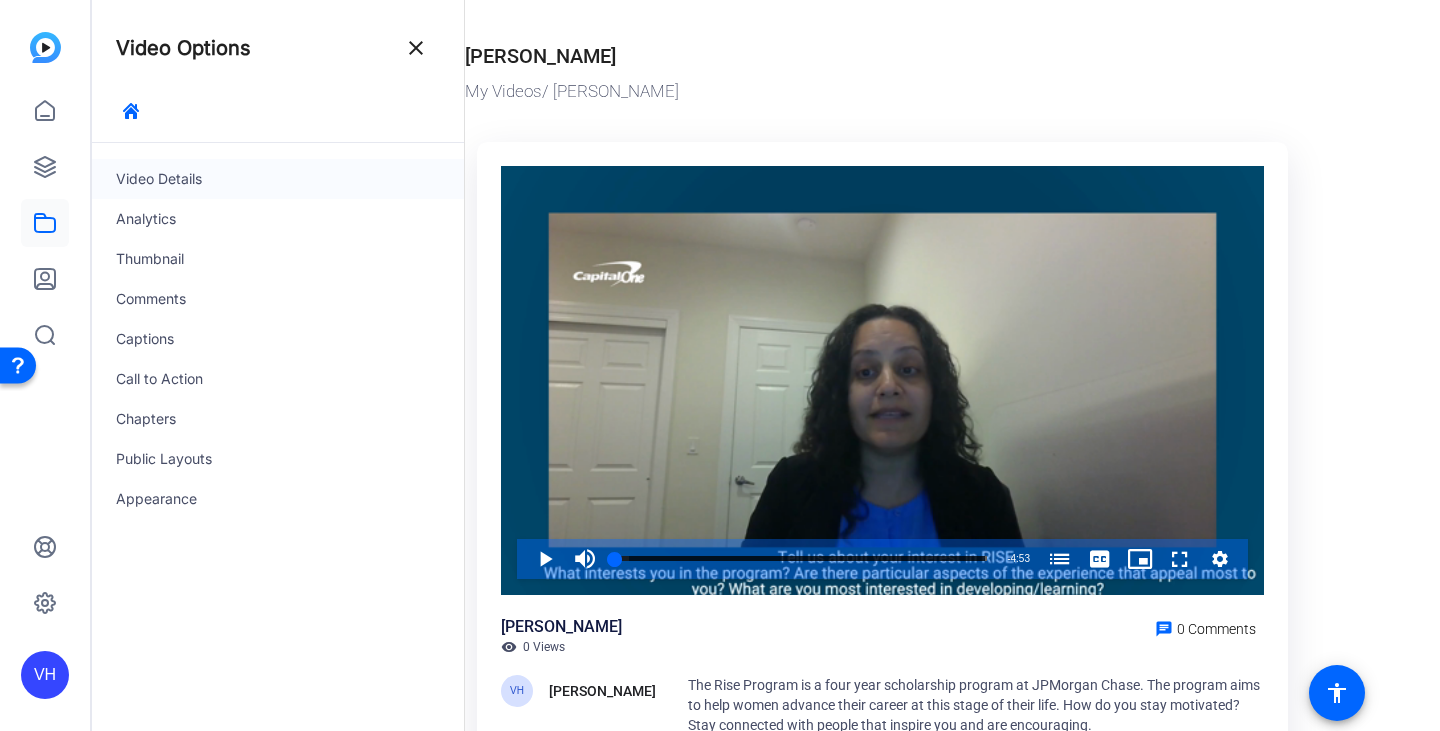 click on "Video Details" 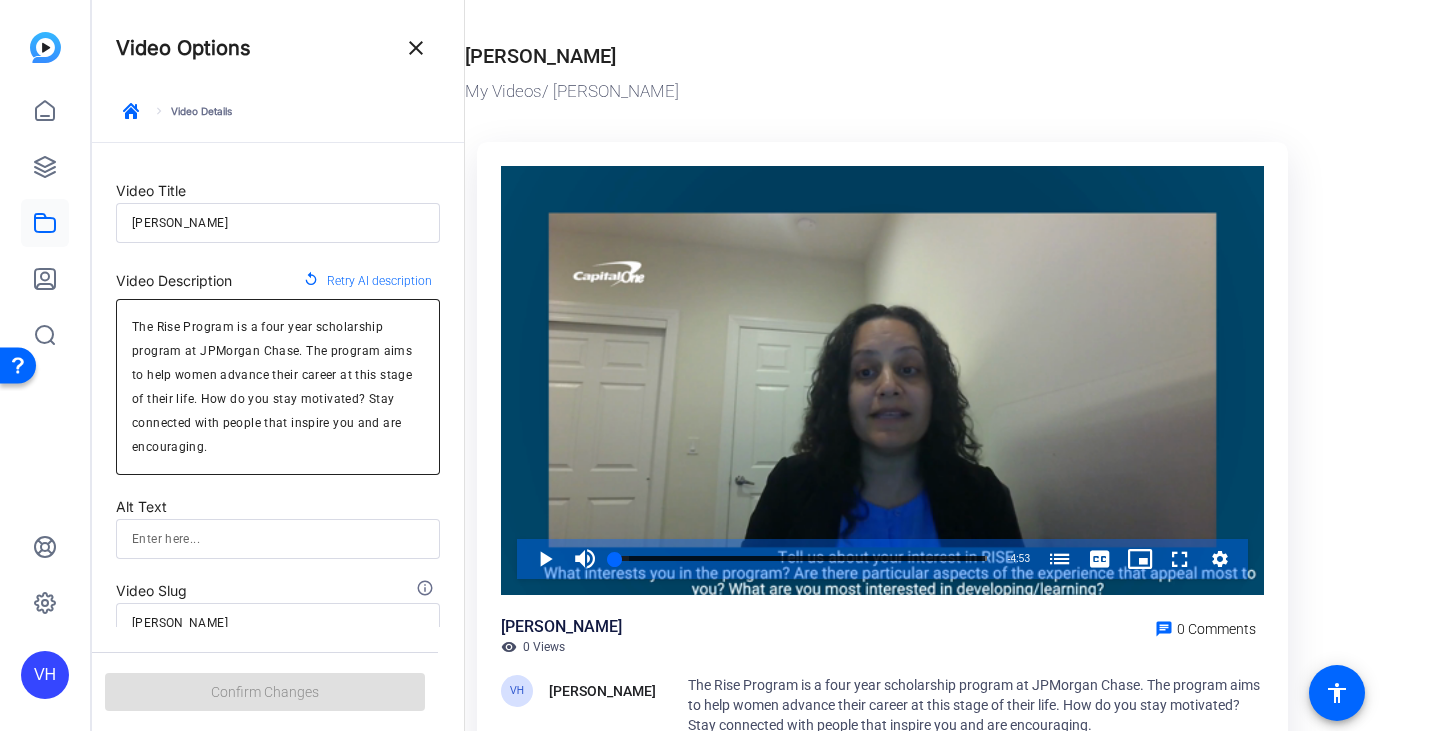 drag, startPoint x: 253, startPoint y: 459, endPoint x: 136, endPoint y: 402, distance: 130.14607 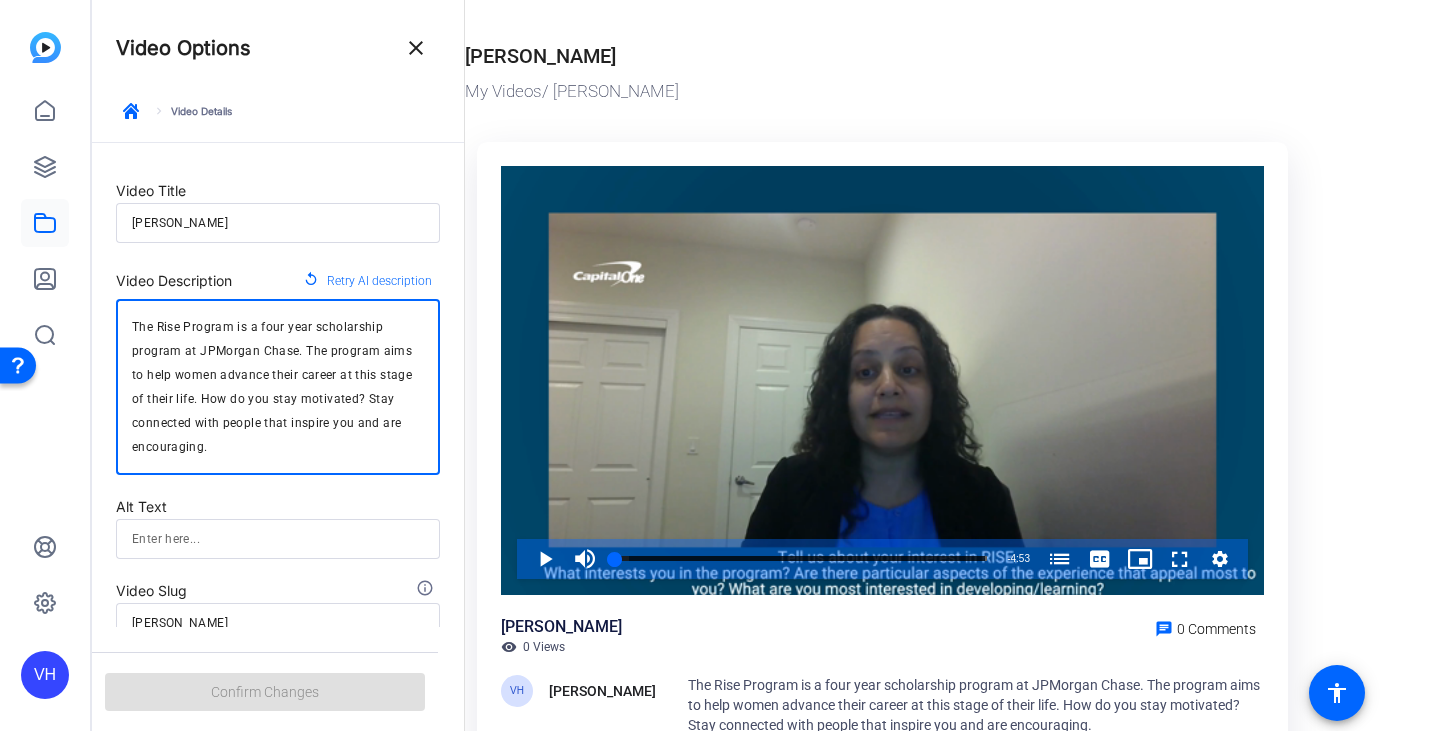 click on "The Rise Program is a four year scholarship program at JPMorgan Chase. The program aims to help women advance their career at this stage of their life. How do you stay motivated? Stay connected with people that inspire you and are encouraging." at bounding box center (278, 387) 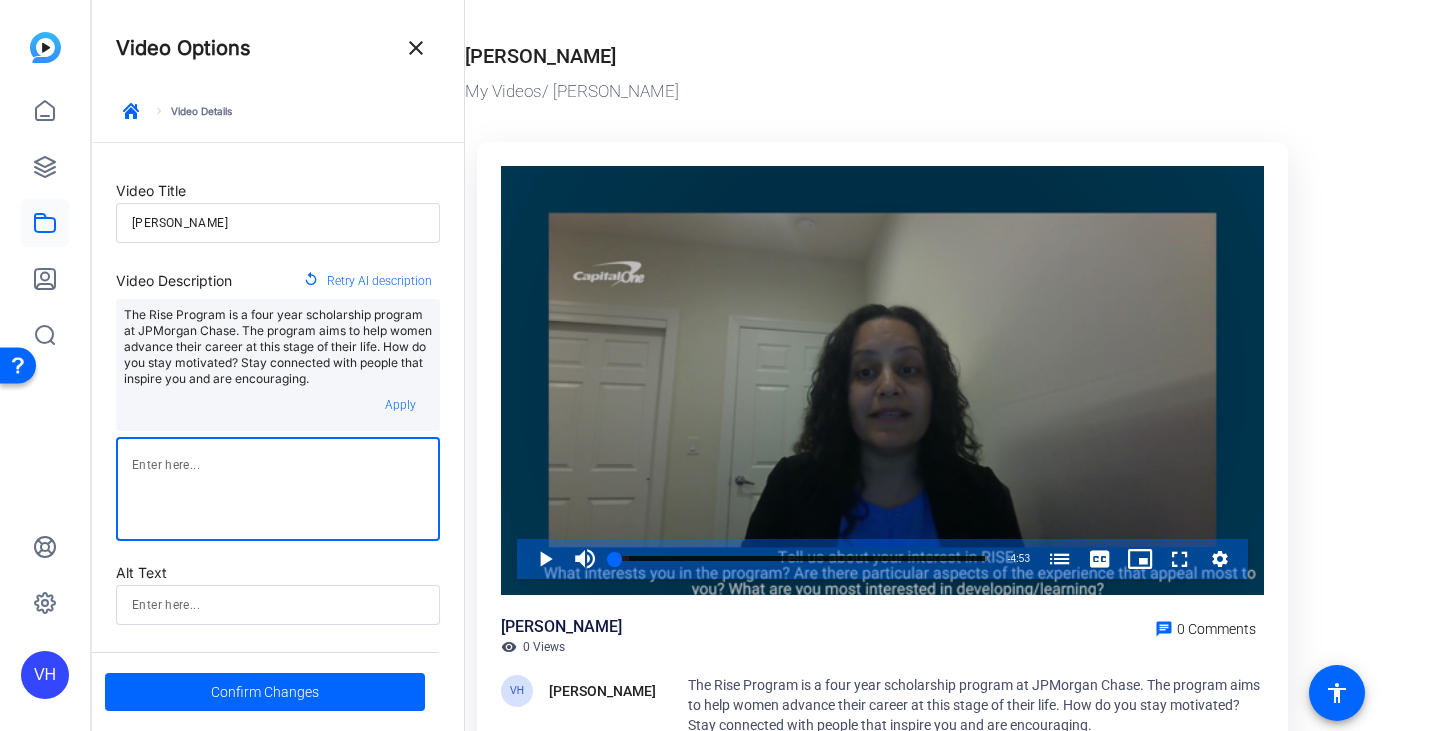 type 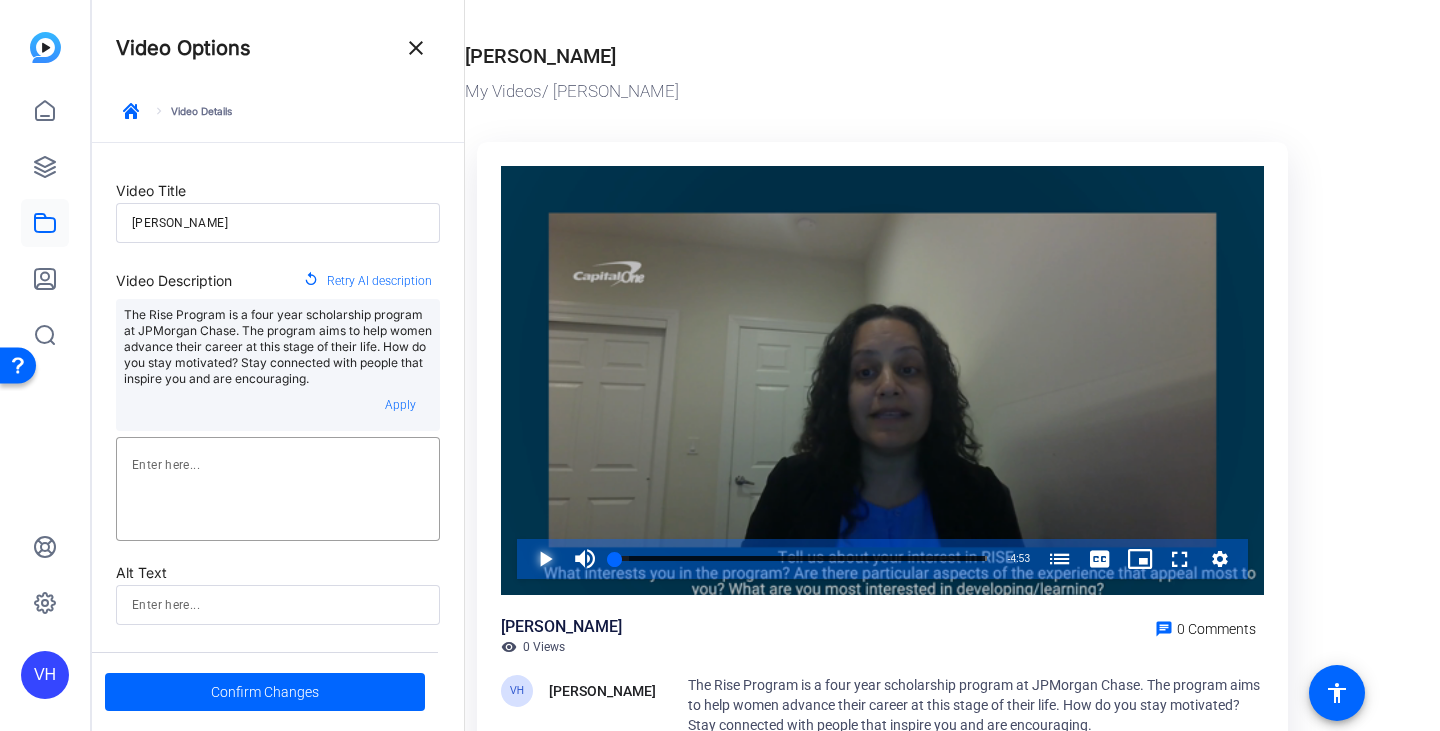 click at bounding box center [525, 559] 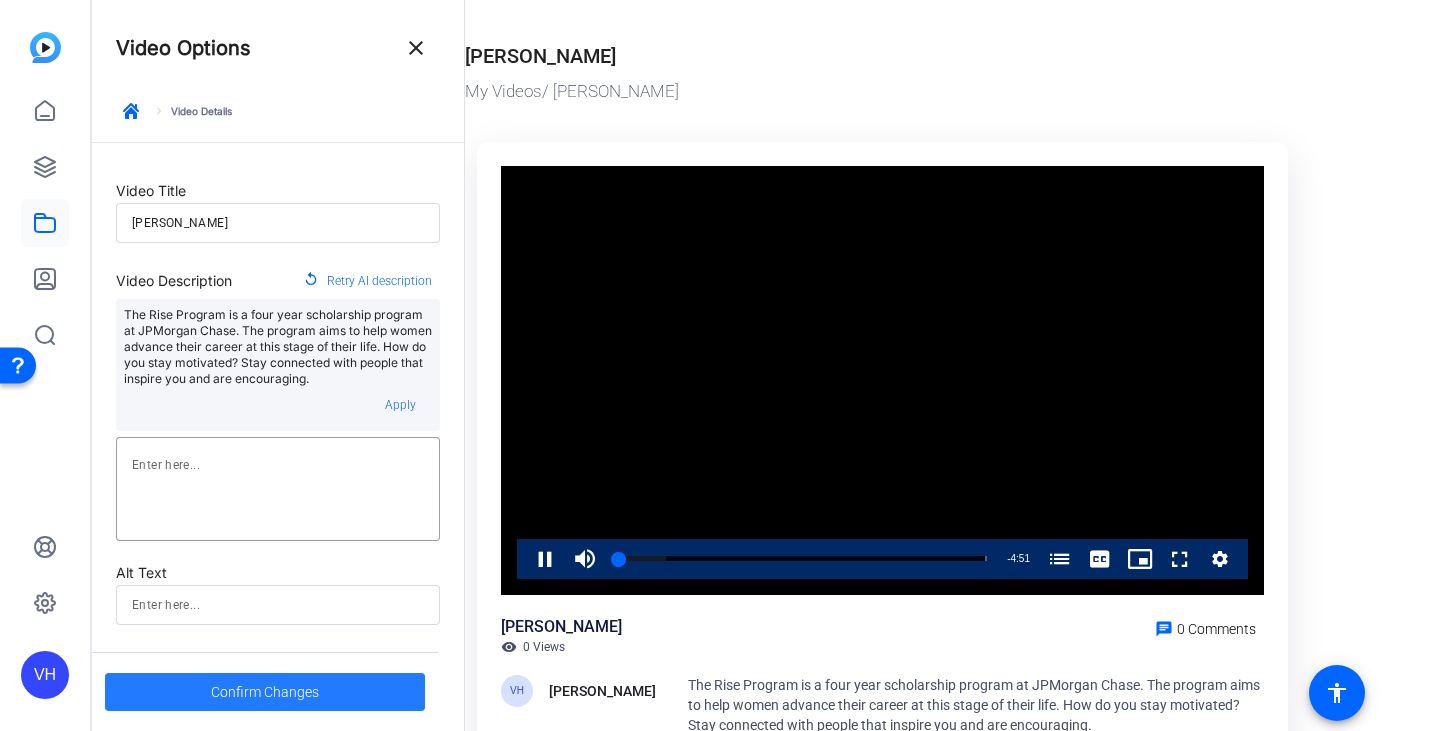 click 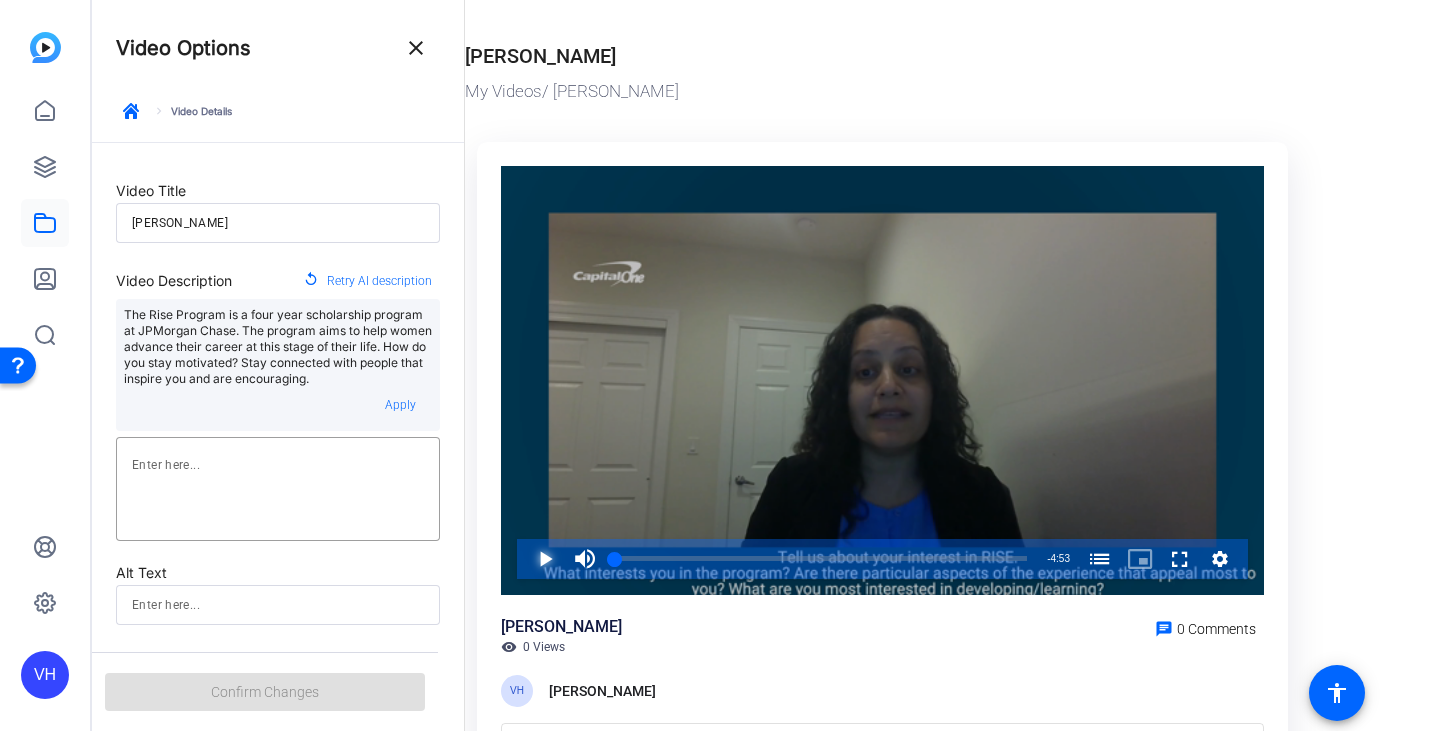 click at bounding box center [525, 559] 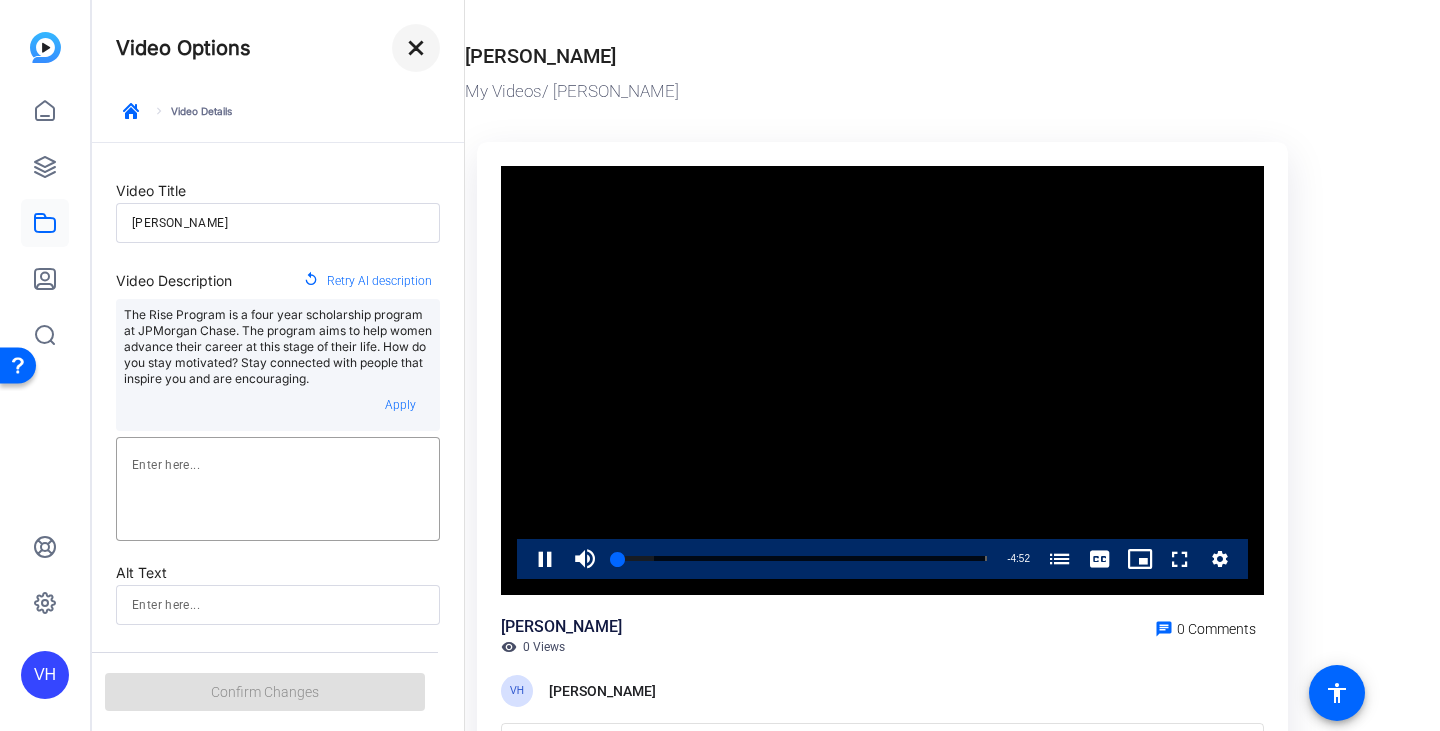 click on "close" 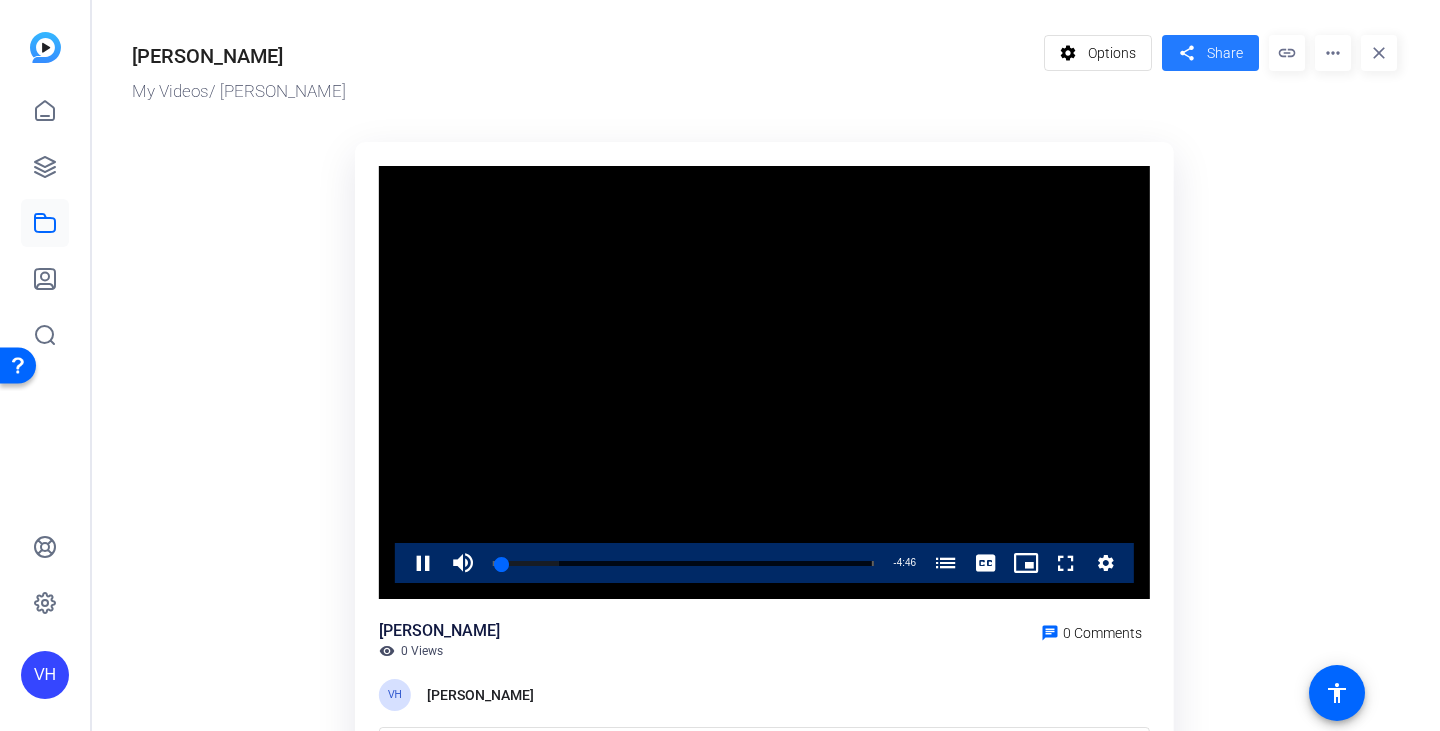 click on "share" 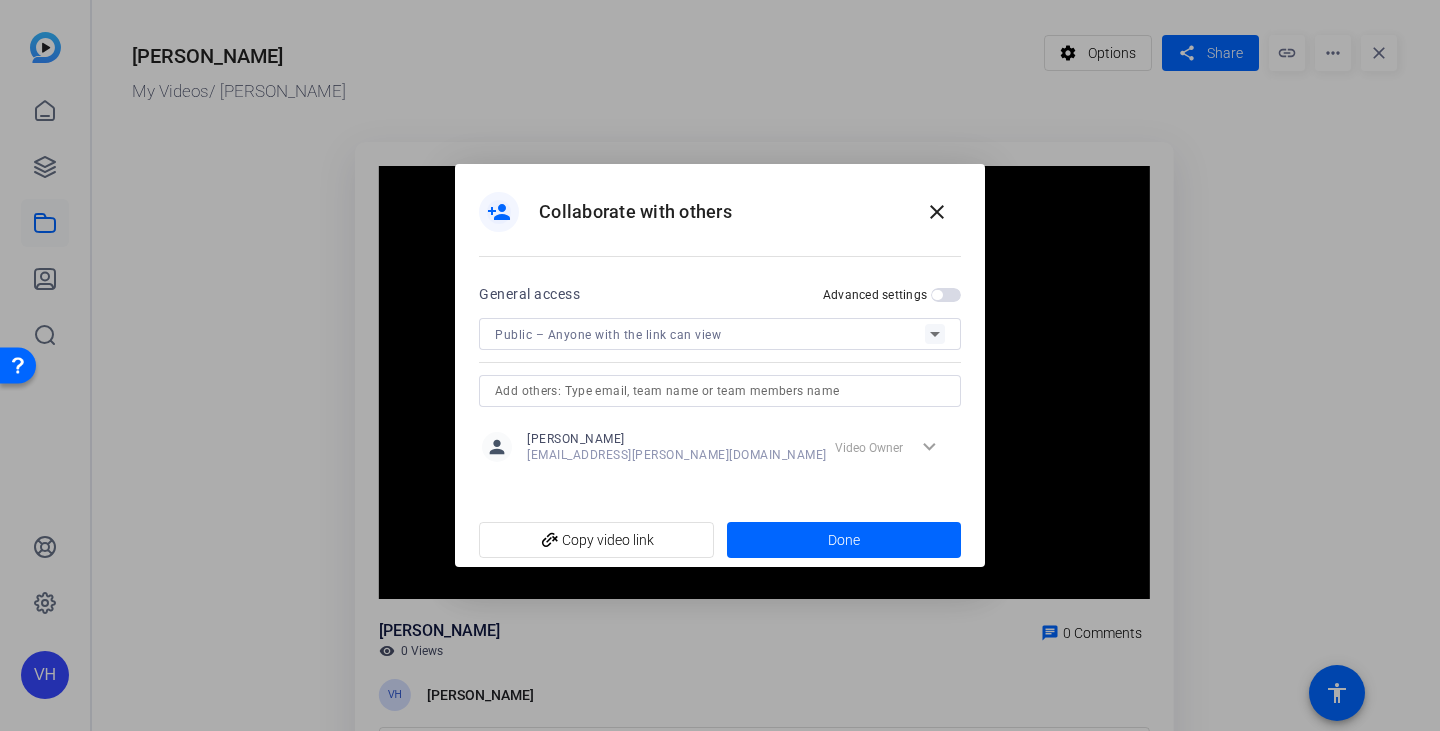 click 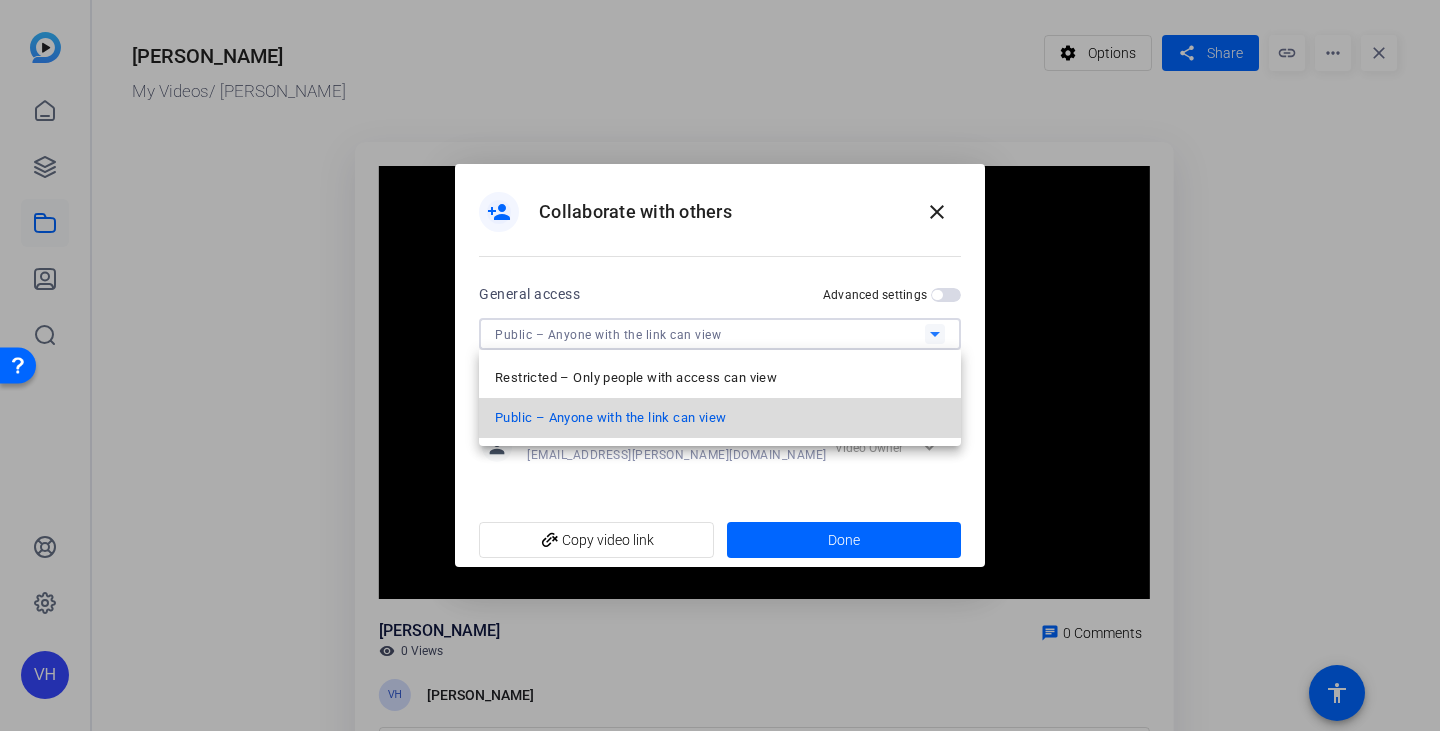 click on "Public – Anyone with the link can view" at bounding box center [720, 418] 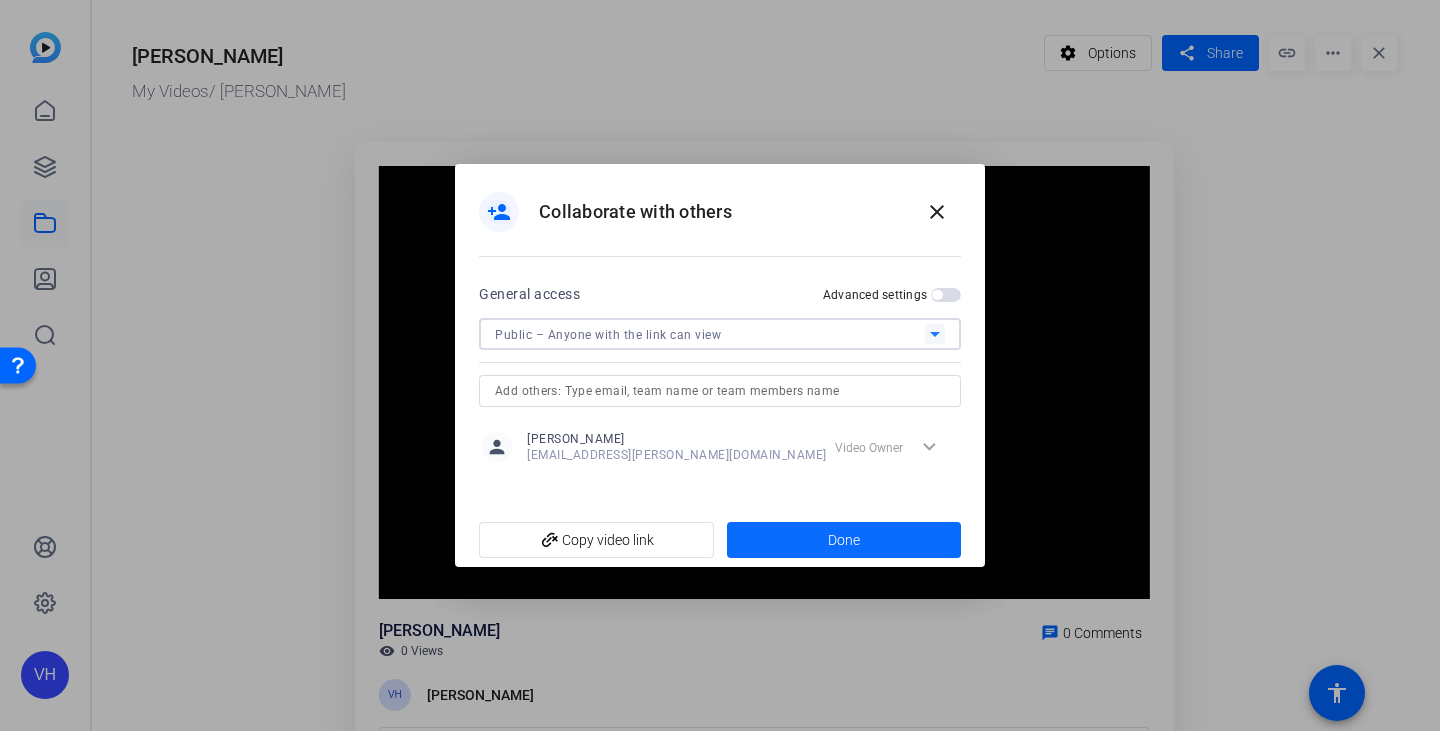 click 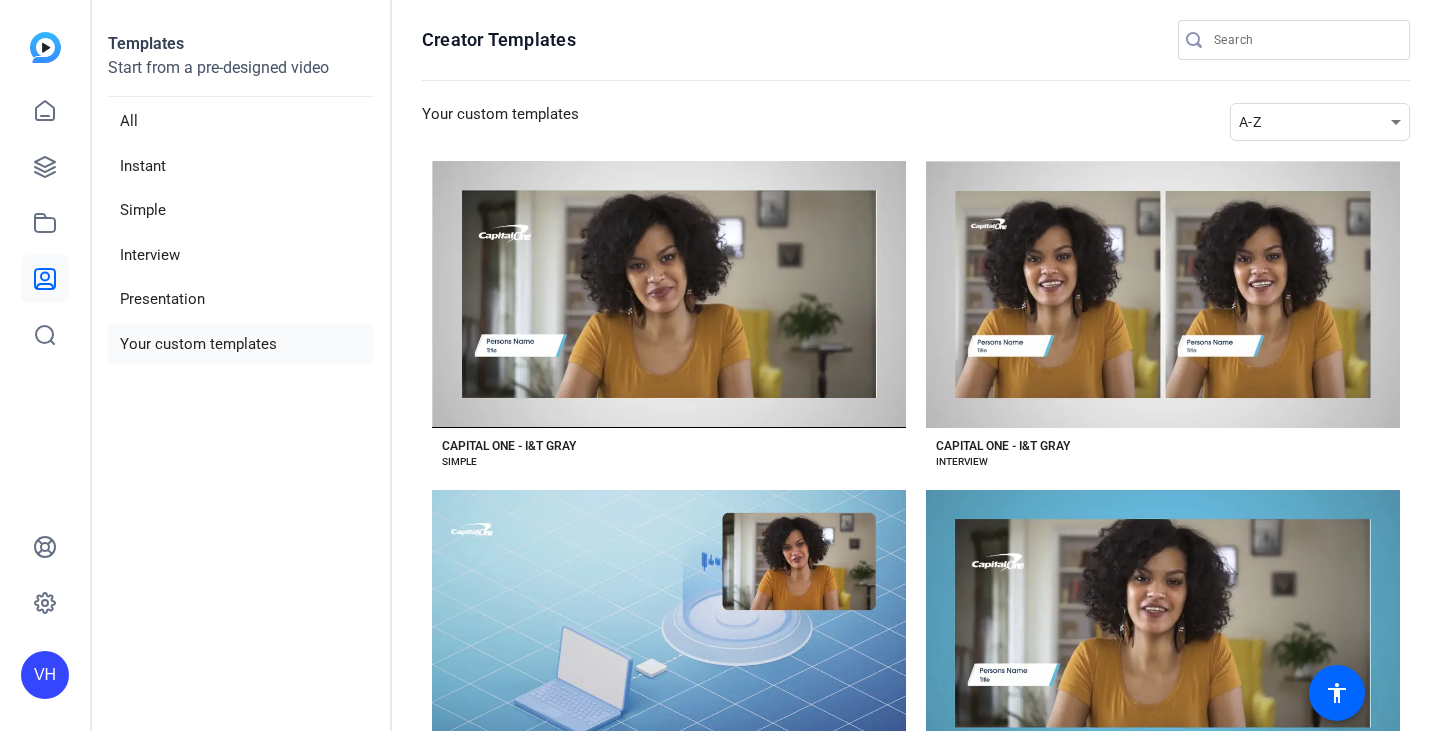 scroll, scrollTop: 0, scrollLeft: 0, axis: both 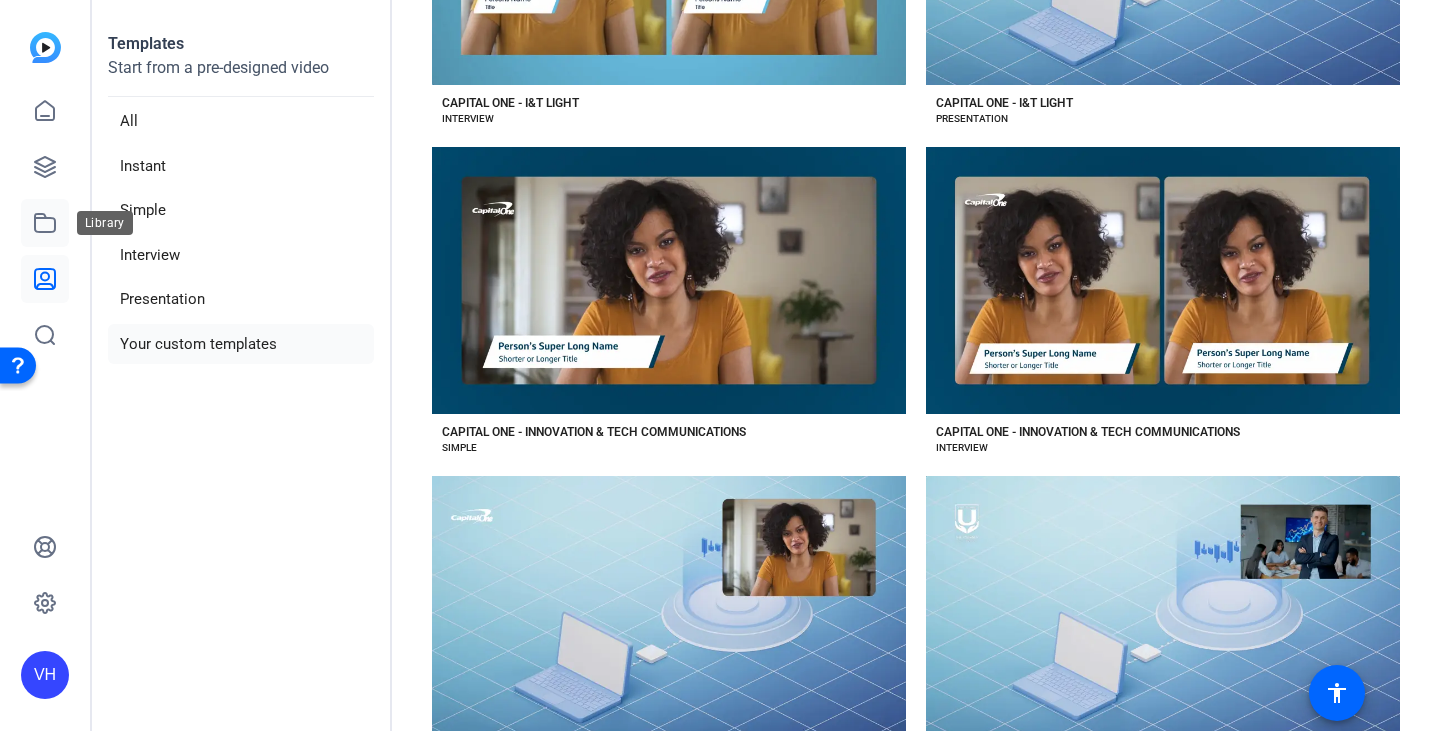 click 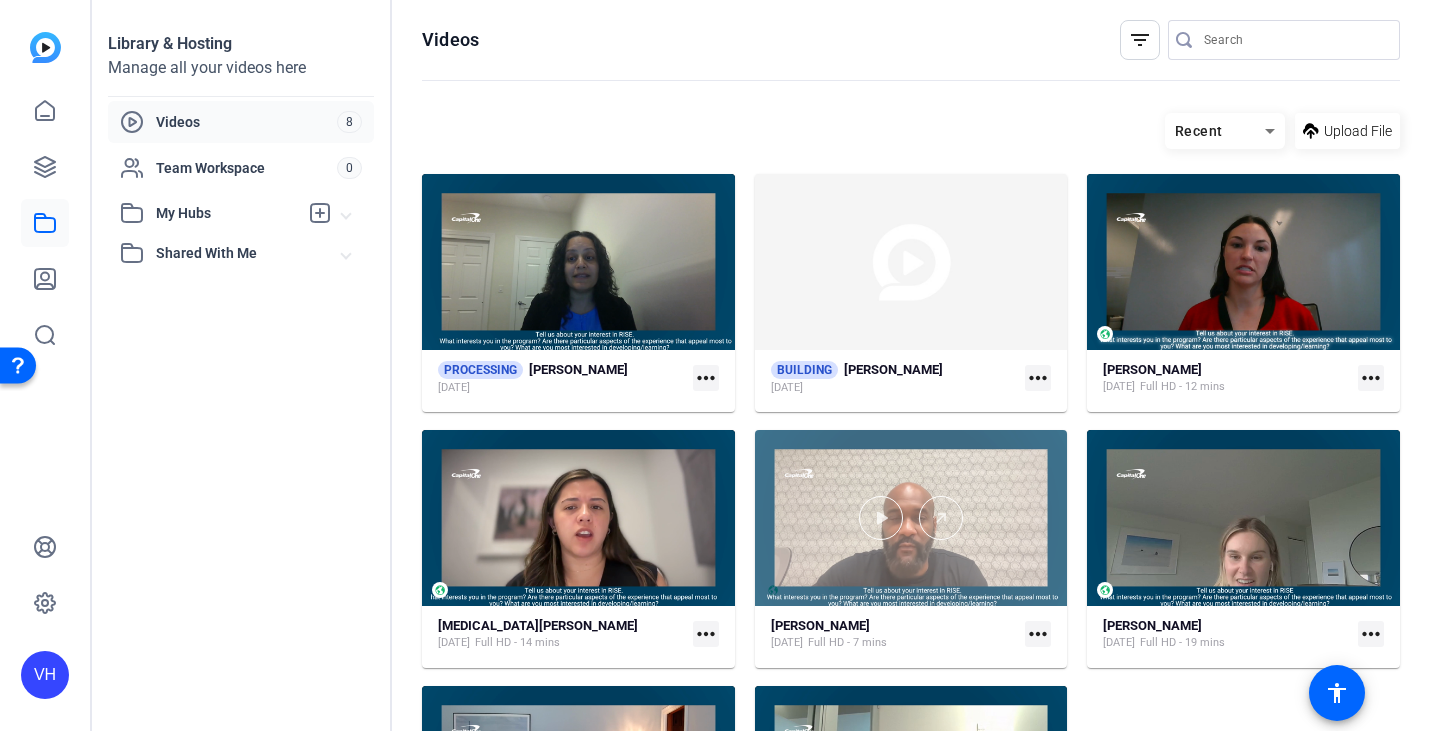 scroll, scrollTop: 194, scrollLeft: 0, axis: vertical 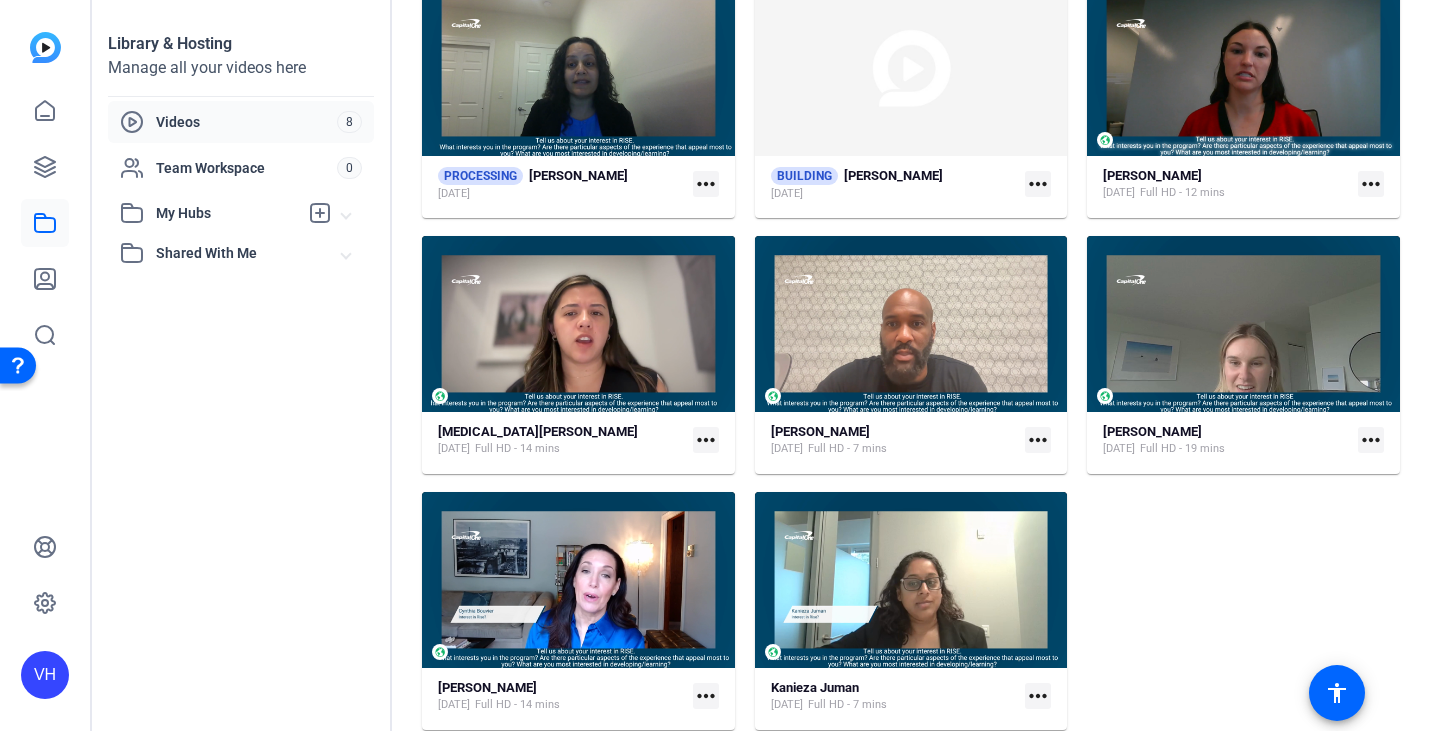 click on "more_horiz" 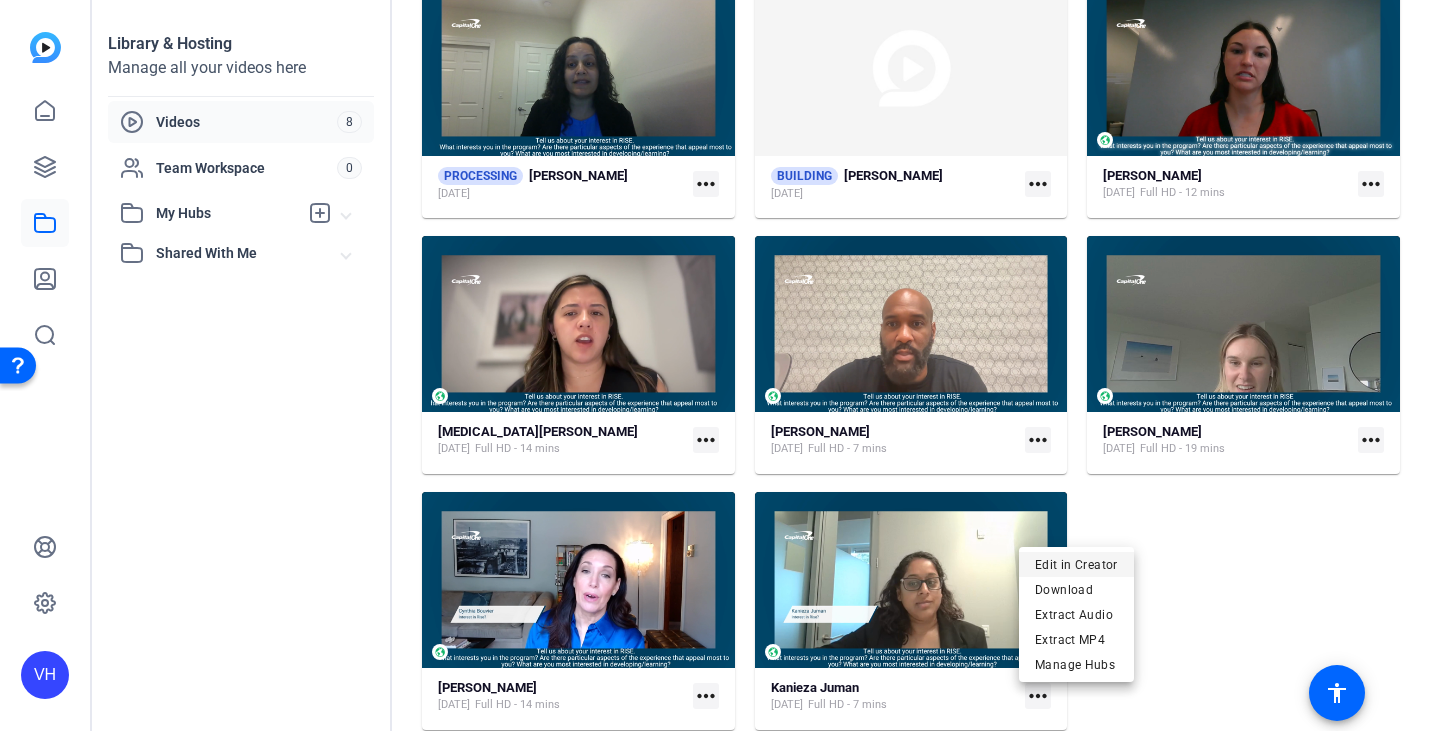 click on "Edit in Creator" at bounding box center [1076, 564] 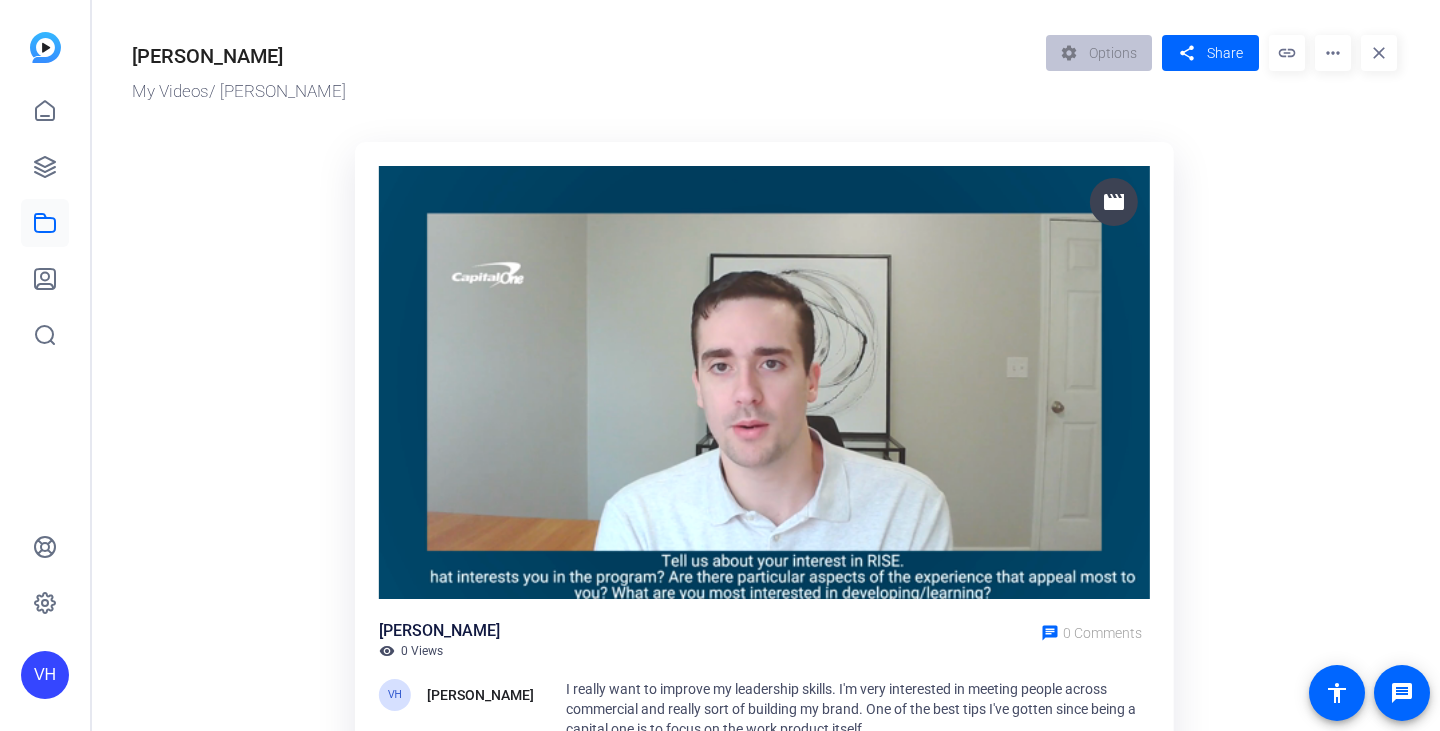 scroll, scrollTop: 0, scrollLeft: 0, axis: both 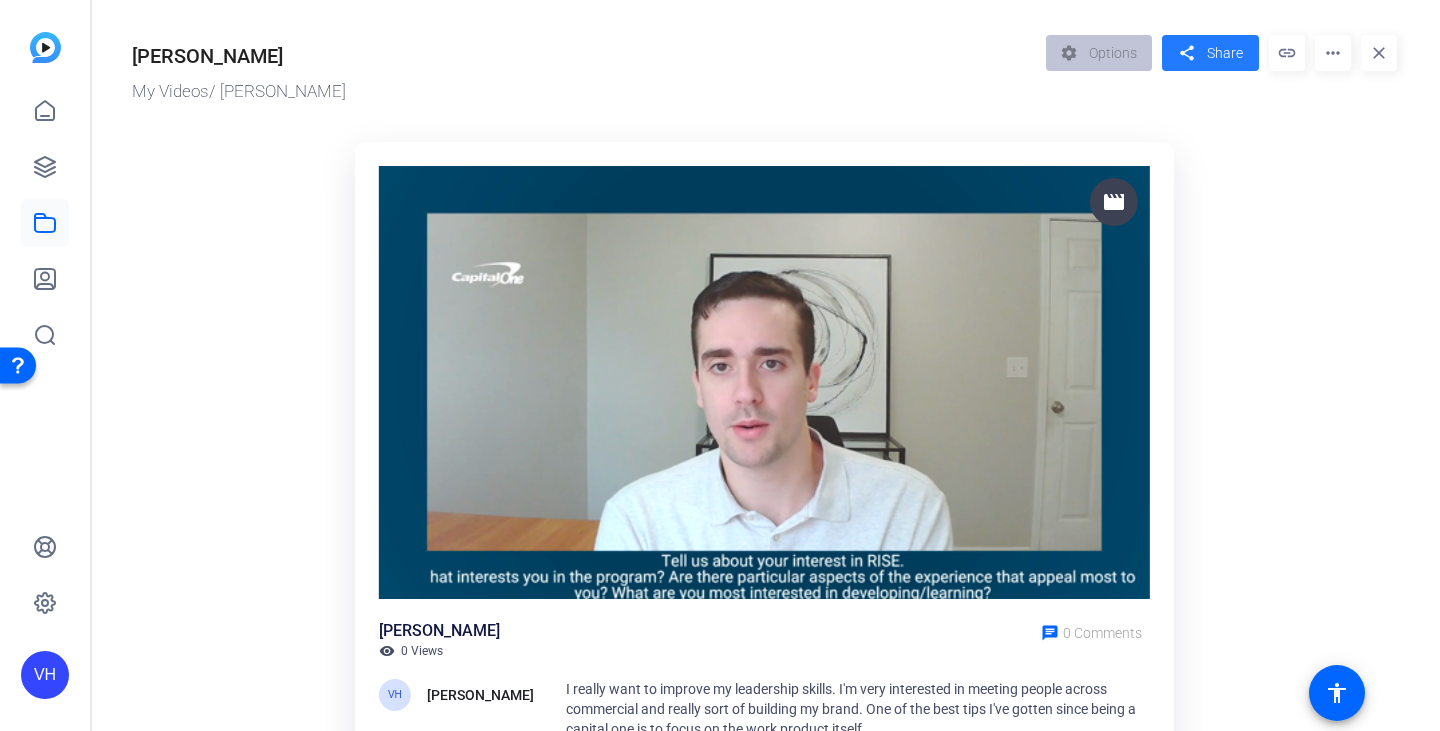 click on "share" 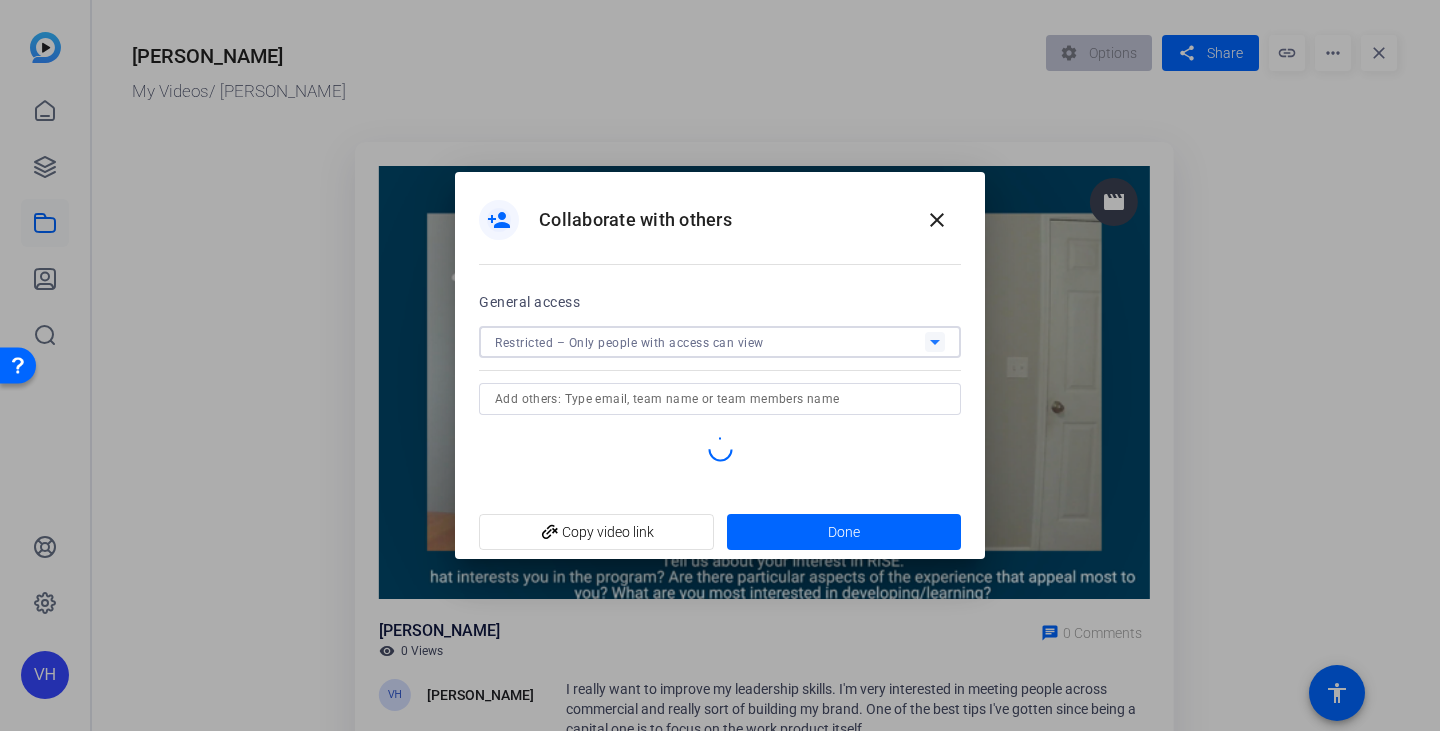 click on "Restricted – Only people with access can view" at bounding box center (710, 342) 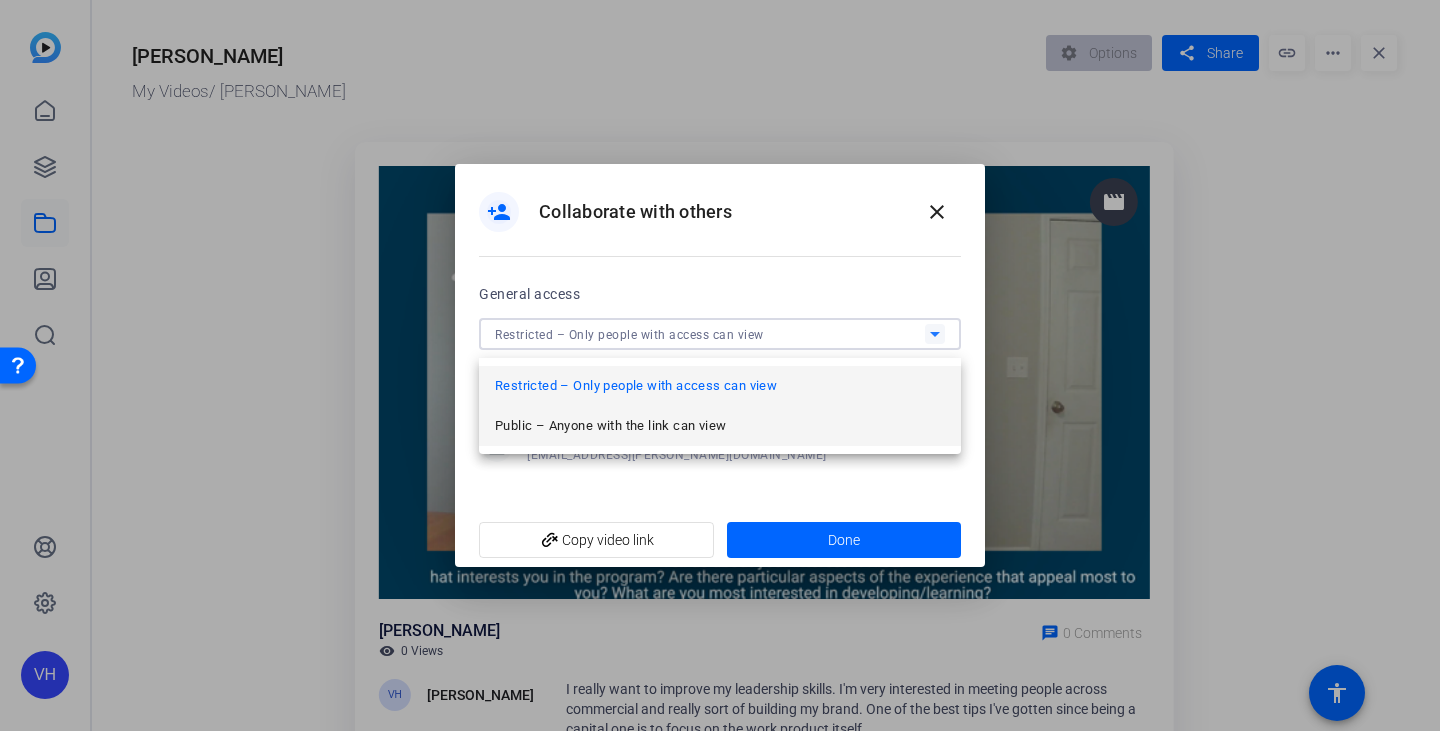 click on "Public – Anyone with the link can view" at bounding box center [610, 426] 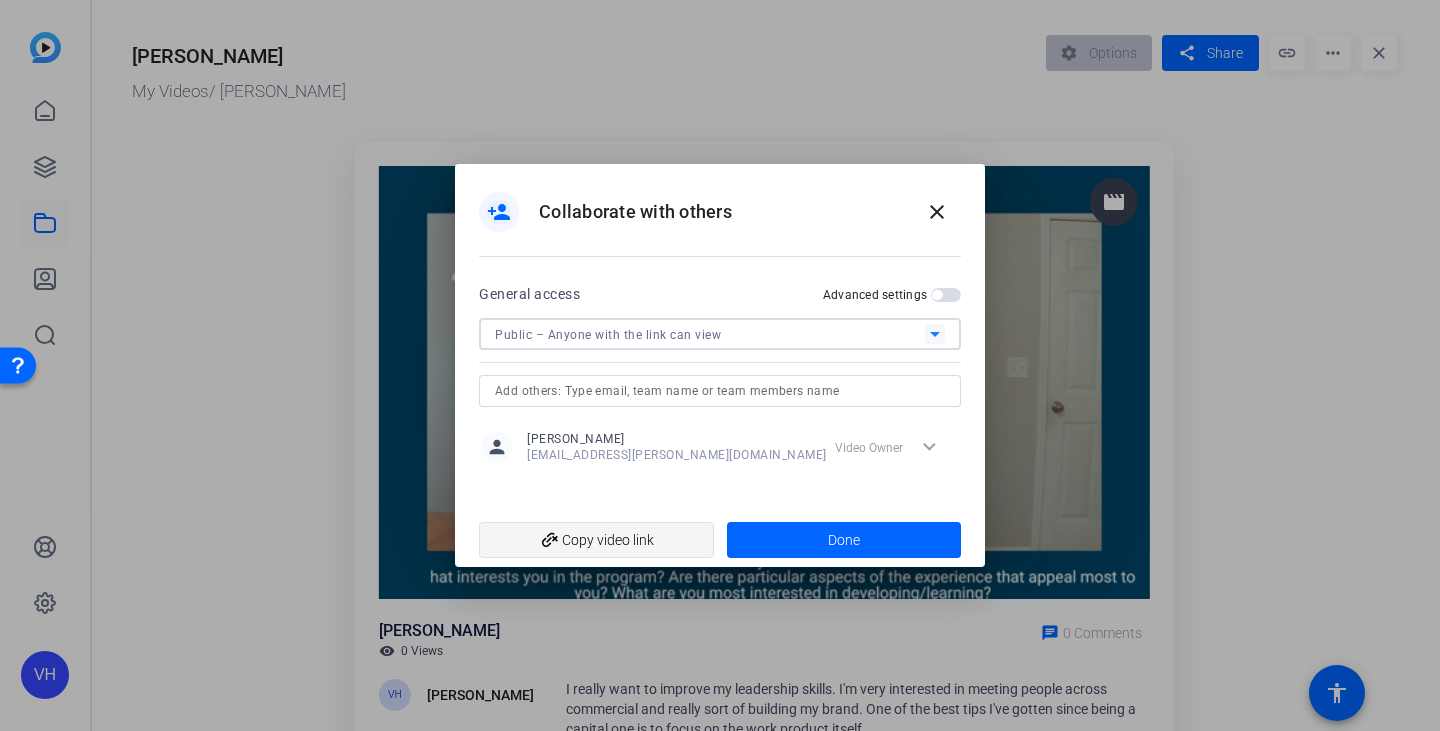 click on "add_link  Copy video link" 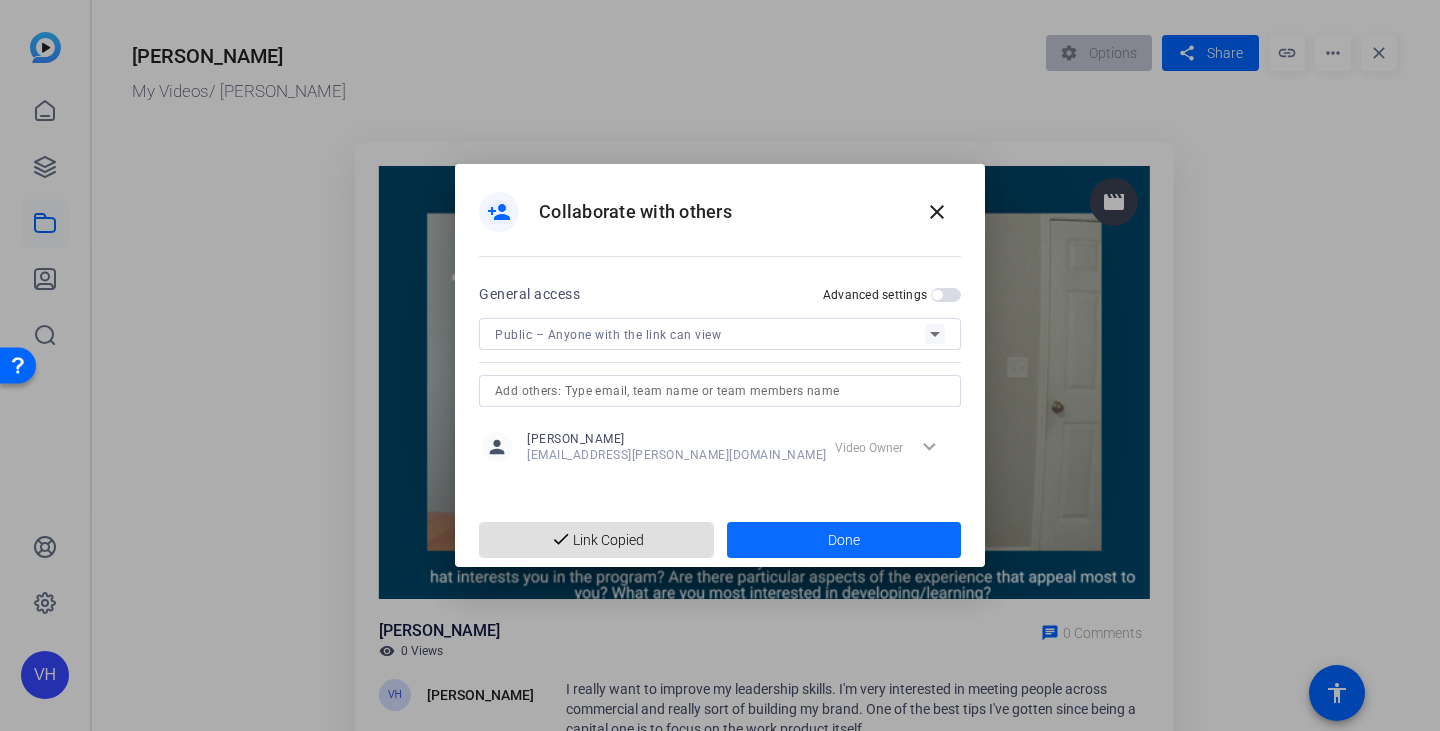 click 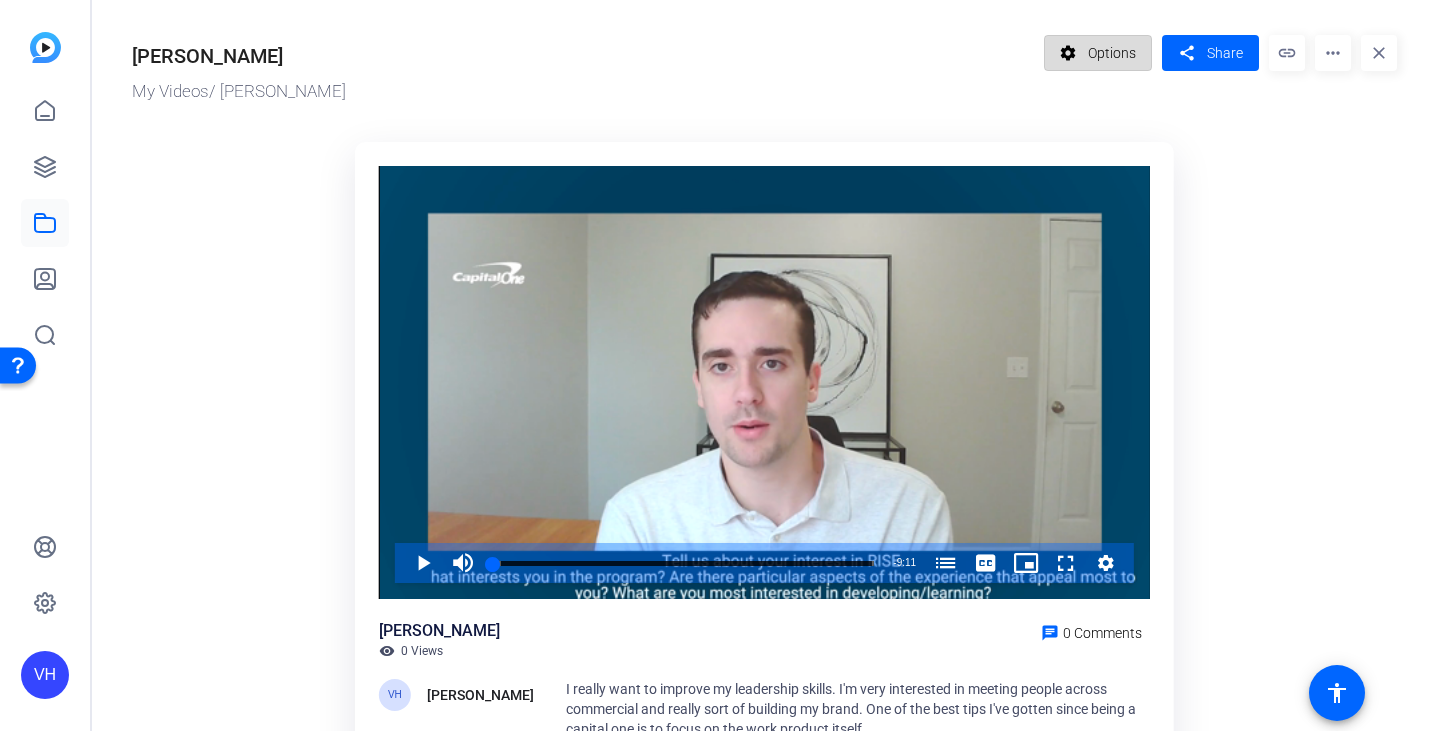 click on "Options" 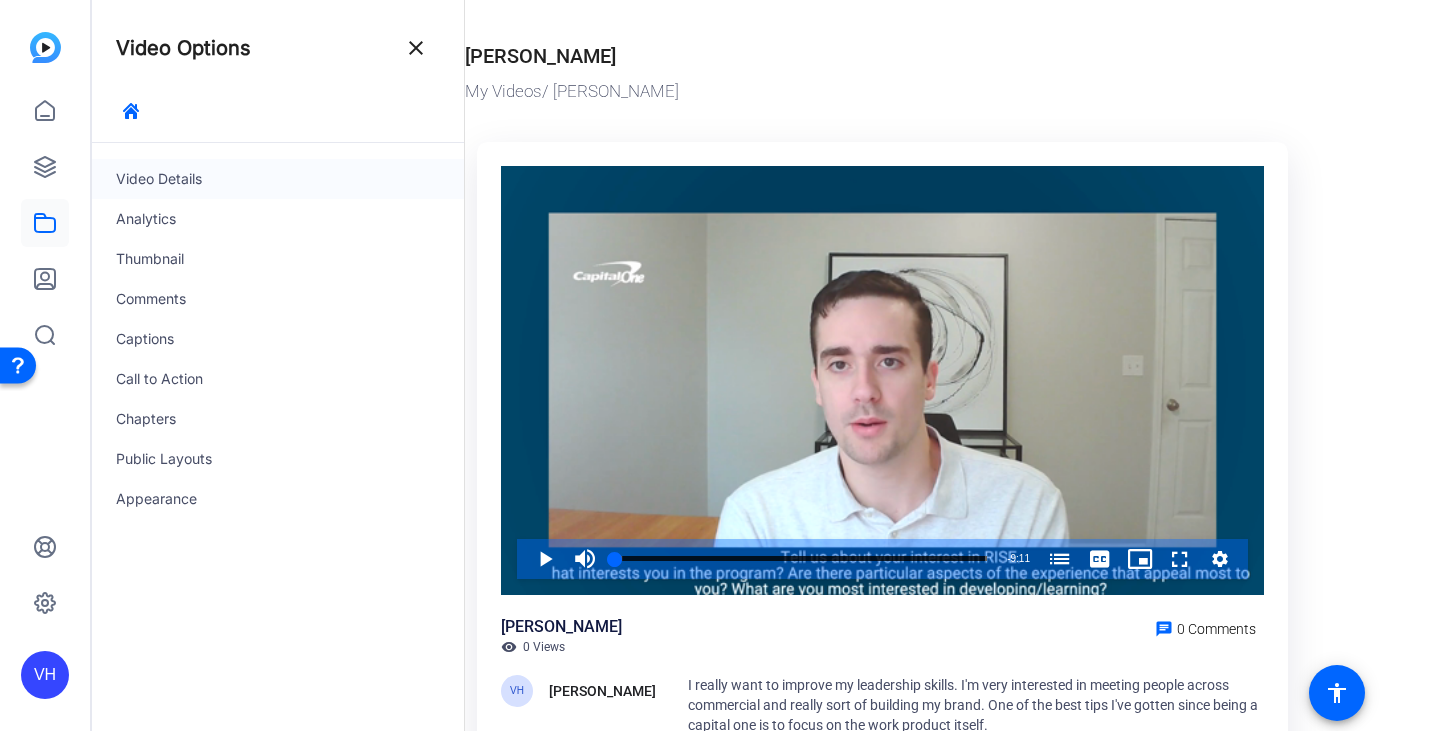 click on "Video Details" 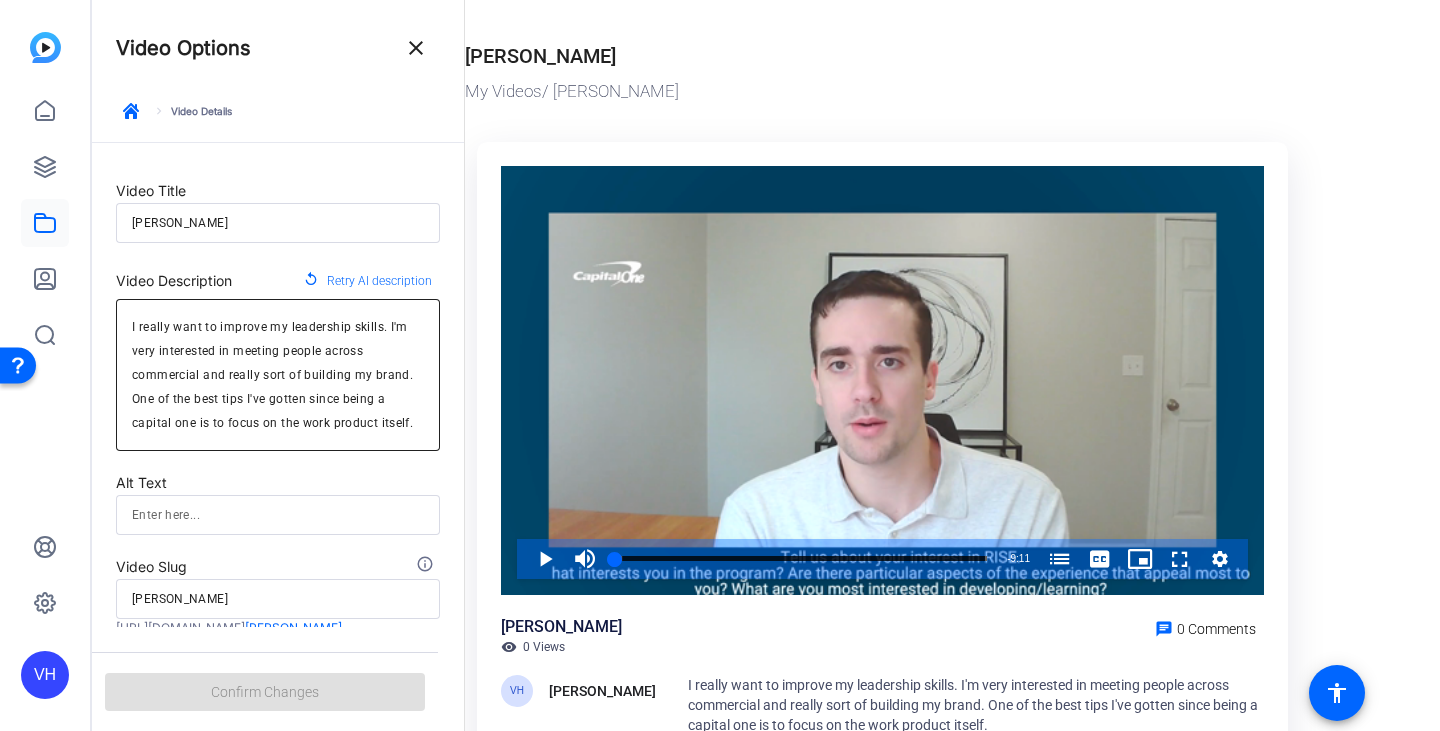 click on "I really want to improve my leadership skills. I'm very interested in meeting people across commercial and really sort of building my brand. One of the best tips I've gotten since being a capital one is to focus on the work product itself." at bounding box center (278, 375) 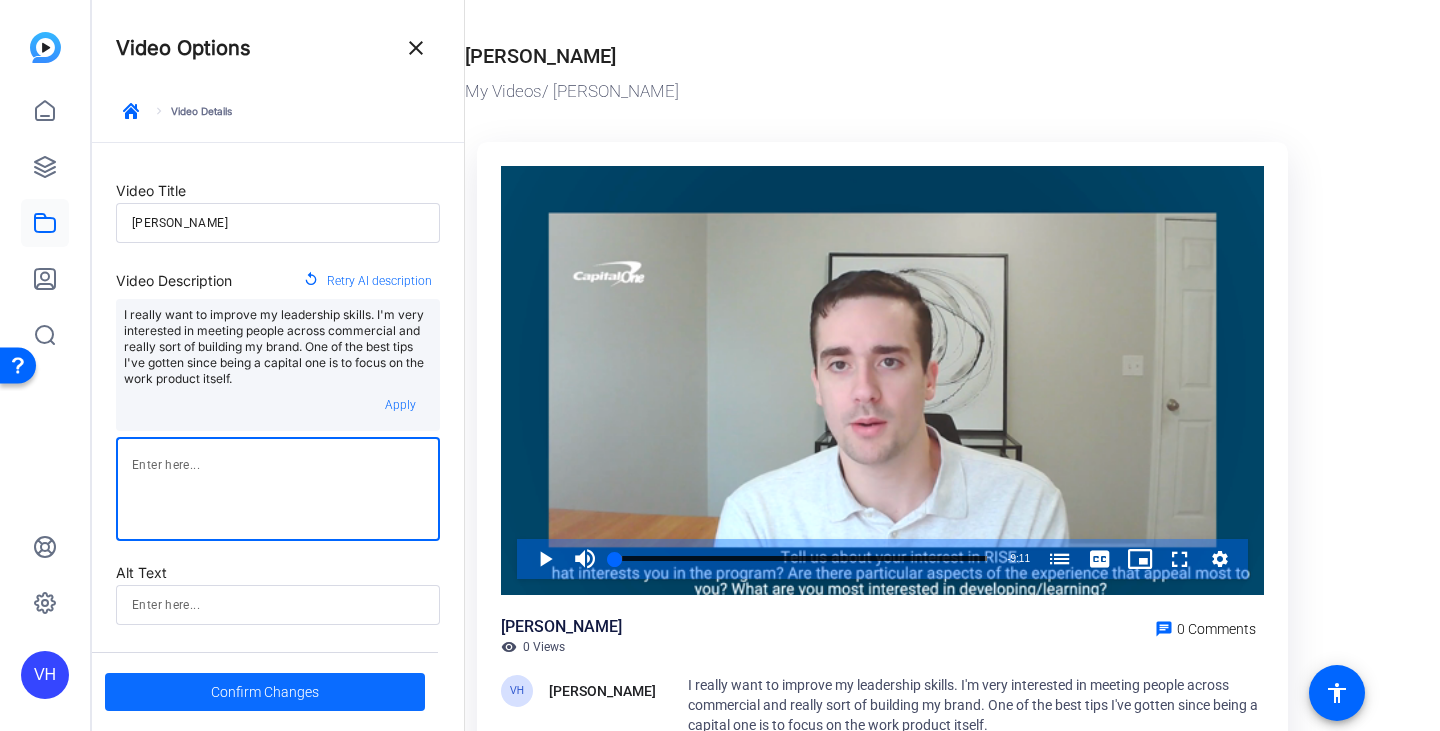 type 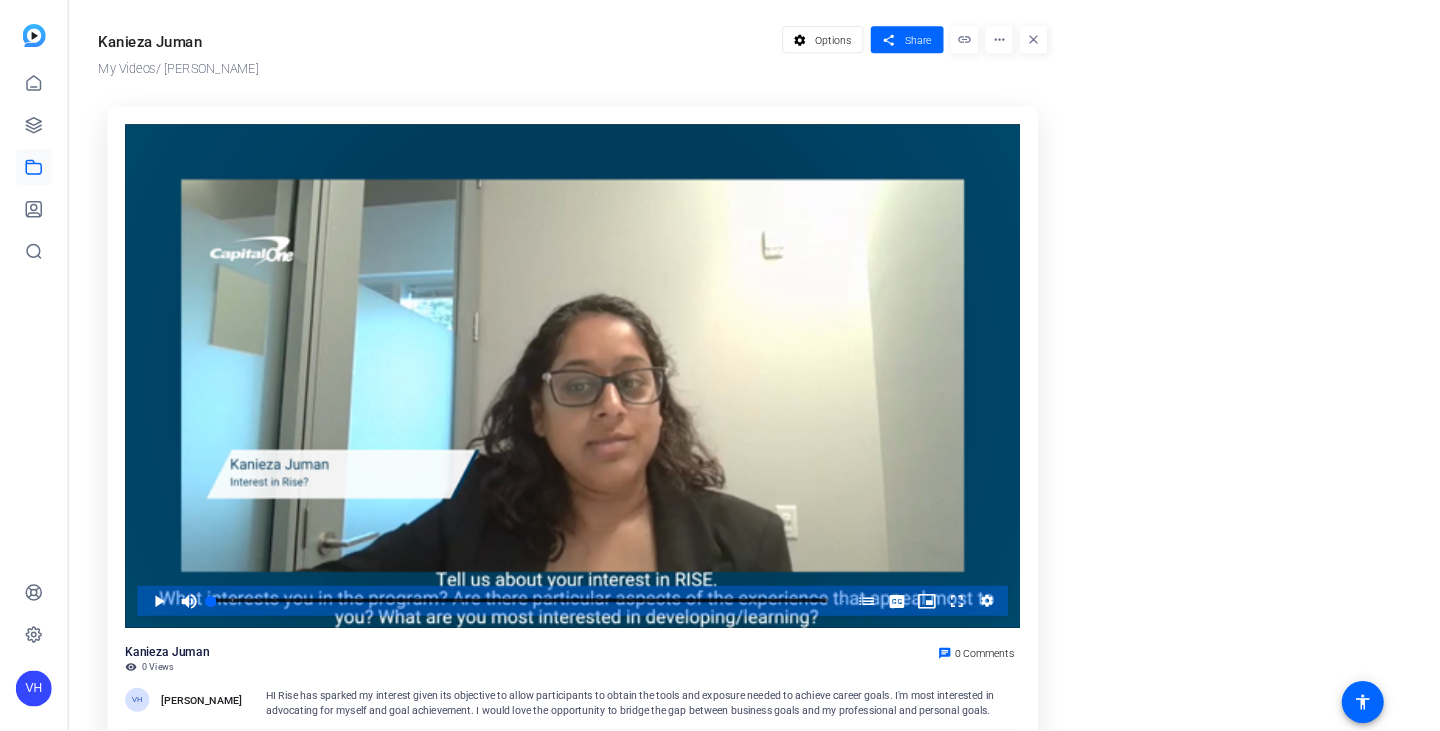 scroll, scrollTop: 0, scrollLeft: 0, axis: both 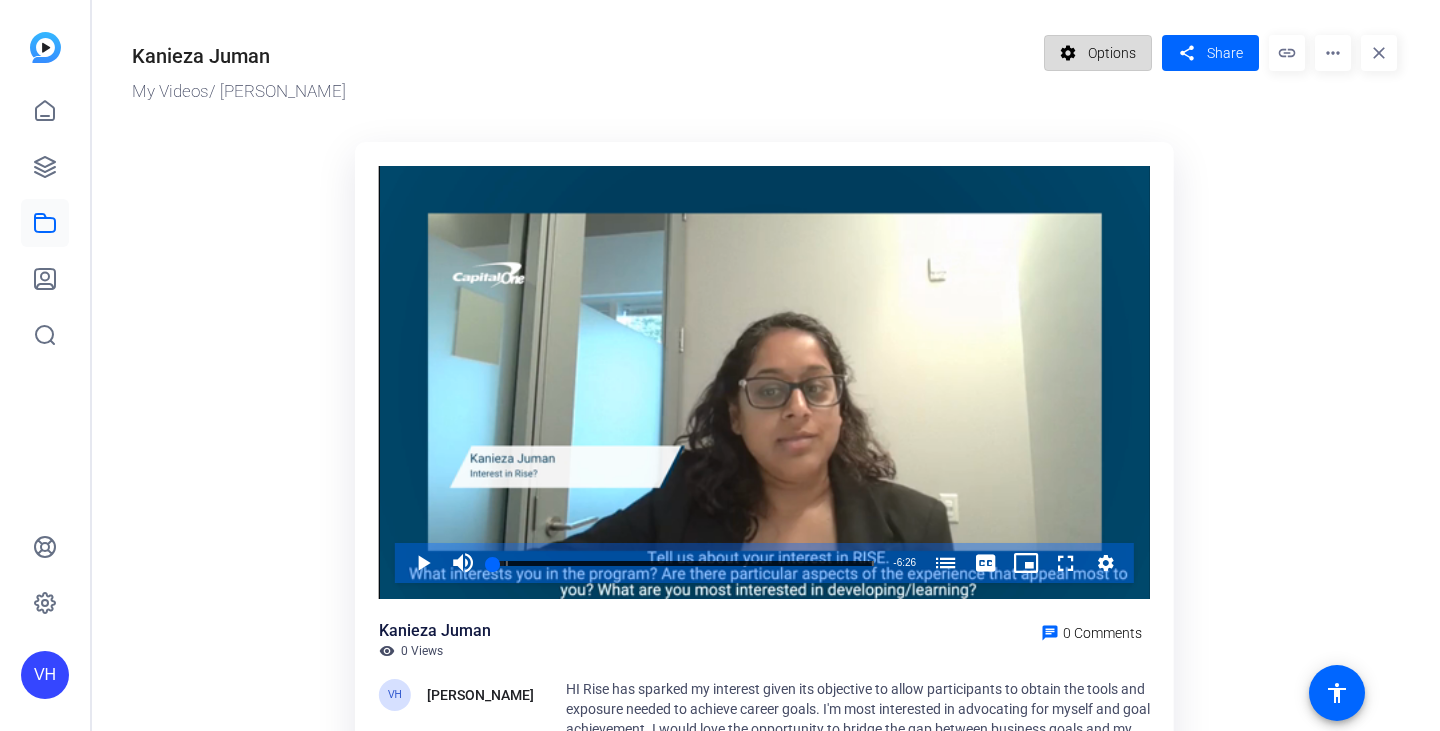 click on "Options" 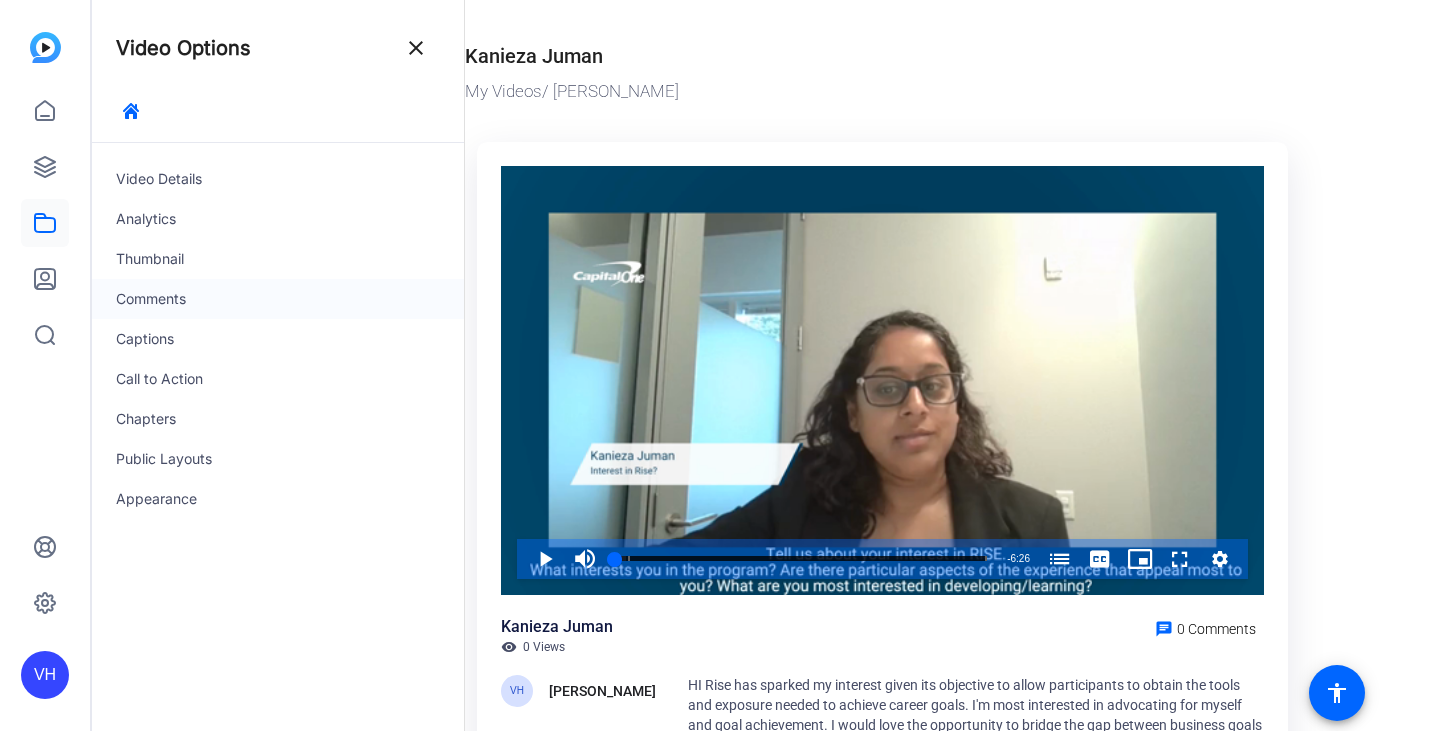 scroll, scrollTop: 0, scrollLeft: 0, axis: both 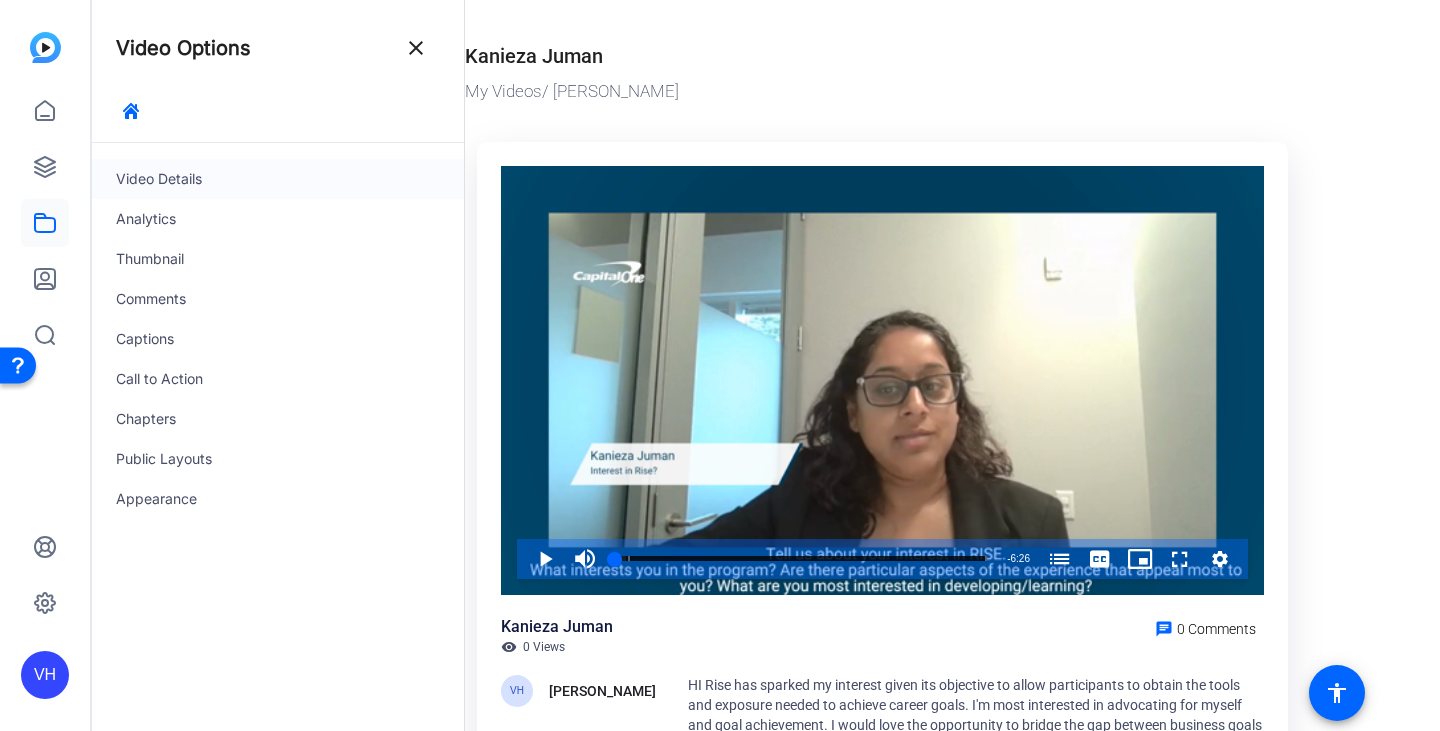 click on "Video Details" 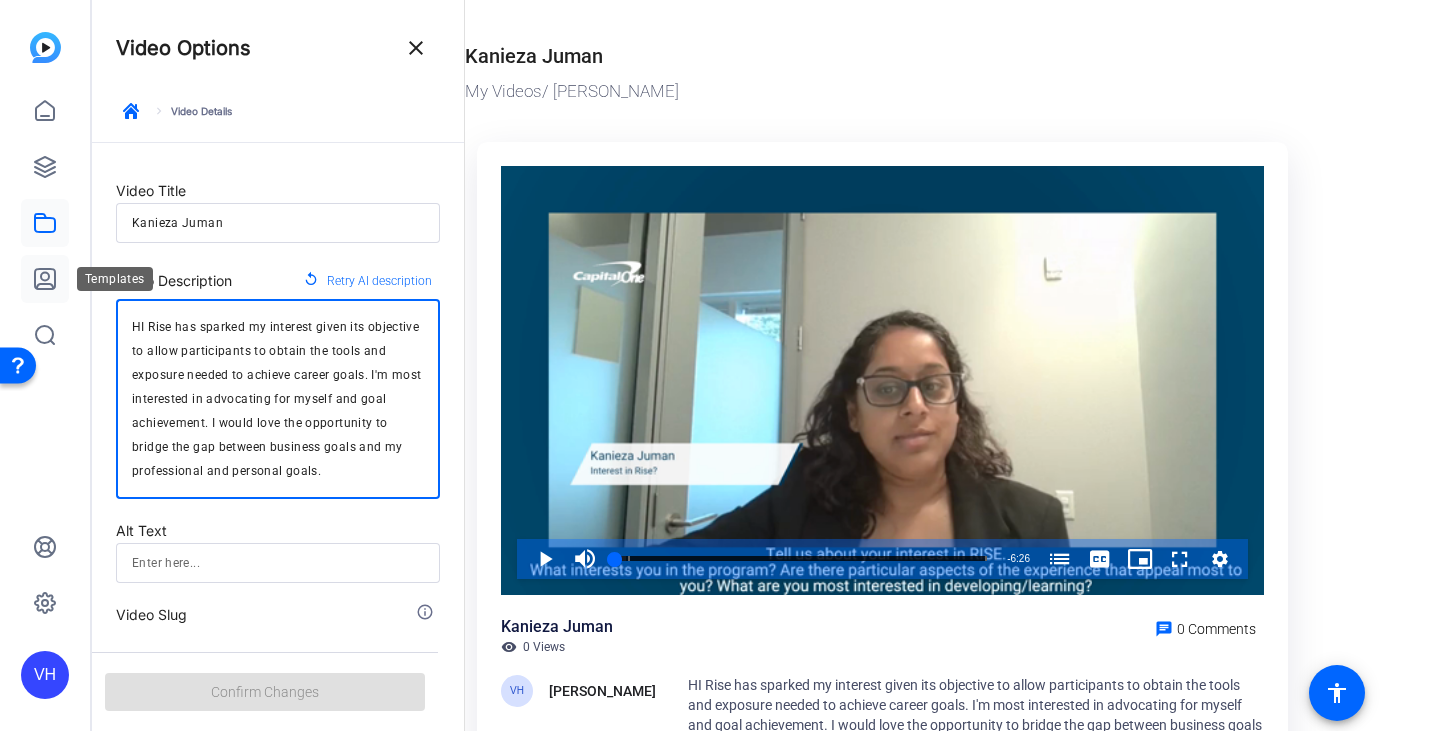 drag, startPoint x: 324, startPoint y: 474, endPoint x: 42, endPoint y: 299, distance: 331.88702 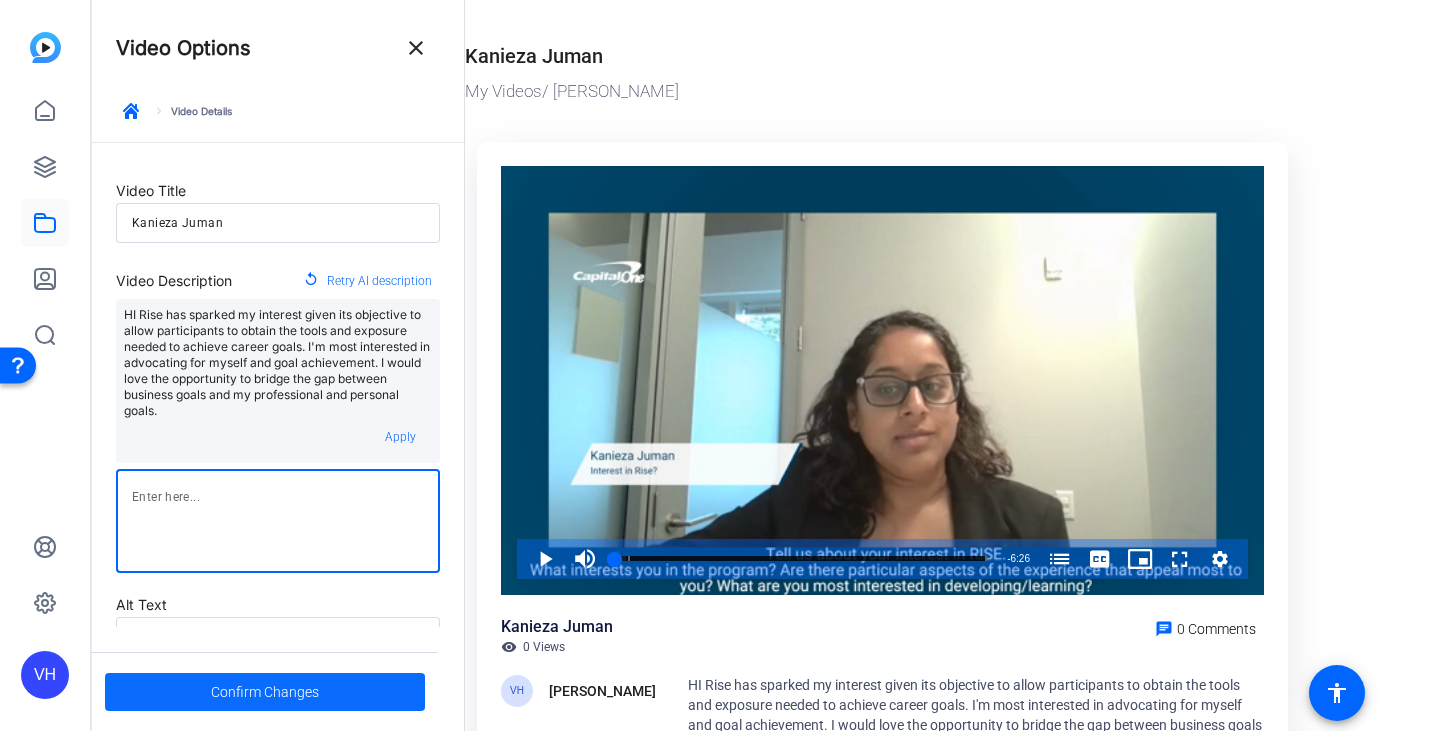 type 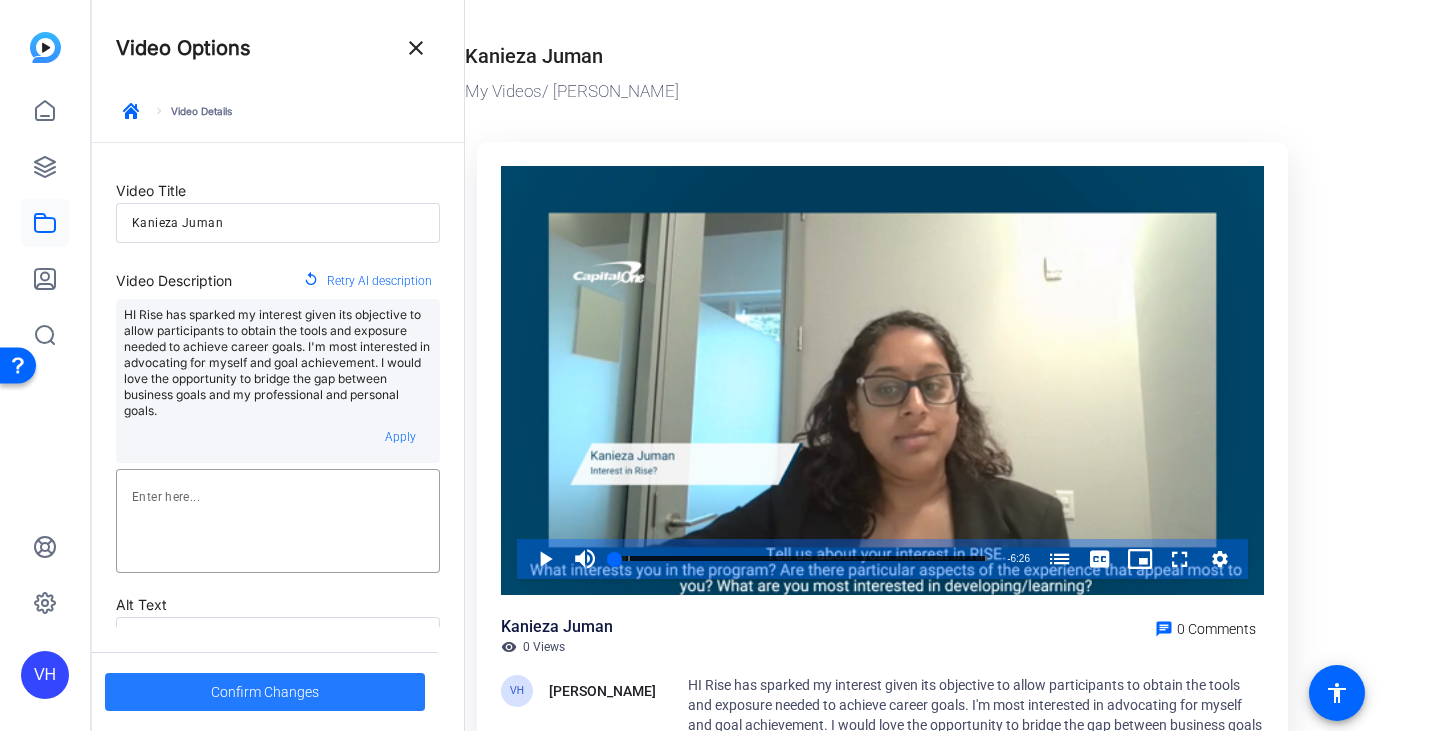 click on "Confirm Changes" 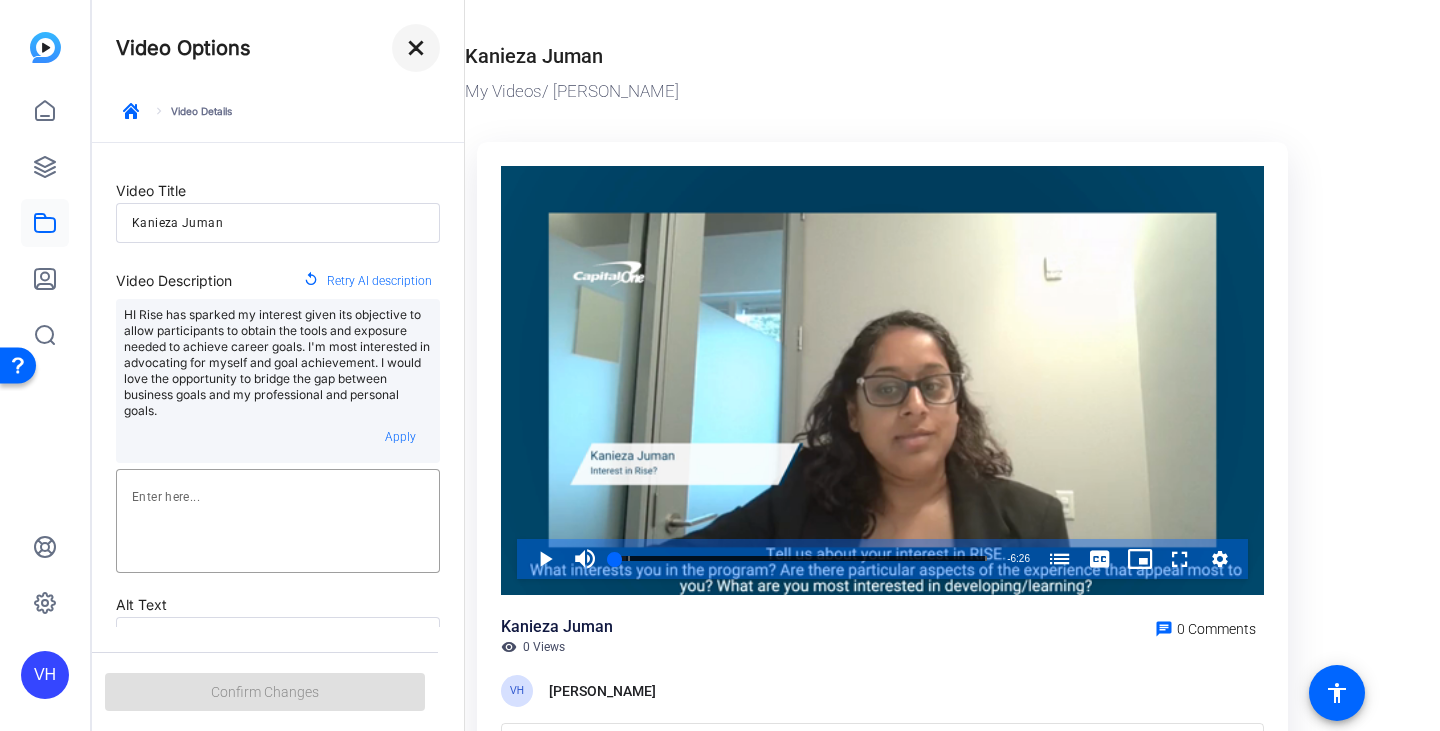 click on "close" 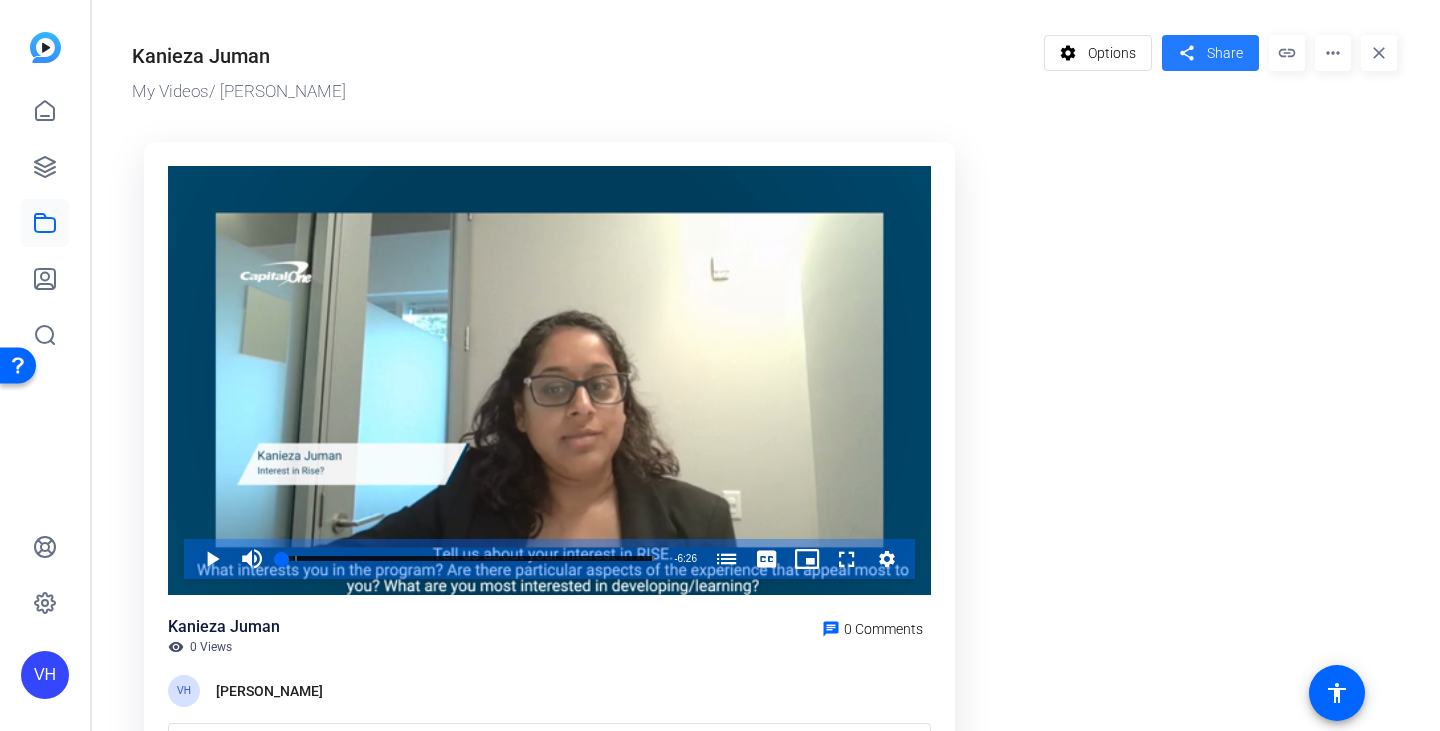 click 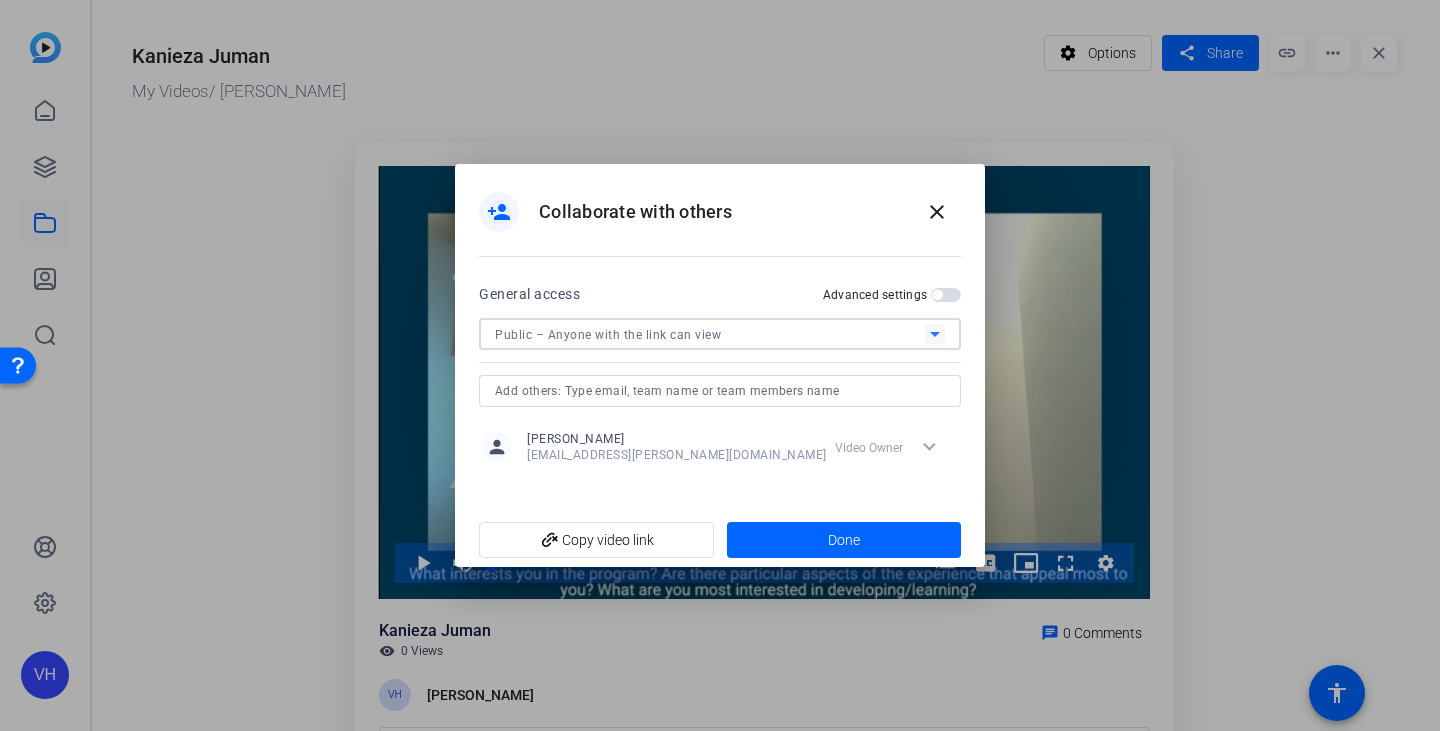 click on "Public – Anyone with the link can view" at bounding box center (710, 334) 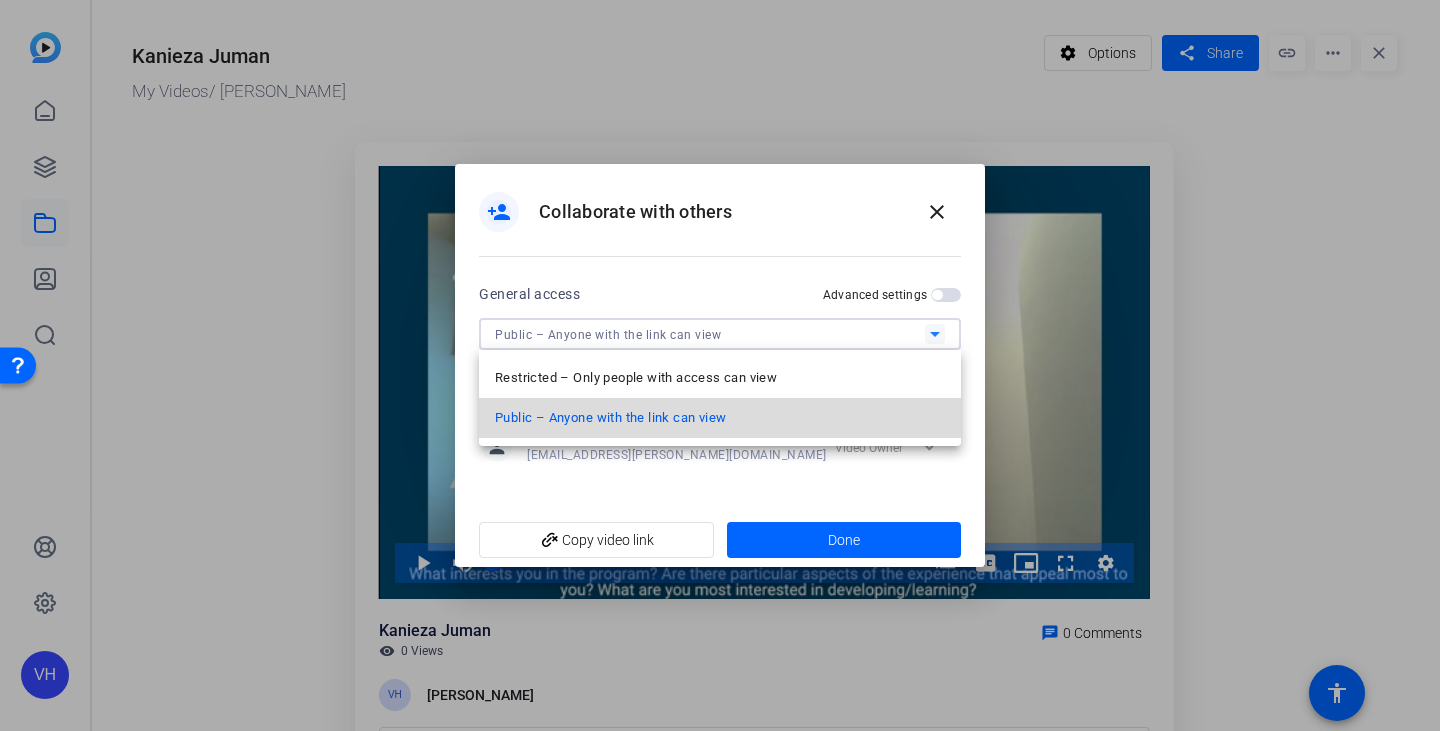 click on "Public – Anyone with the link can view" at bounding box center [720, 418] 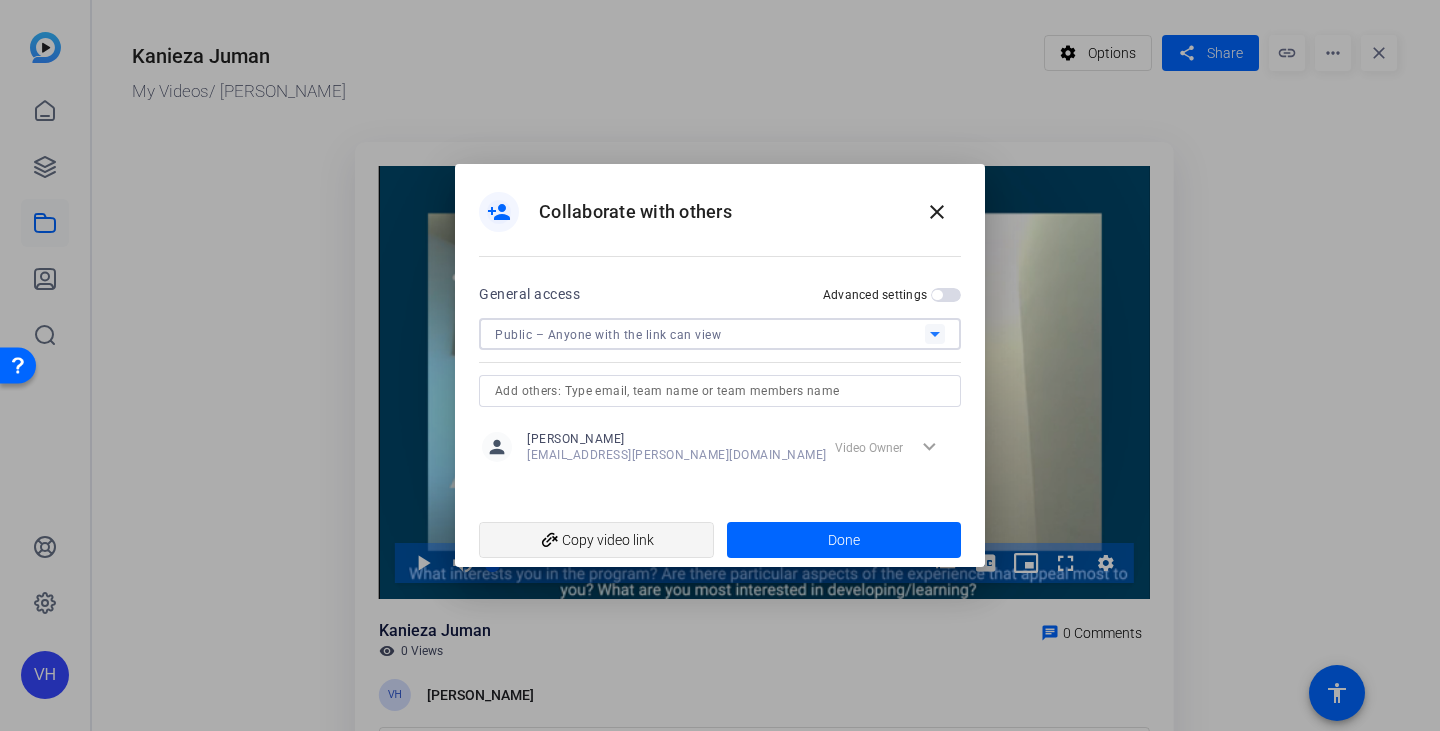 click on "add_link  Copy video link" 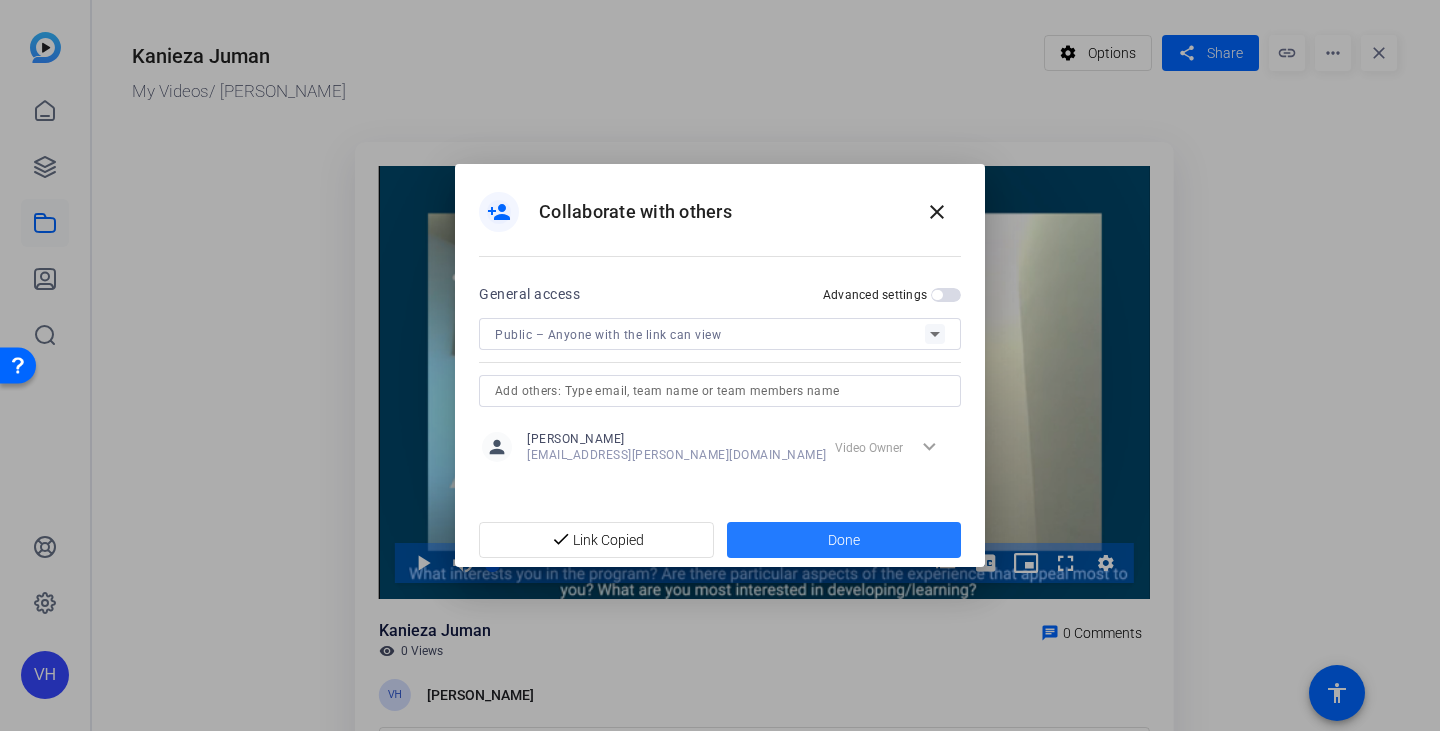 click 